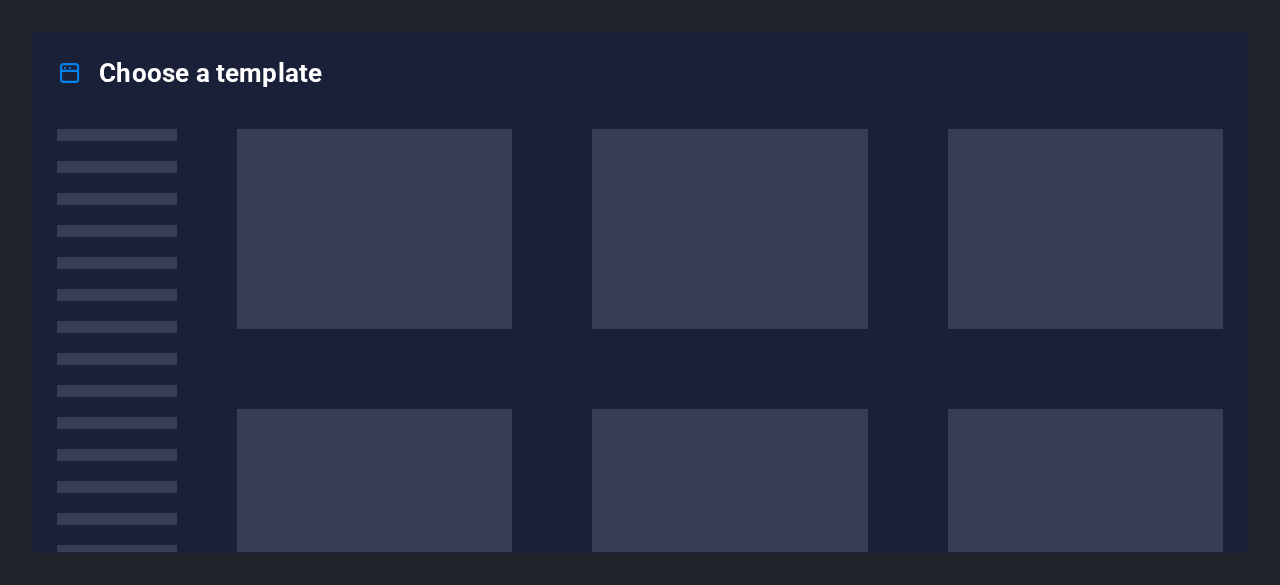 scroll, scrollTop: 0, scrollLeft: 0, axis: both 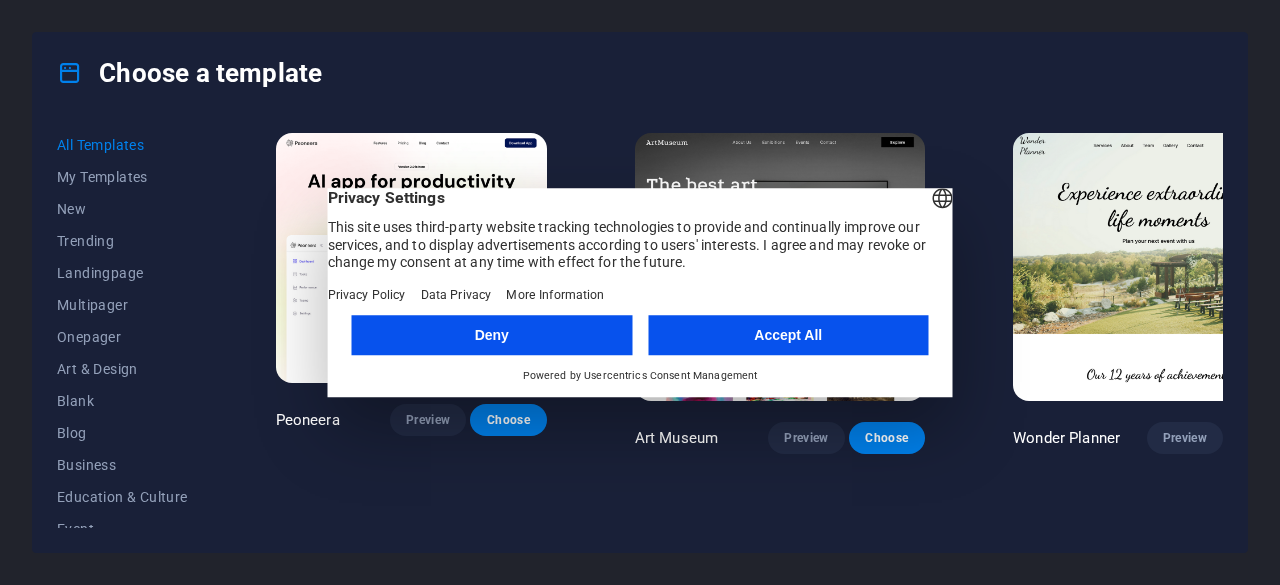 click on "Accept All" at bounding box center (788, 335) 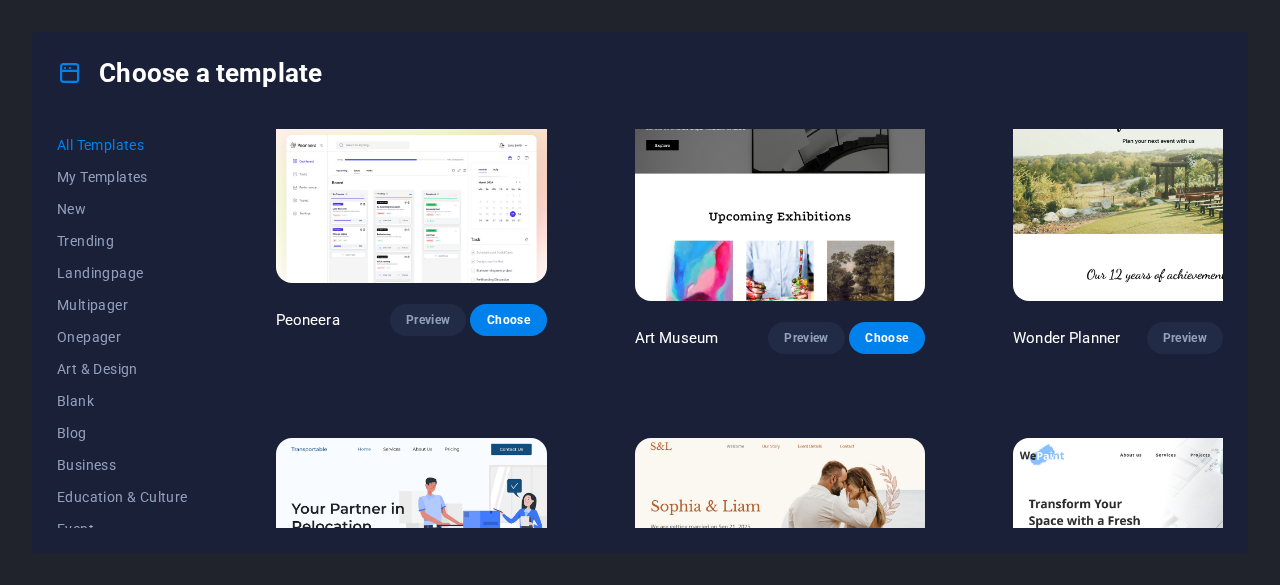 scroll, scrollTop: 0, scrollLeft: 0, axis: both 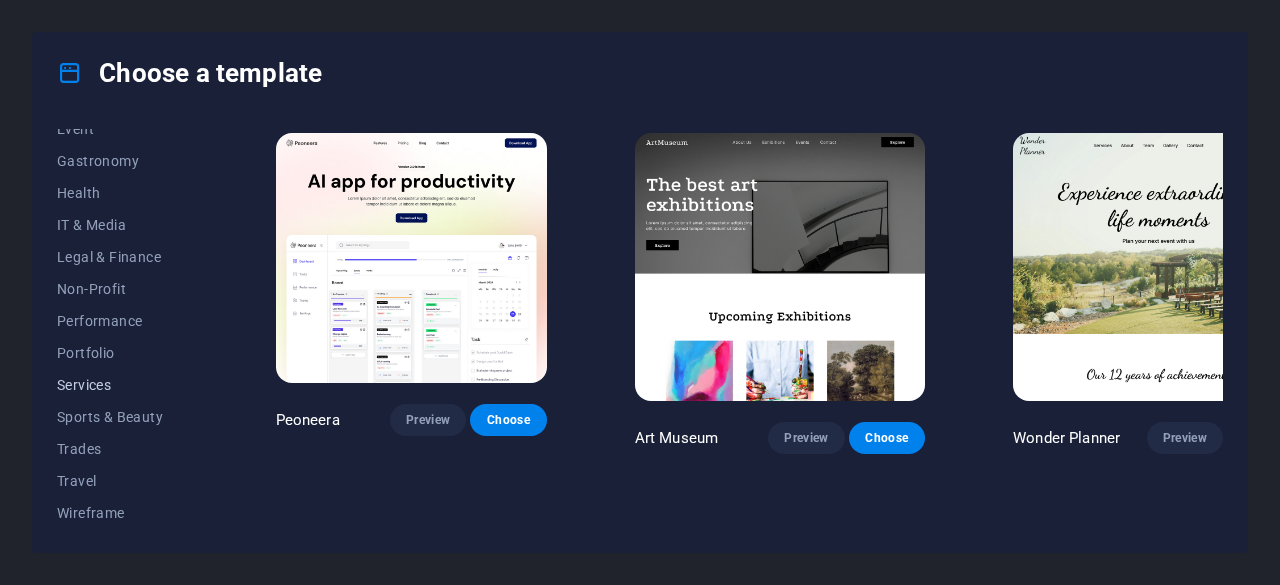 click on "Services" at bounding box center [122, 385] 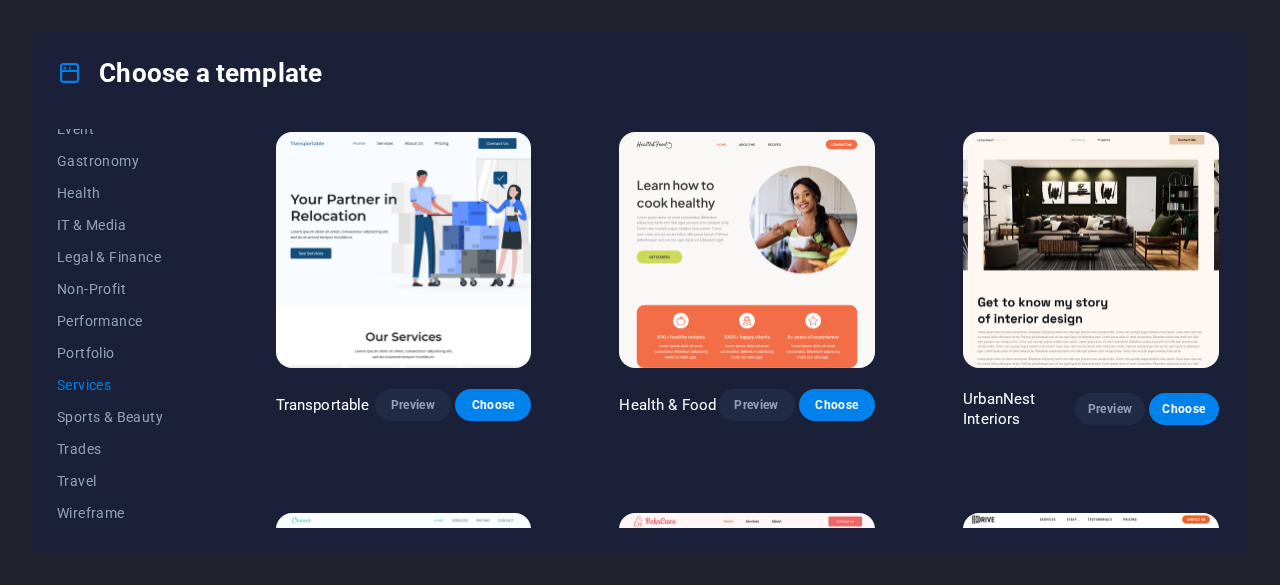 scroll, scrollTop: 0, scrollLeft: 0, axis: both 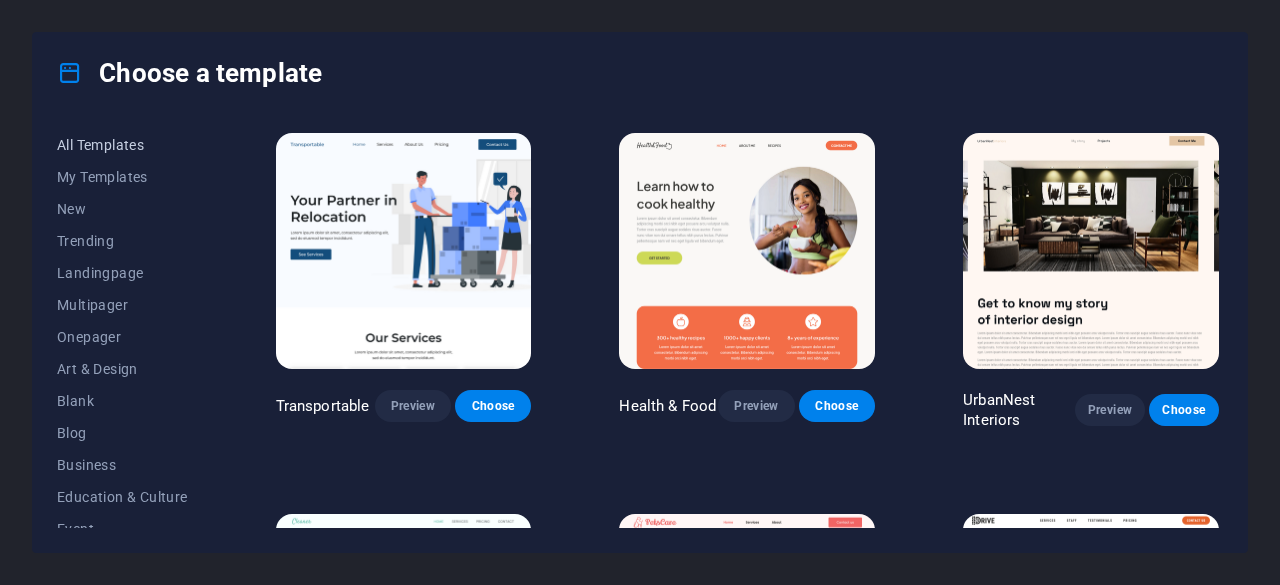 click on "All Templates" at bounding box center [122, 145] 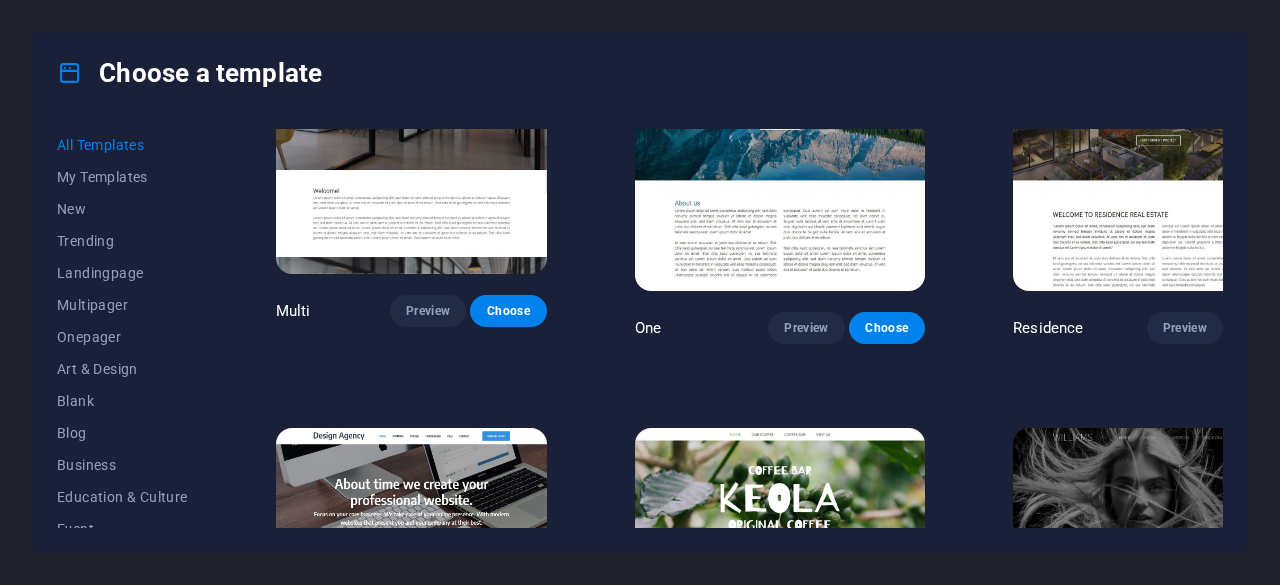 scroll, scrollTop: 16300, scrollLeft: 0, axis: vertical 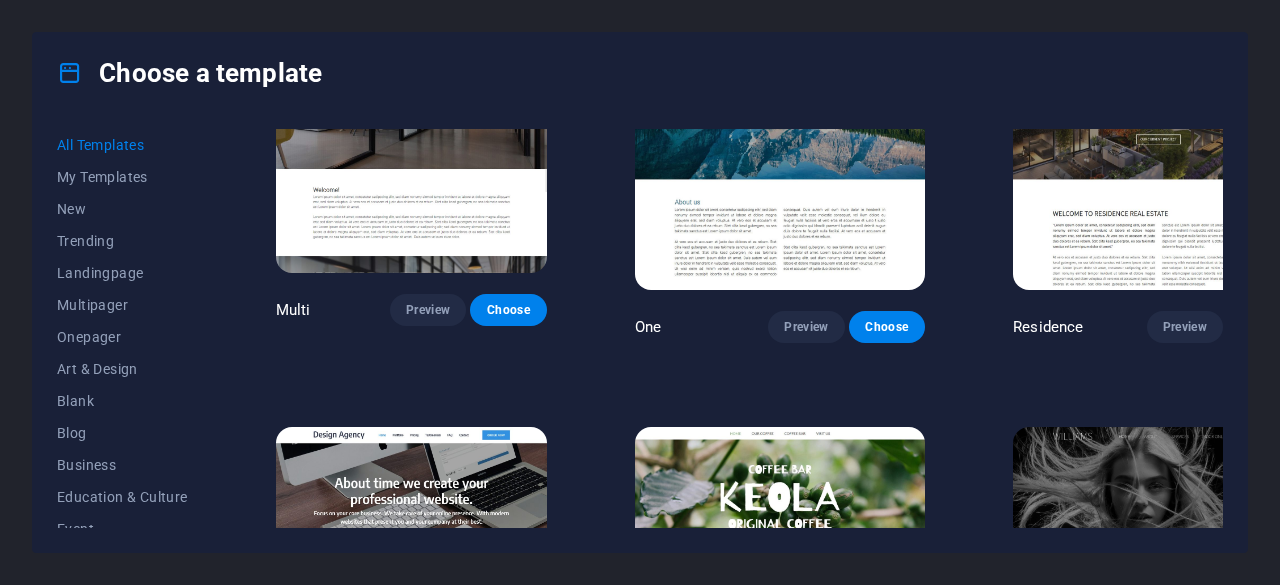 click at bounding box center [780, 1371] 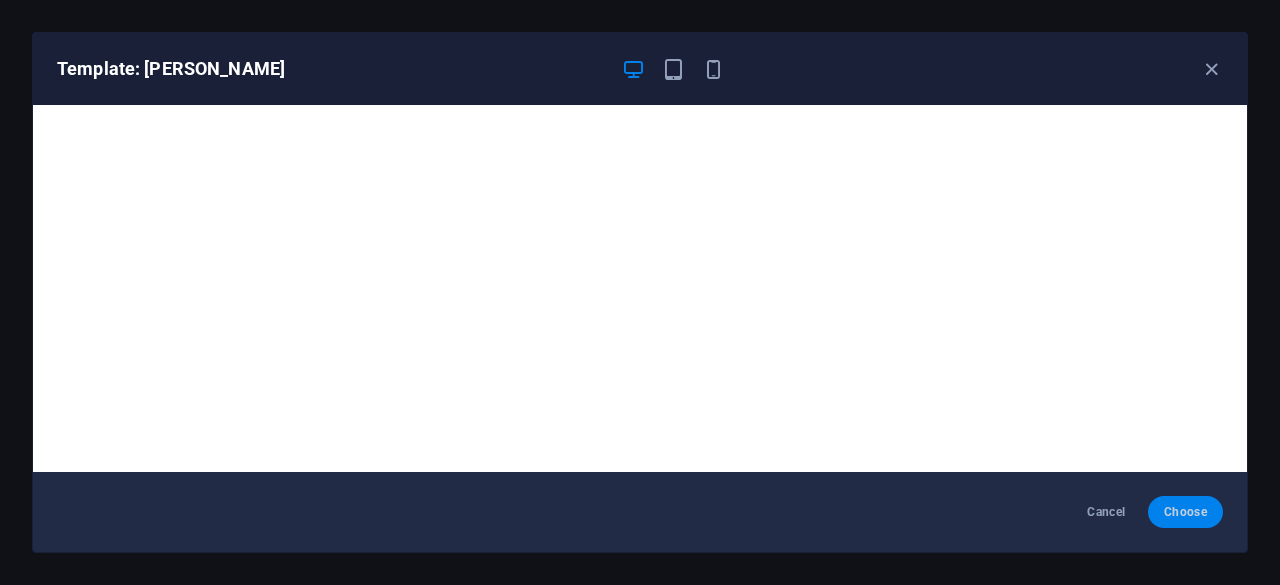 click on "Choose" at bounding box center (1185, 512) 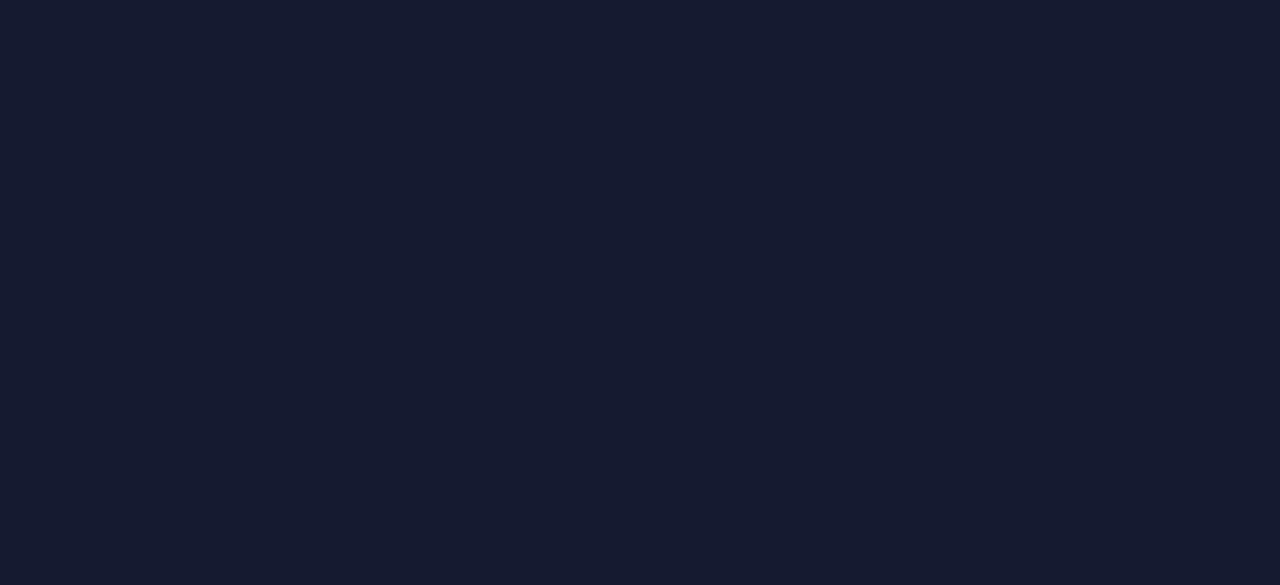 scroll, scrollTop: 0, scrollLeft: 0, axis: both 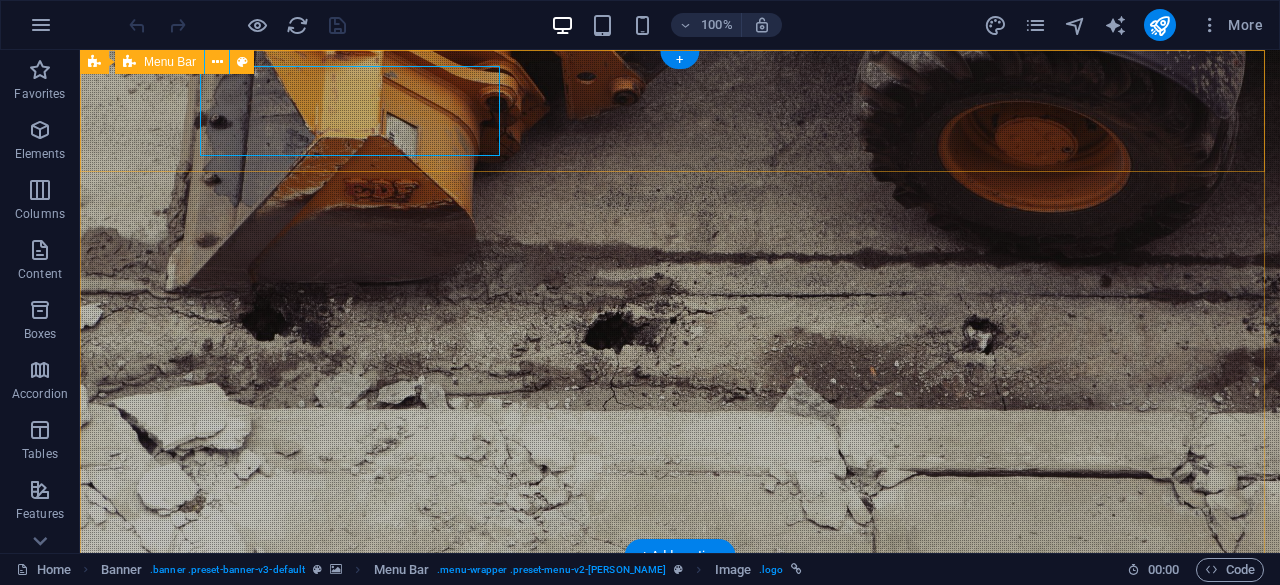 click on "Home About Services Projects Contact" at bounding box center [680, 633] 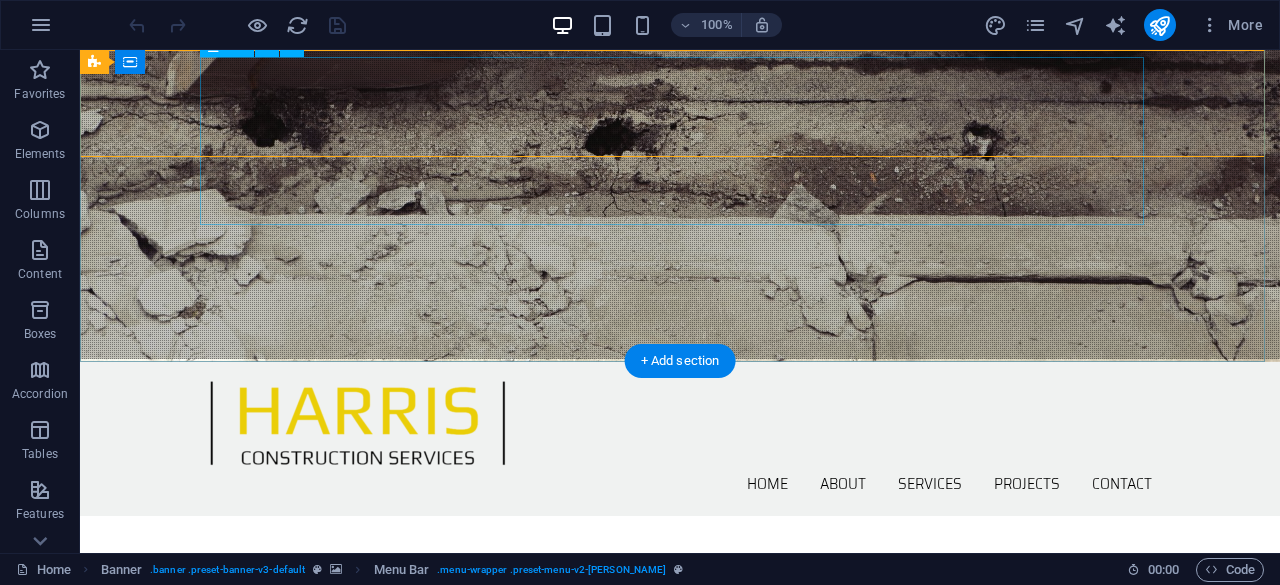 scroll, scrollTop: 0, scrollLeft: 0, axis: both 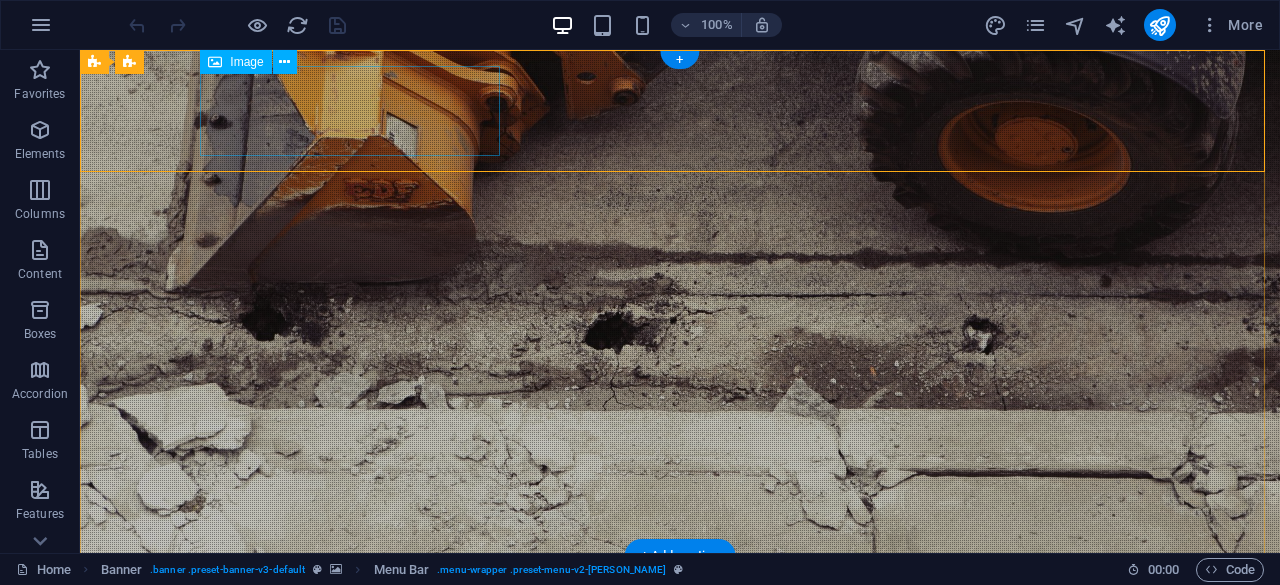 click at bounding box center [680, 617] 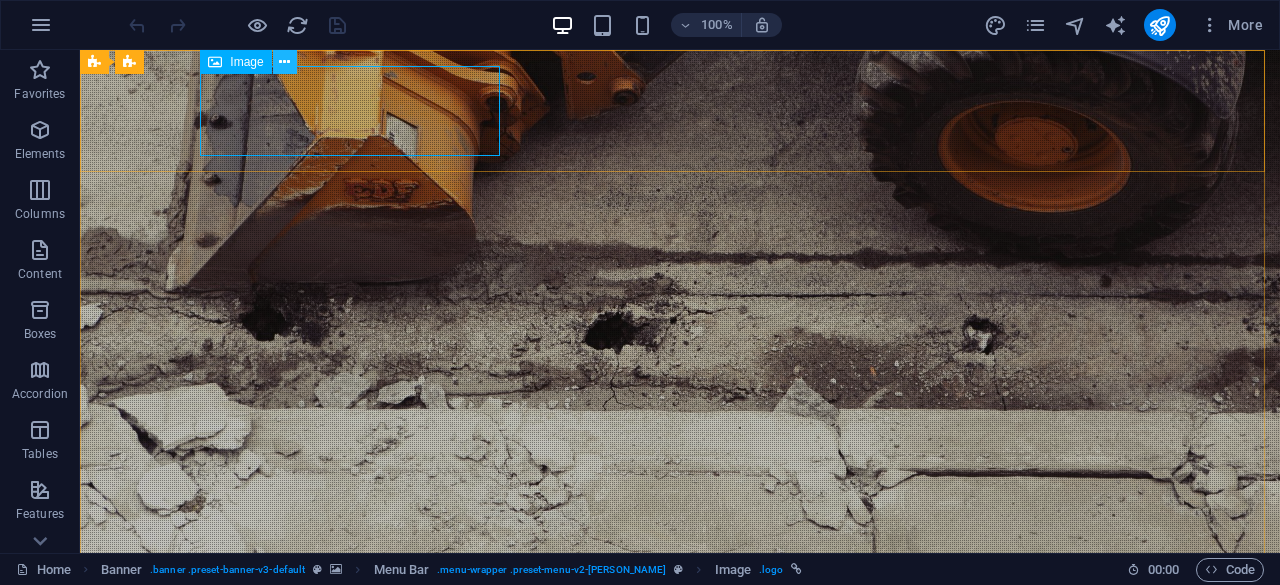 click at bounding box center [284, 62] 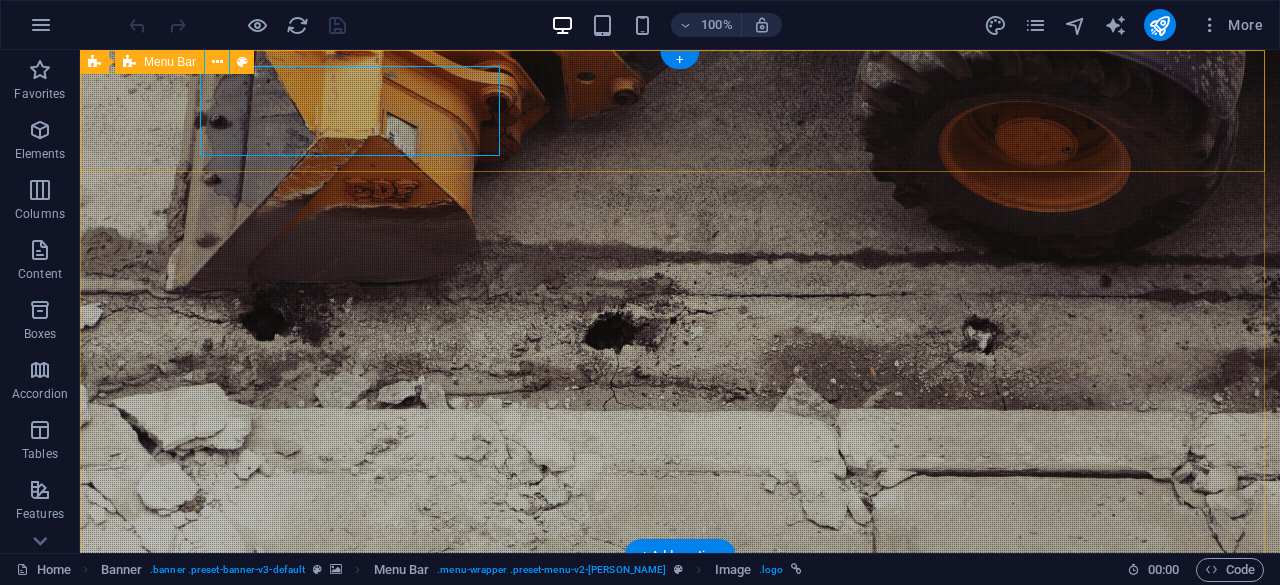 click on "Home About Services Projects Contact" at bounding box center [680, 633] 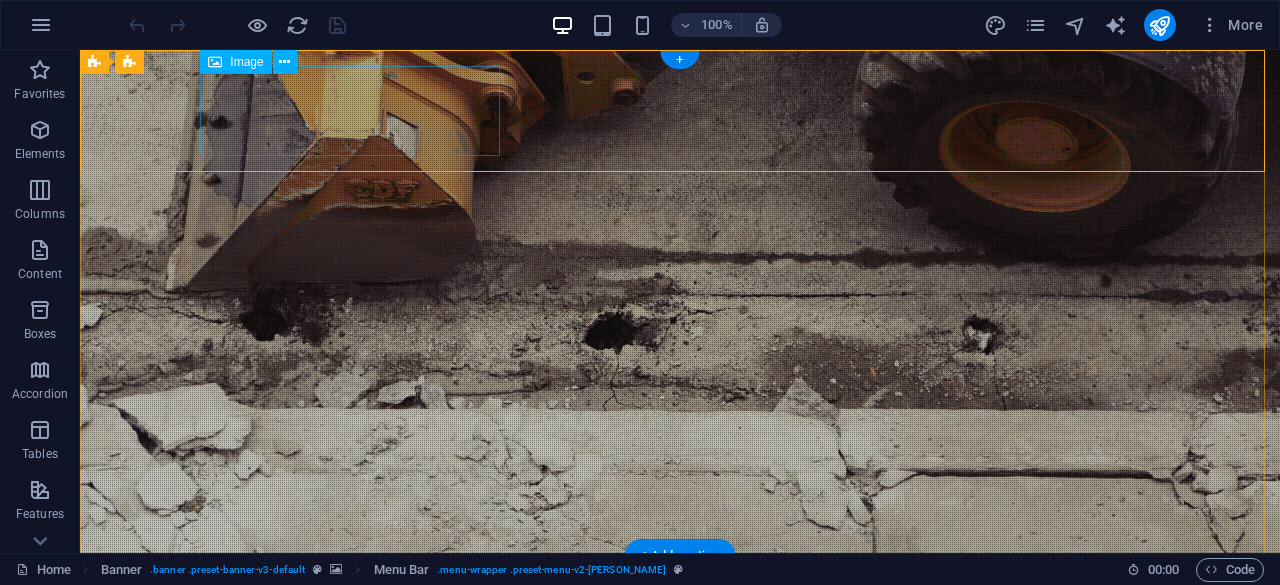 click at bounding box center (680, 617) 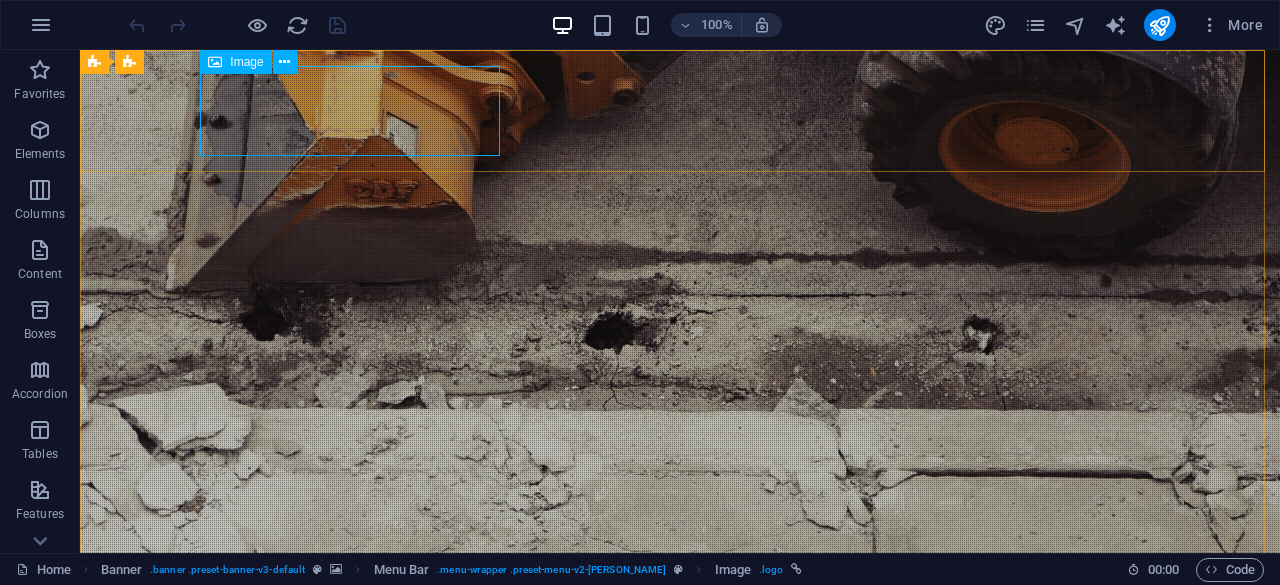 click on "Image" at bounding box center (246, 62) 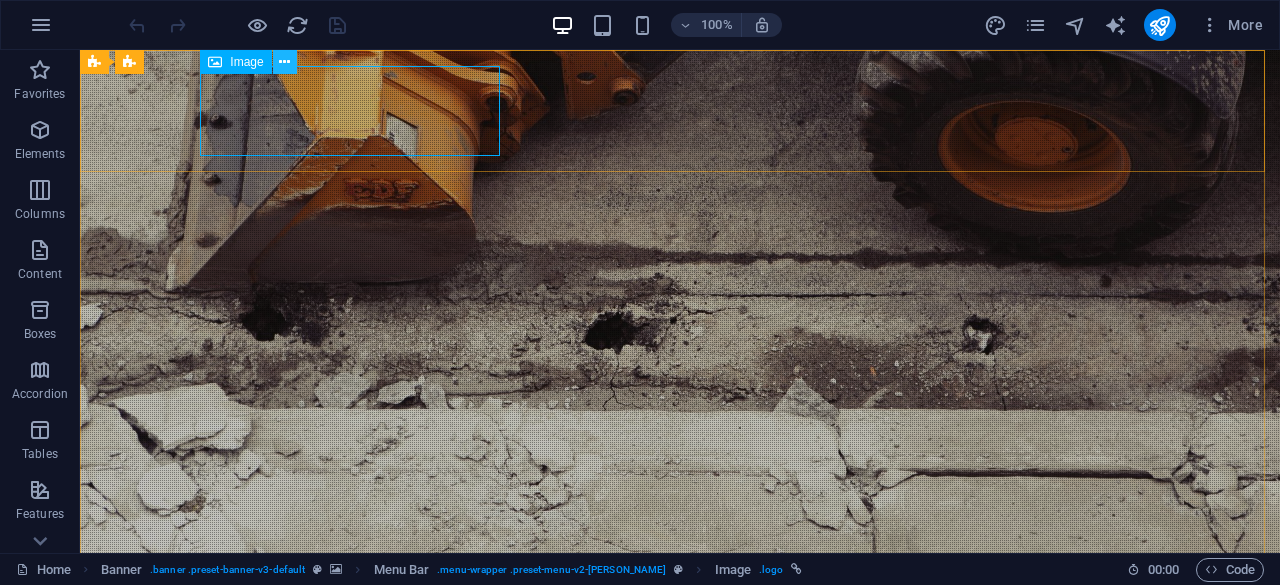 click at bounding box center (284, 62) 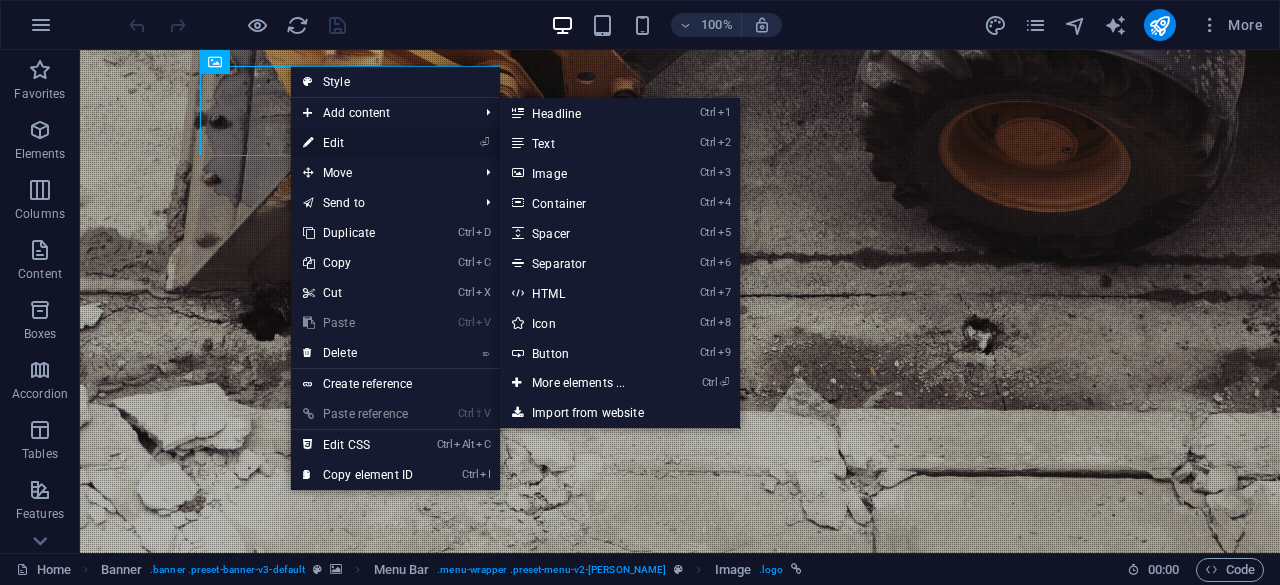 click on "⏎  Edit" at bounding box center (358, 143) 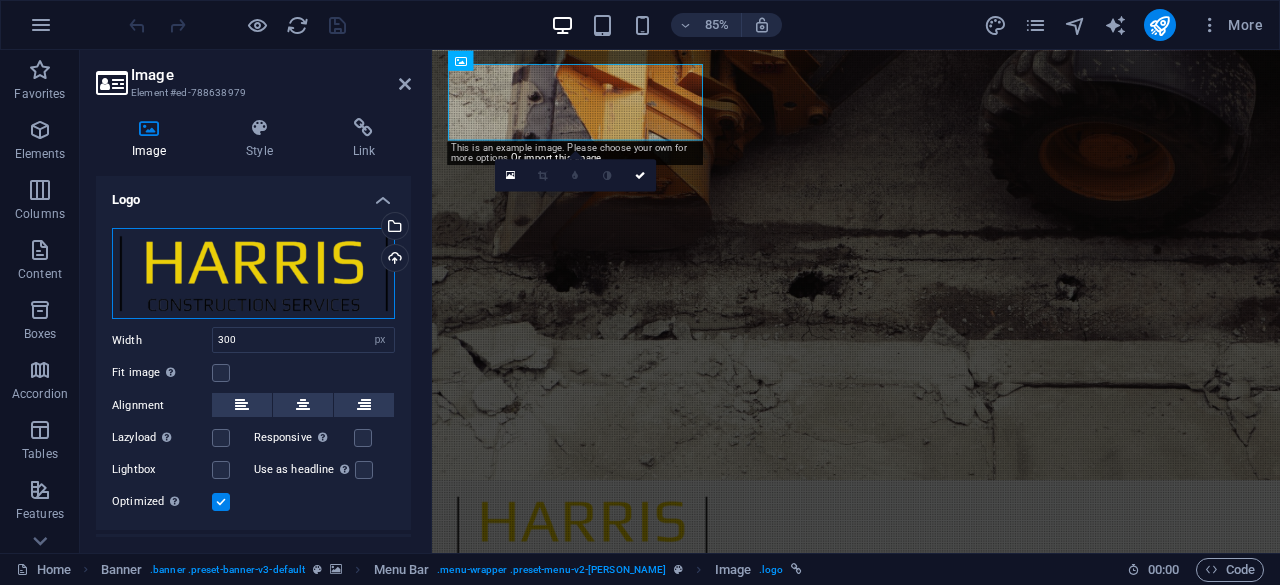 click on "Drag files here, click to choose files or select files from Files or our free stock photos & videos" at bounding box center [253, 274] 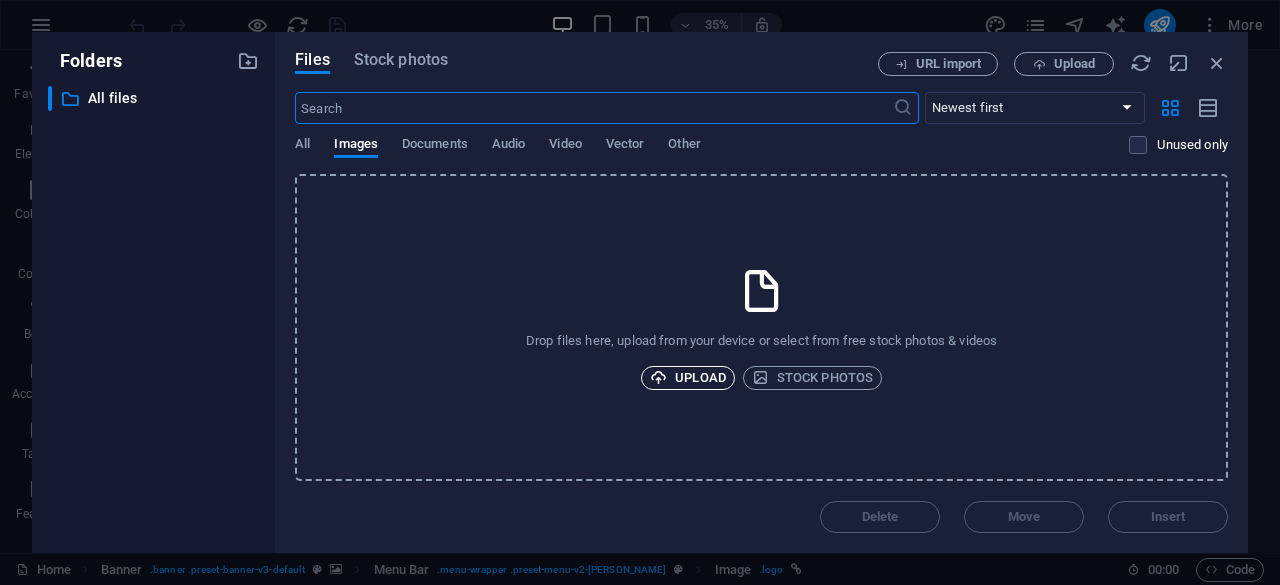 click on "Upload" at bounding box center (688, 378) 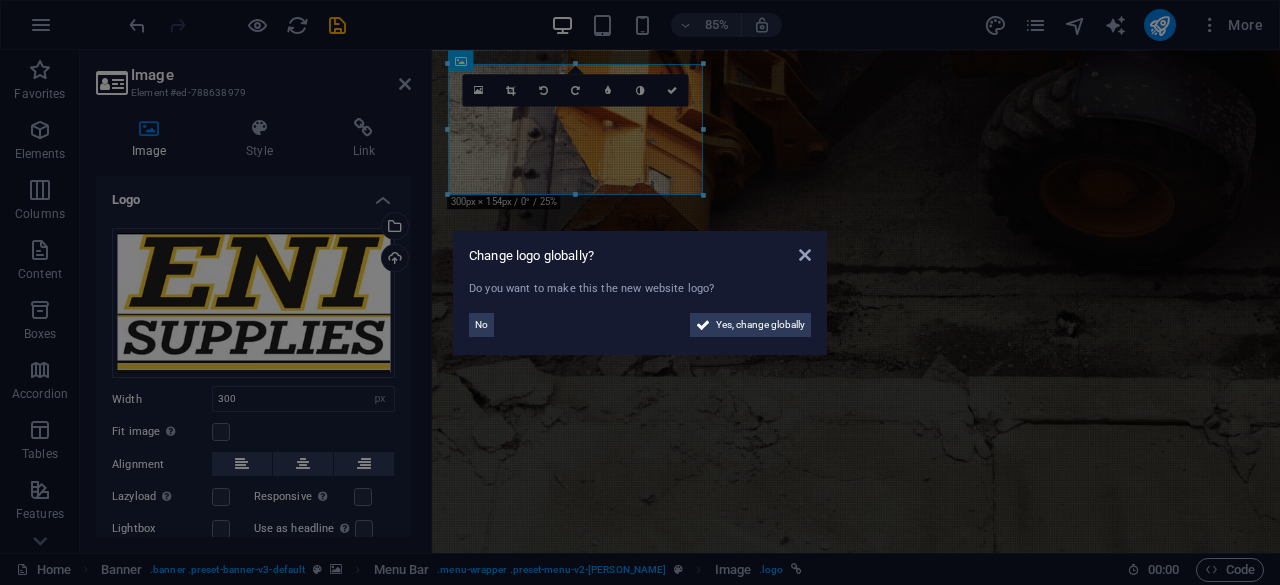 click on "Change logo globally? Do you want to make this the new website logo? No Yes, change globally" at bounding box center (640, 292) 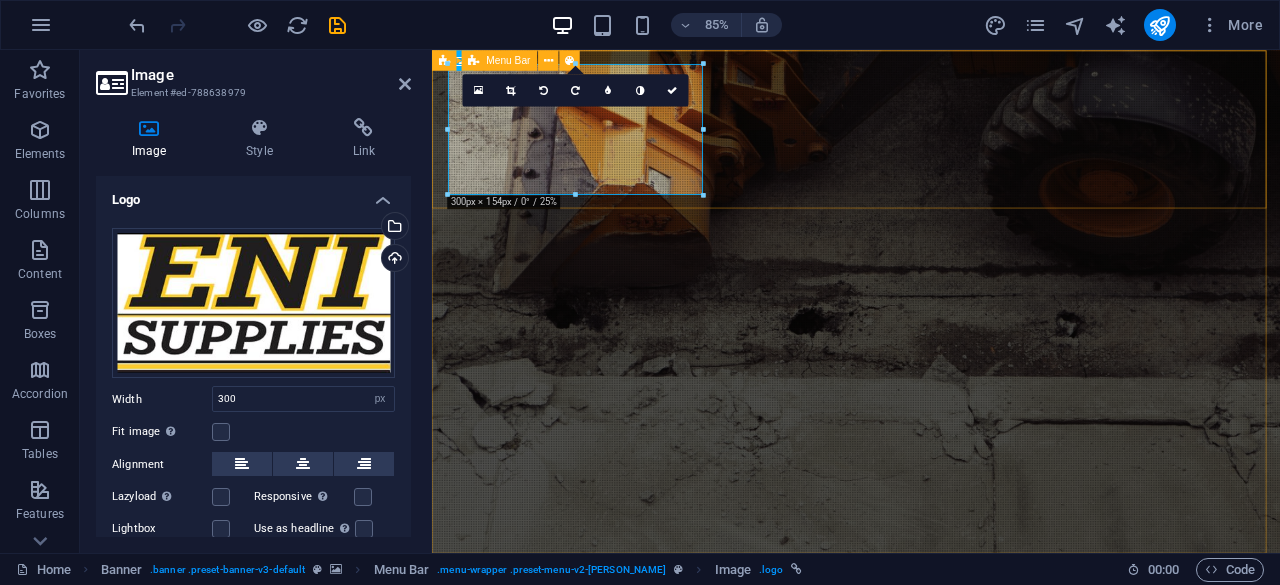 click on "Home About Services Projects Contact" at bounding box center [931, 751] 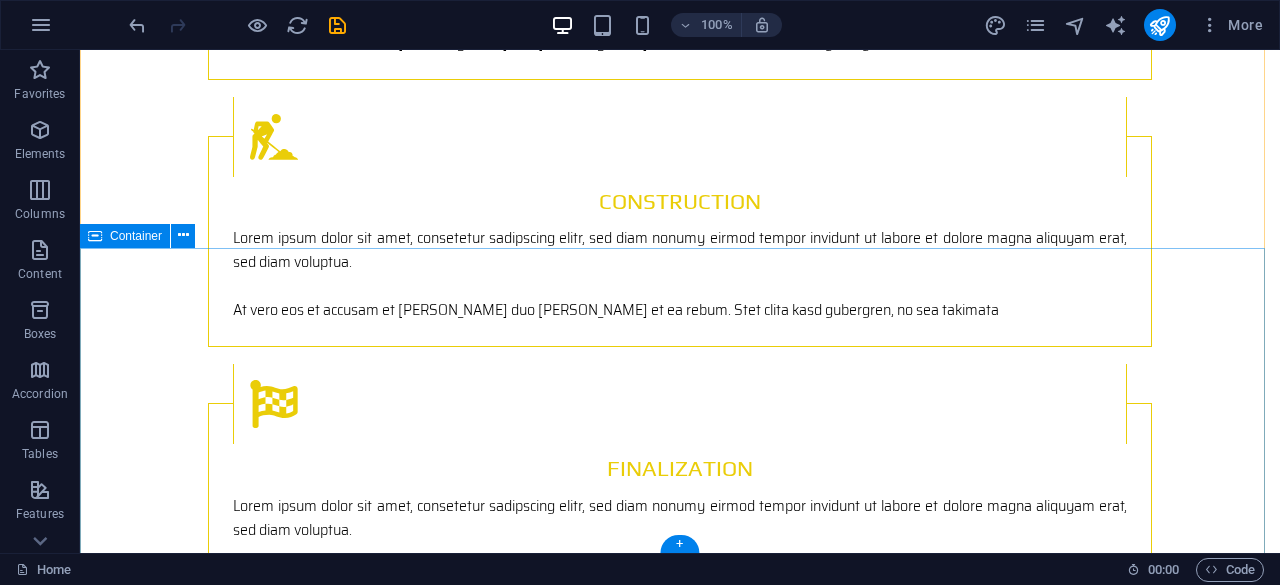 scroll, scrollTop: 3074, scrollLeft: 0, axis: vertical 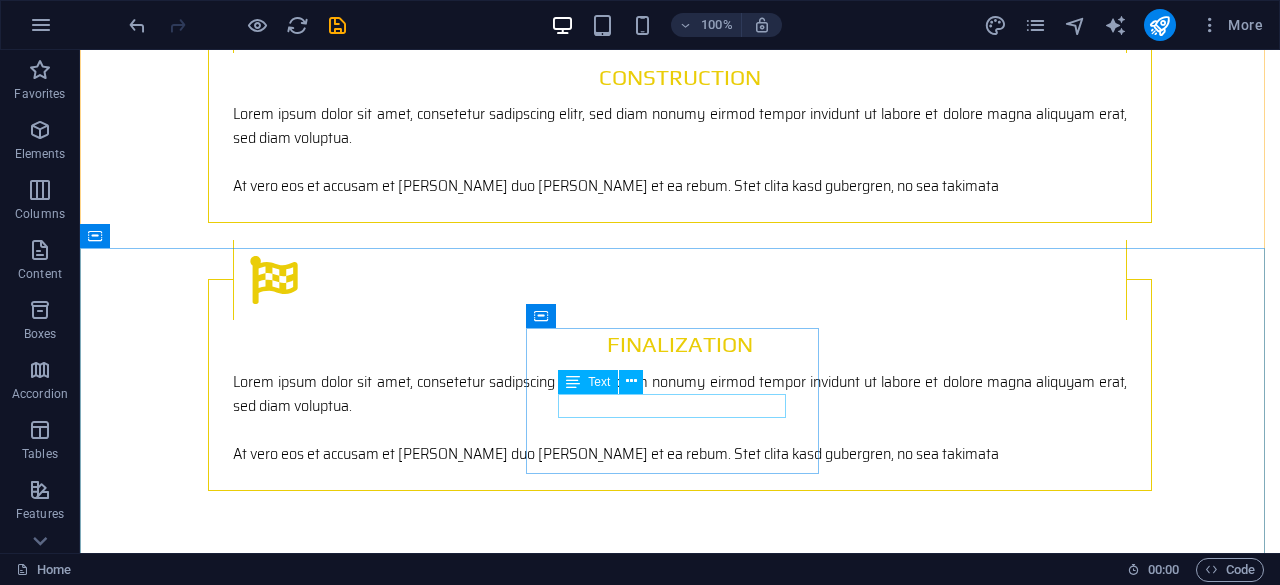 click on "Text" at bounding box center [607, 382] 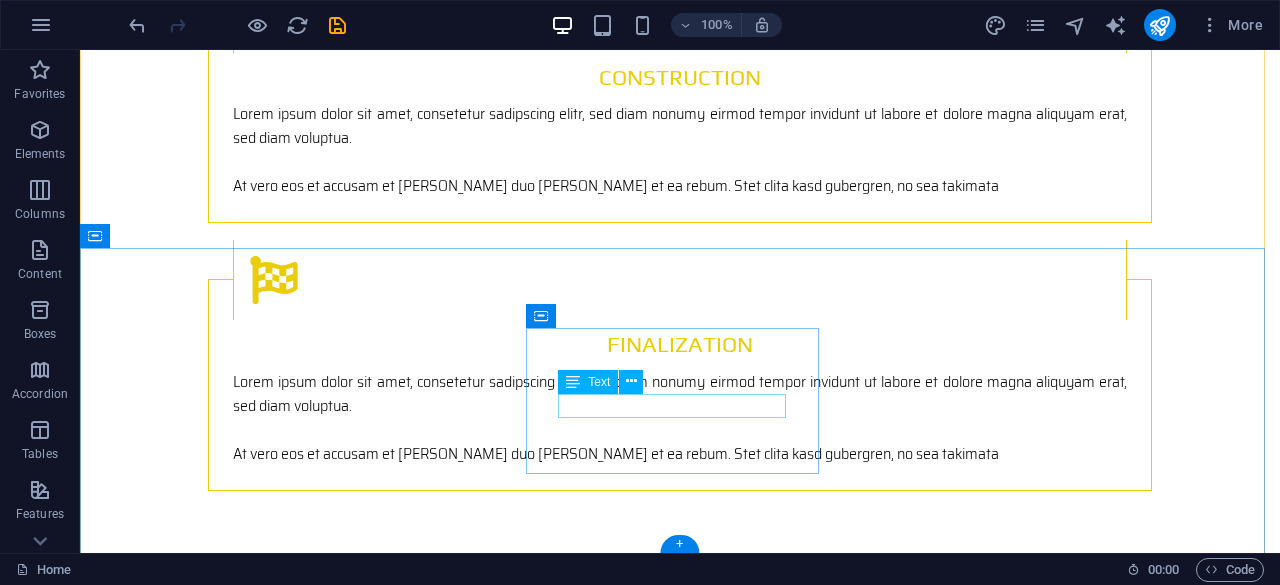 click on "+1-123-456-7890" at bounding box center [568, 2148] 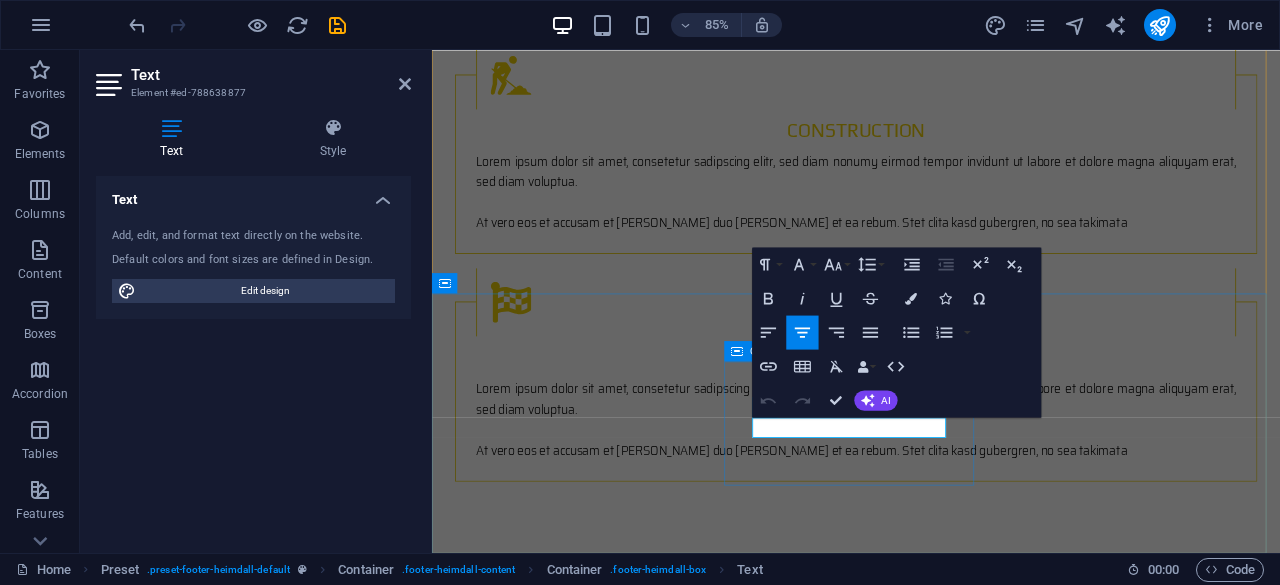 scroll, scrollTop: 3008, scrollLeft: 0, axis: vertical 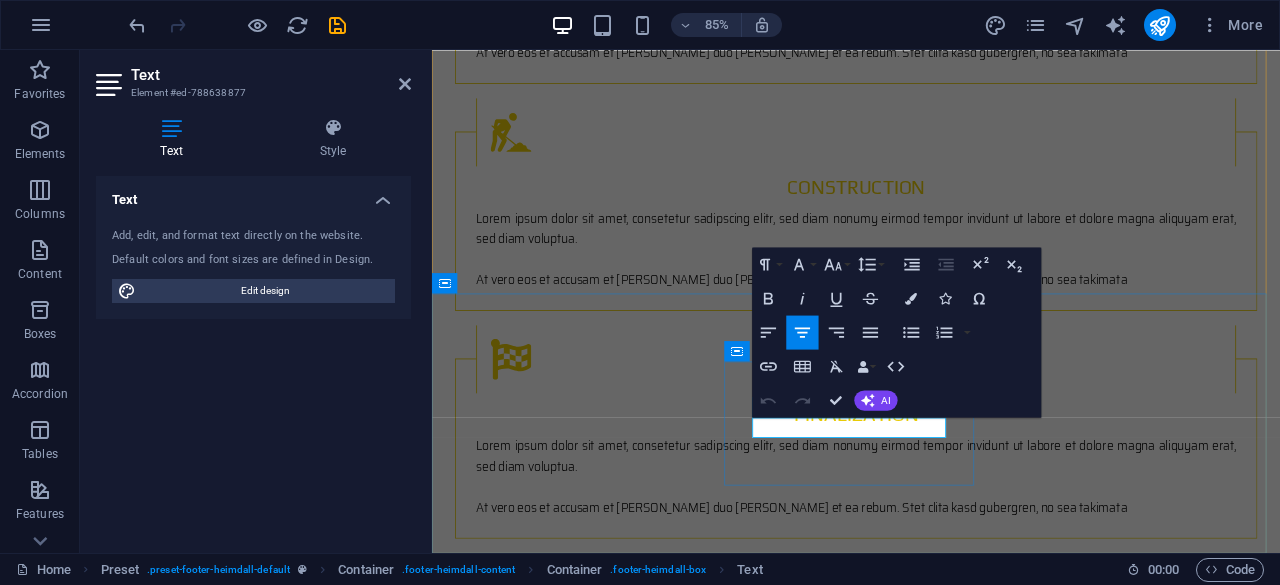 click on "+1-123-456-7890" at bounding box center (920, 2280) 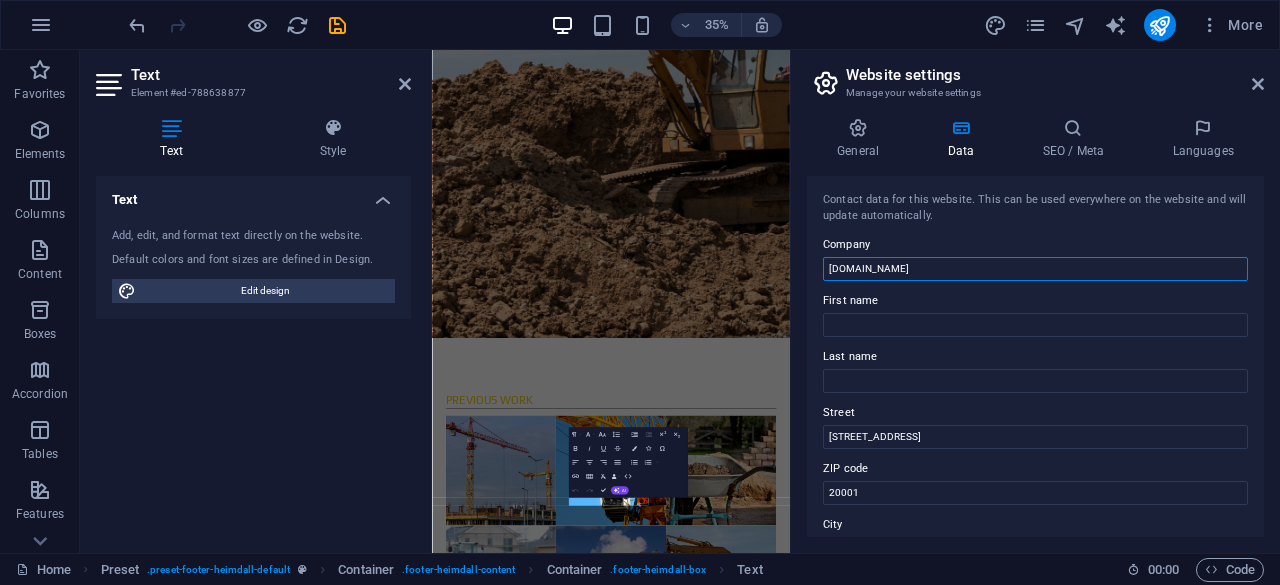 click on "enisupplies.co.za" at bounding box center [1035, 269] 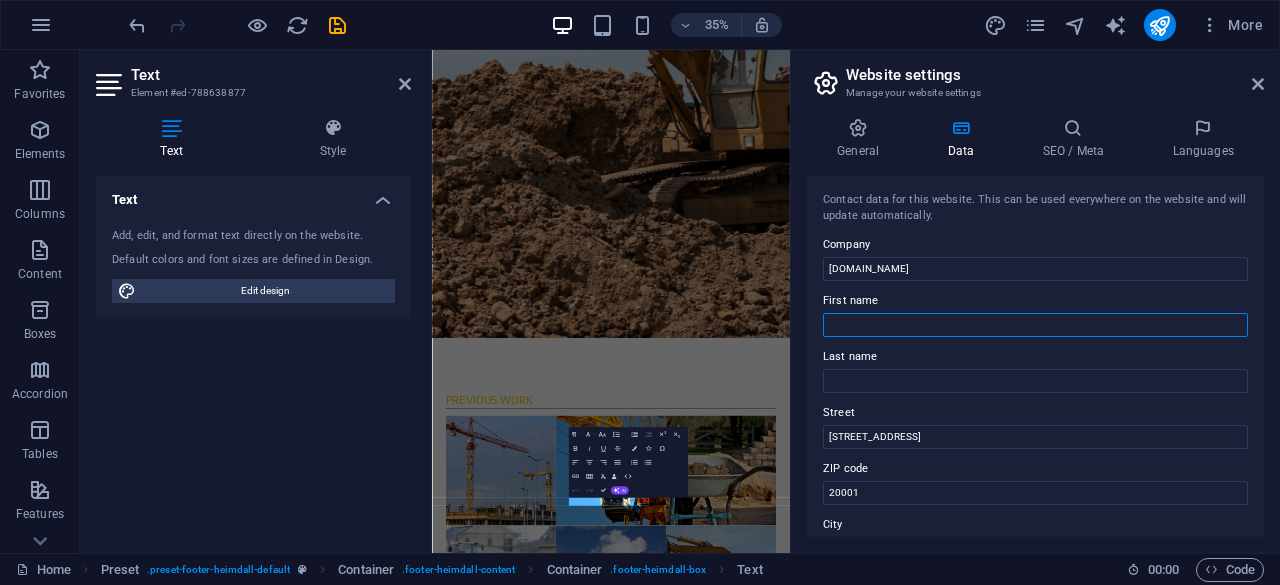 click on "First name" at bounding box center (1035, 325) 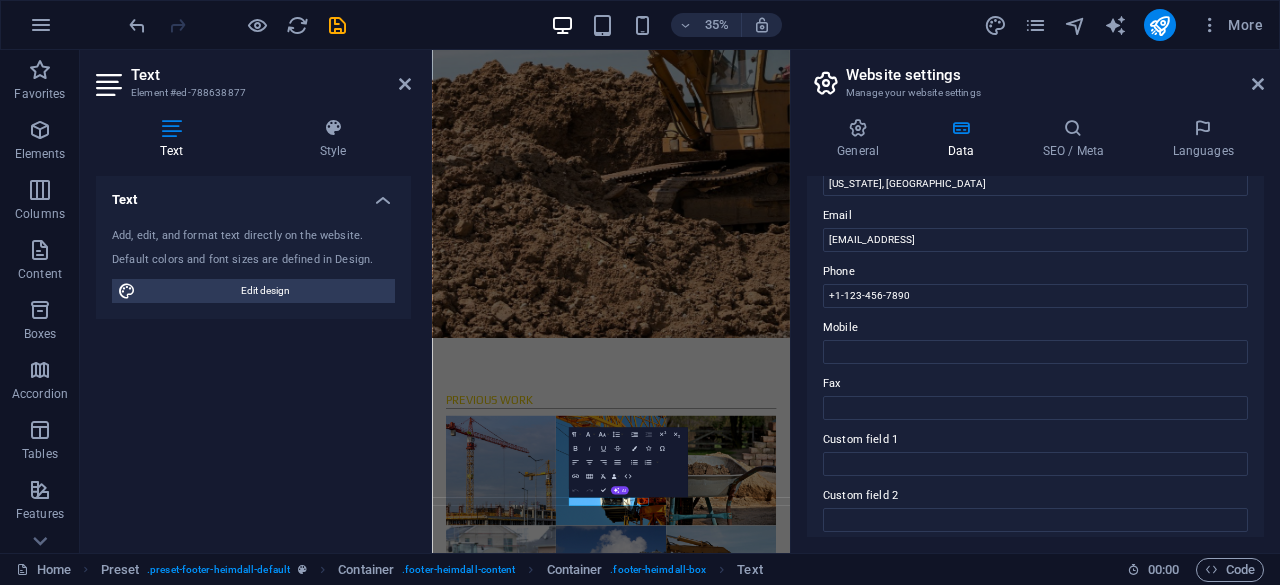 scroll, scrollTop: 400, scrollLeft: 0, axis: vertical 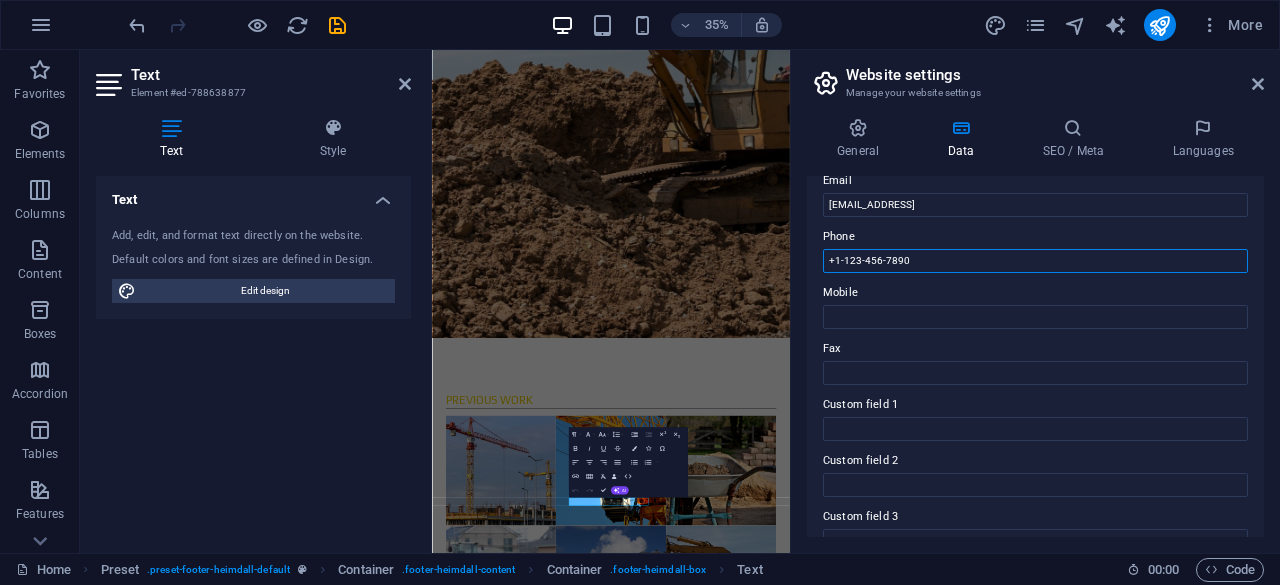 click on "+1-123-456-7890" at bounding box center [1035, 261] 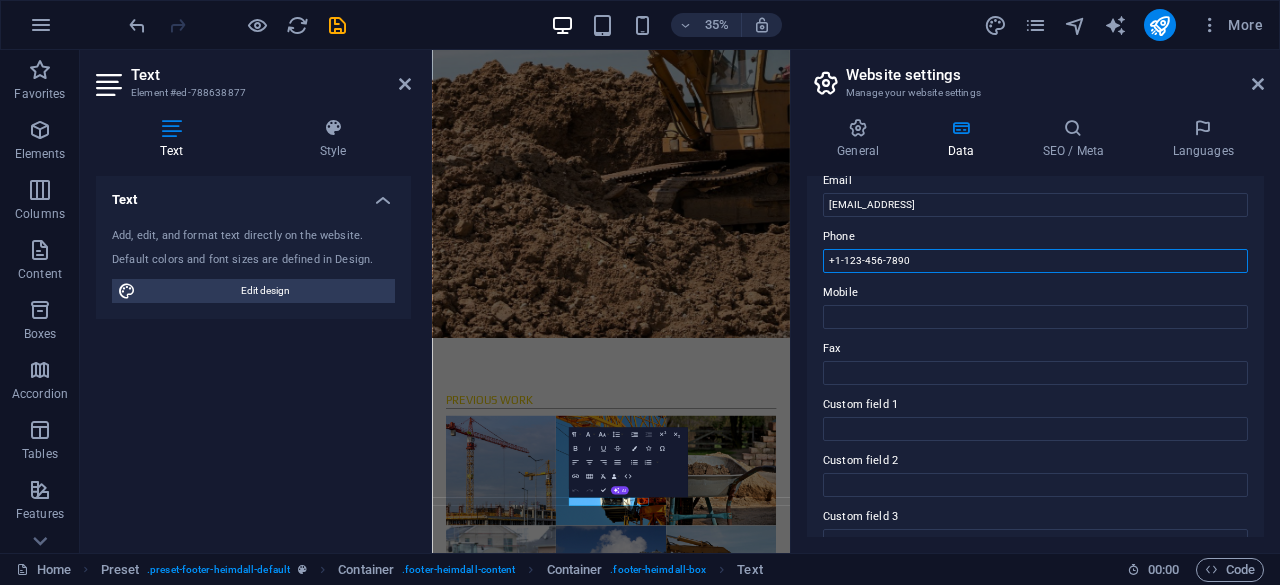 click on "+1-123-456-7890" at bounding box center (1035, 261) 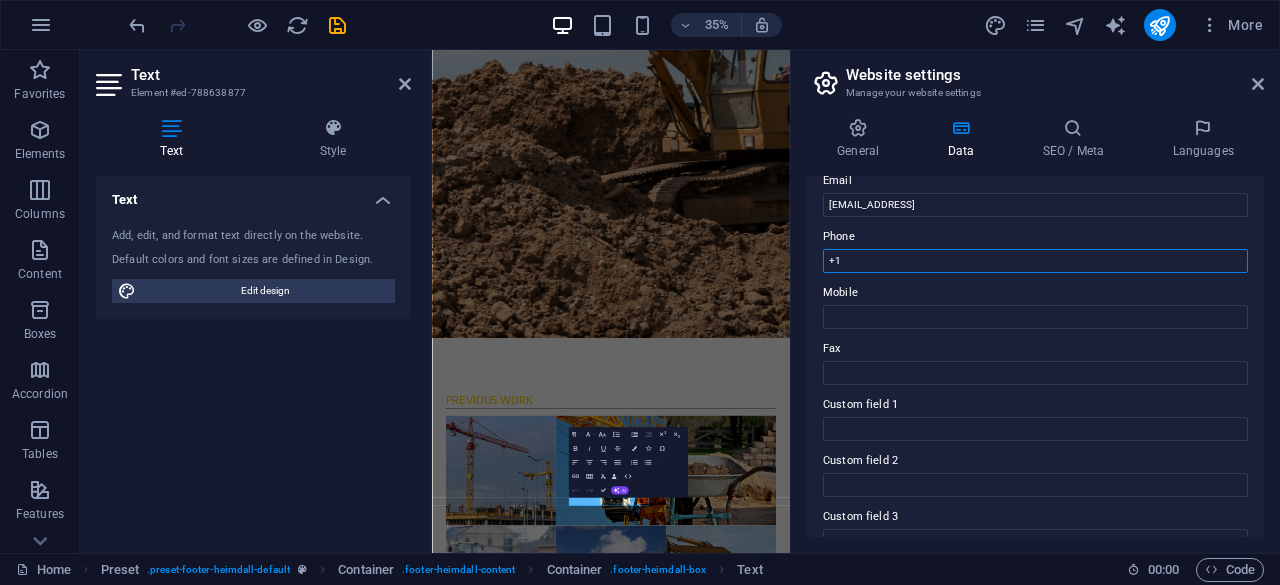type on "+" 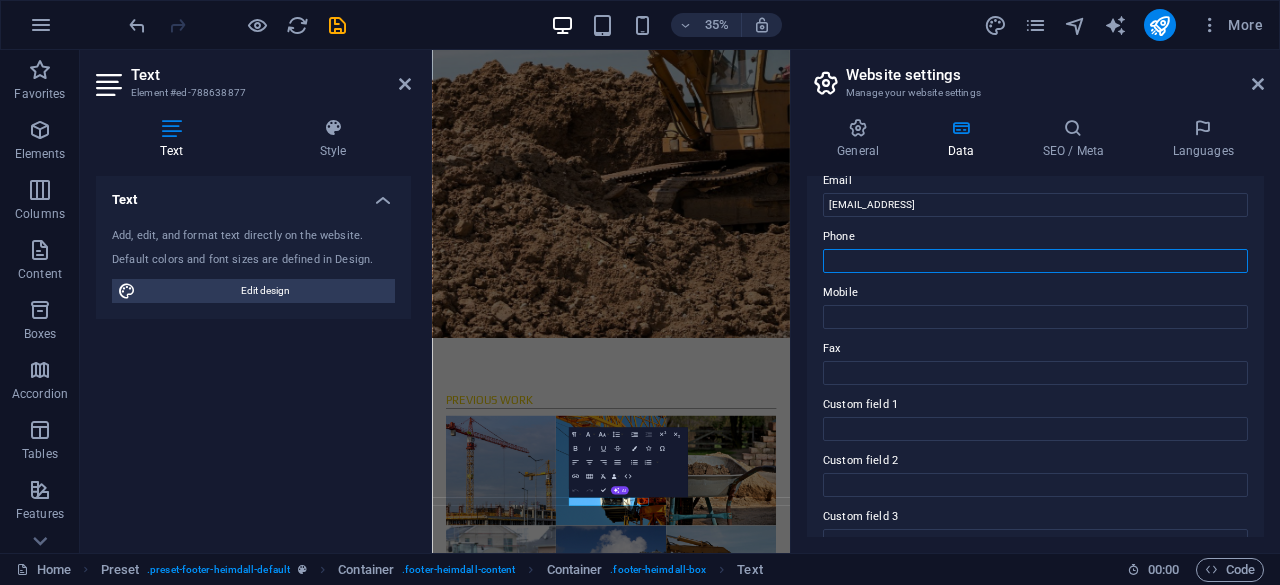 paste on "073 347 7110" 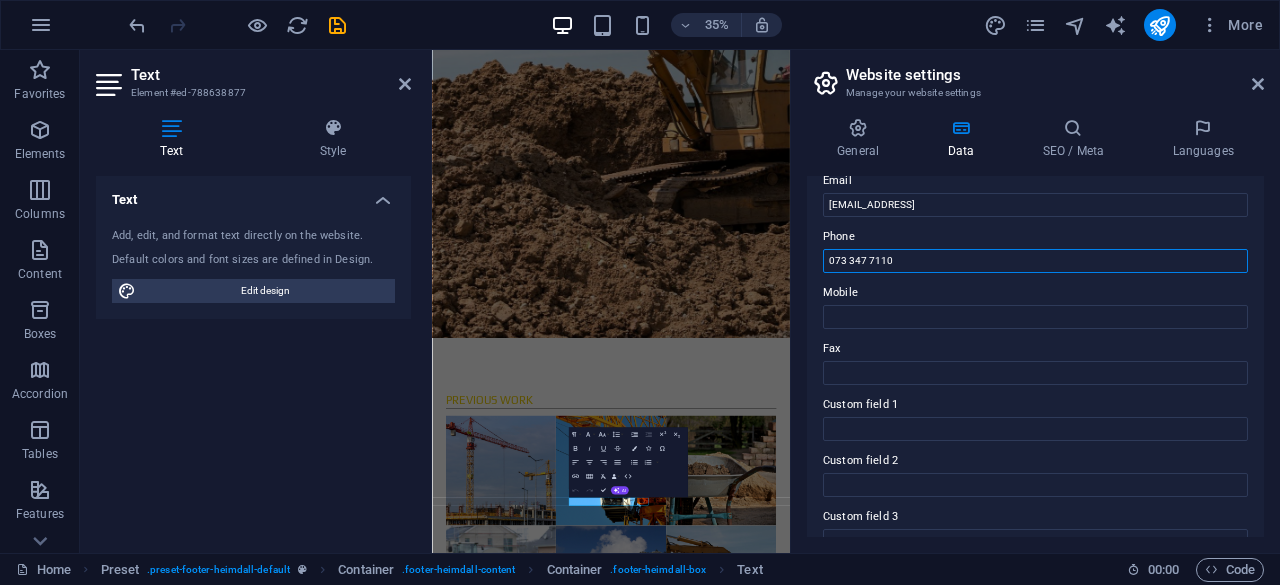 click on "073 347 7110" at bounding box center [1035, 261] 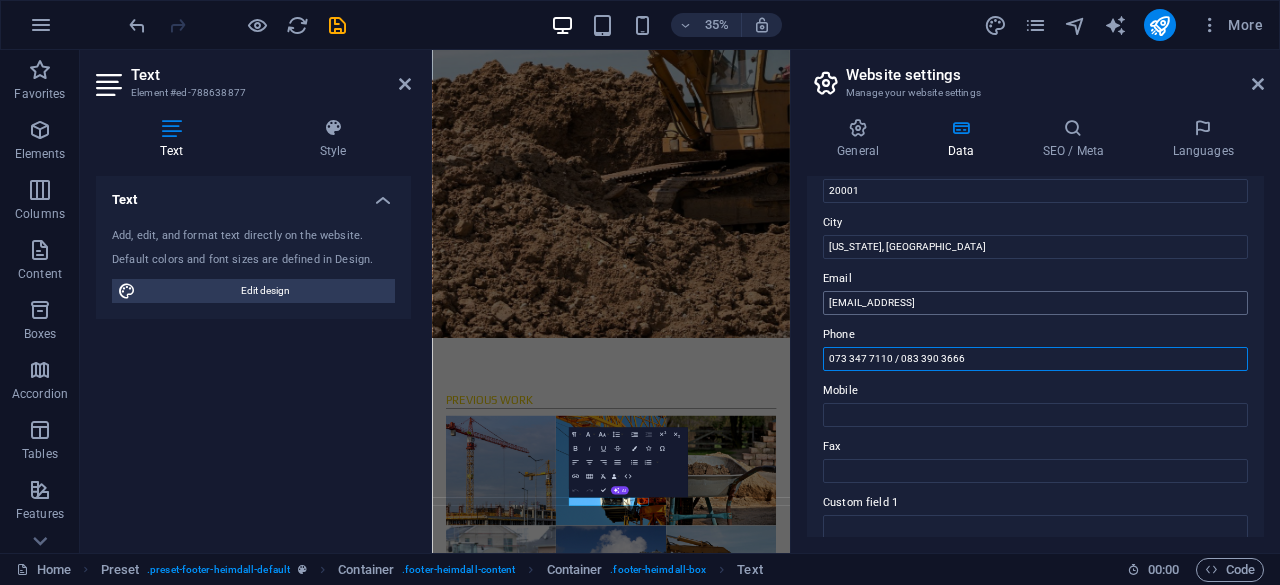 scroll, scrollTop: 300, scrollLeft: 0, axis: vertical 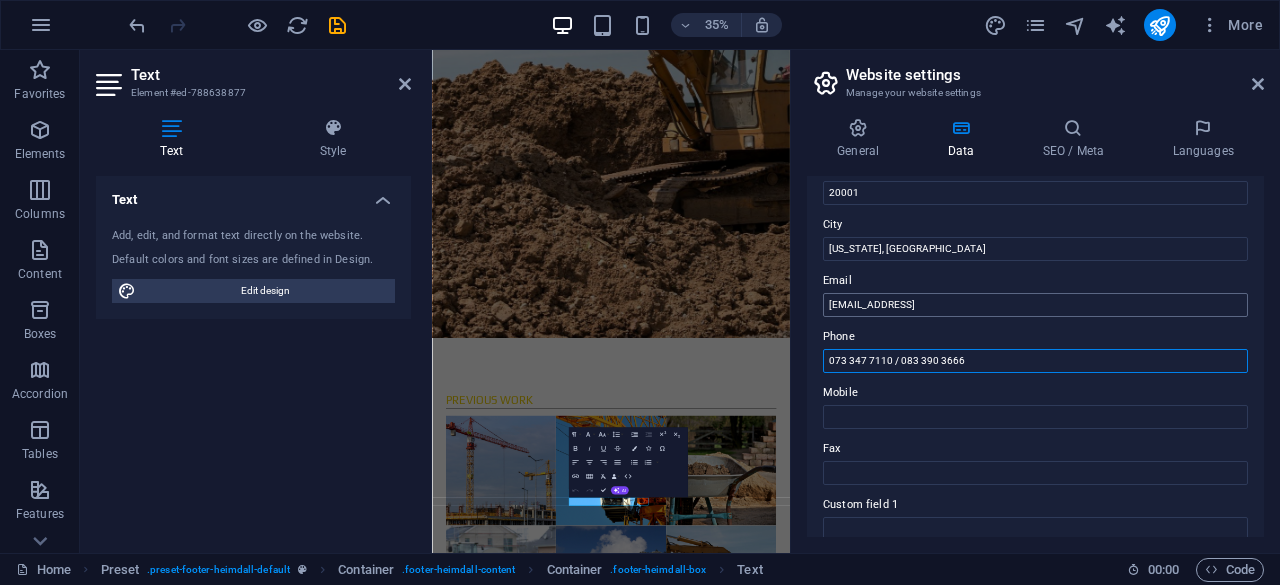 type on "073 347 7110 / 083 390 3666" 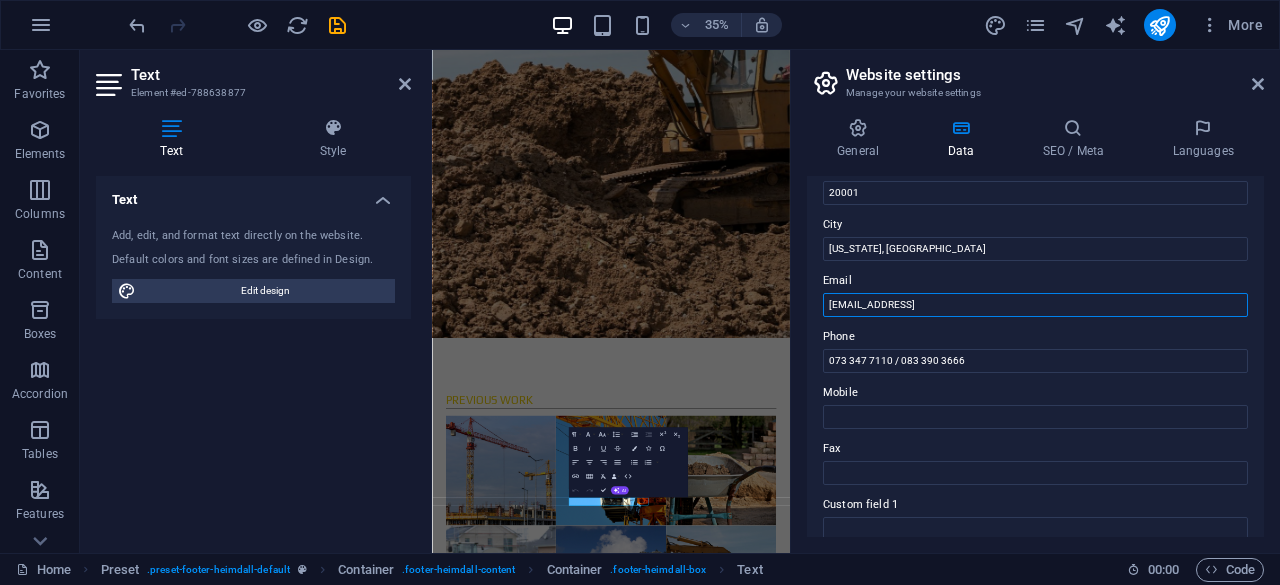 click on "8aa4f13675b3c5b633c8ee30614a23@cpanel.local" at bounding box center [1035, 305] 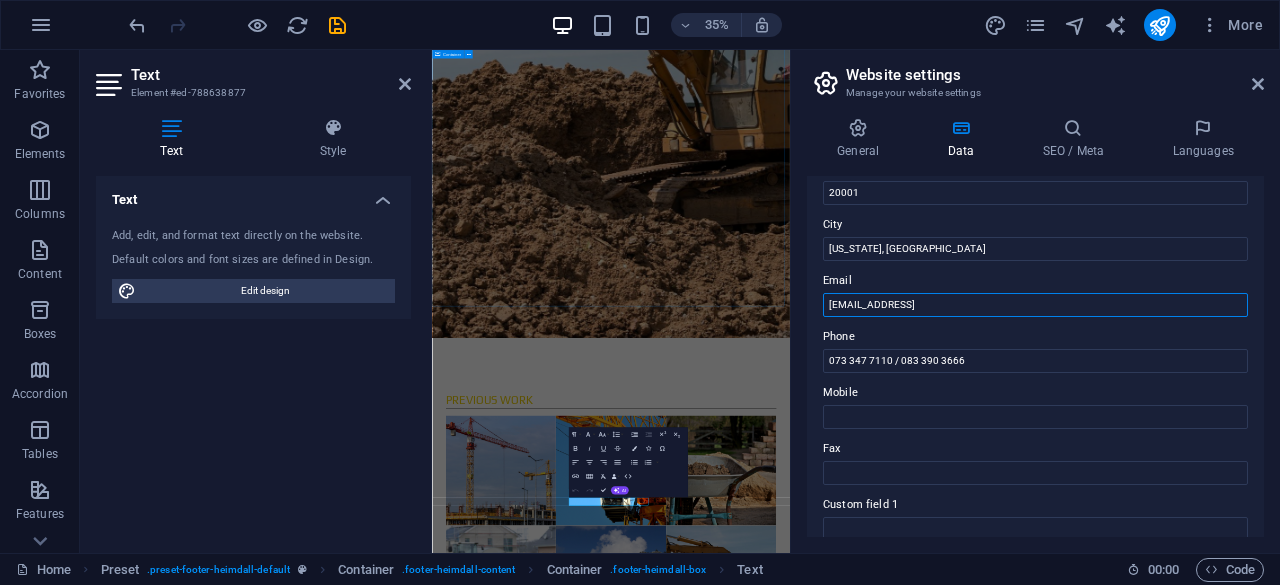 drag, startPoint x: 1563, startPoint y: 353, endPoint x: 1163, endPoint y: 772, distance: 579.27625 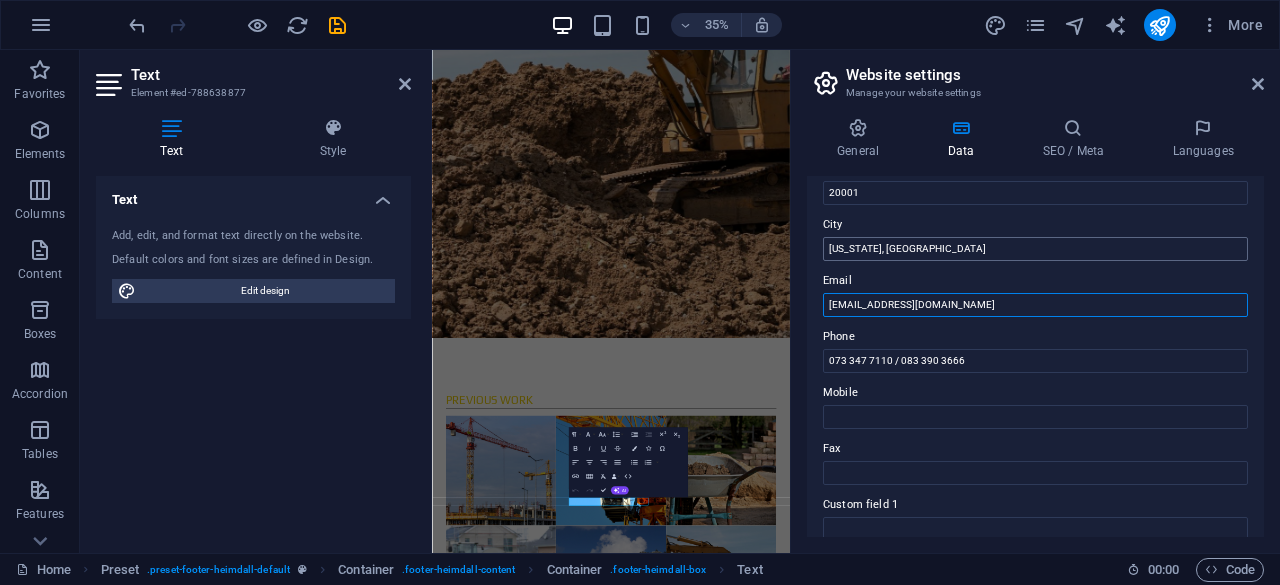 type on "[EMAIL_ADDRESS][DOMAIN_NAME]" 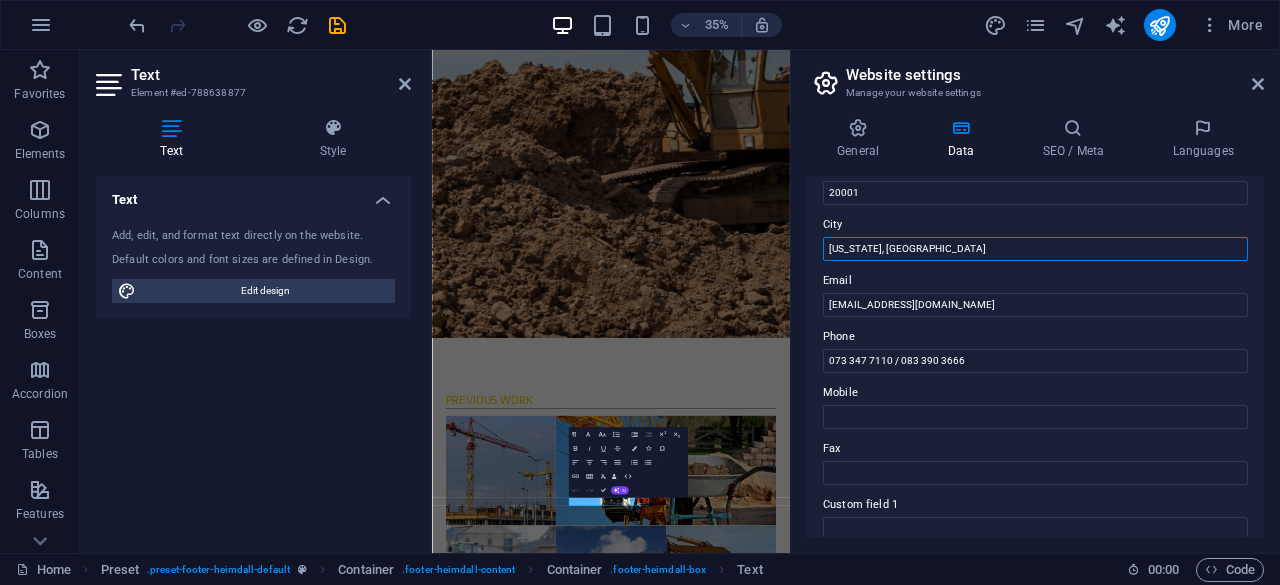 click on "Washington, DC" at bounding box center [1035, 249] 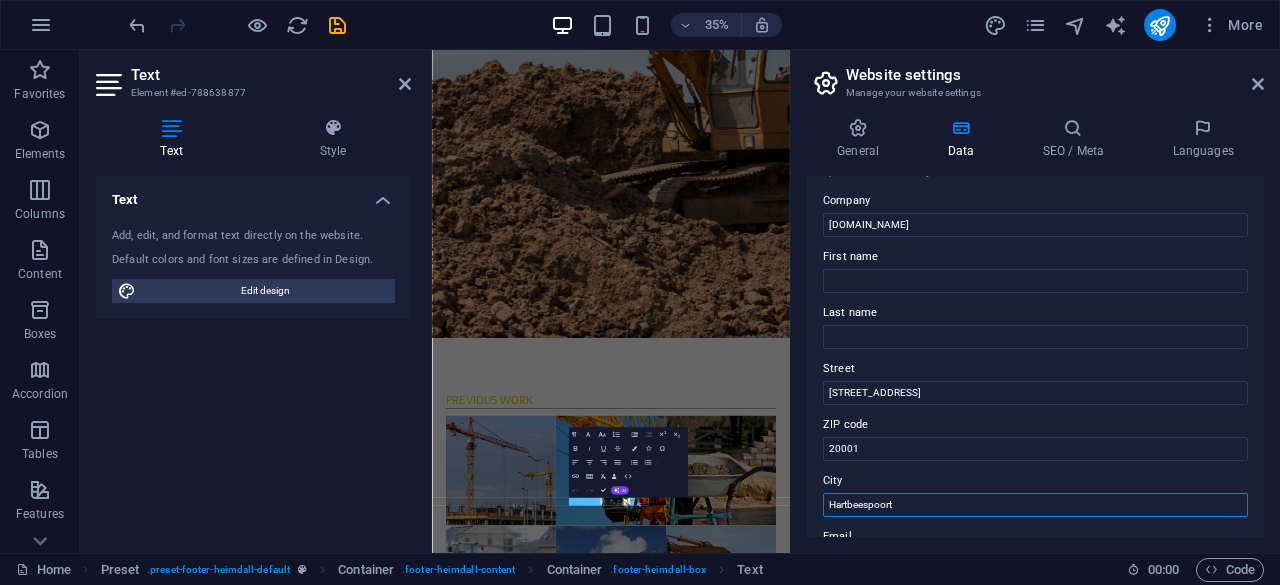 scroll, scrollTop: 0, scrollLeft: 0, axis: both 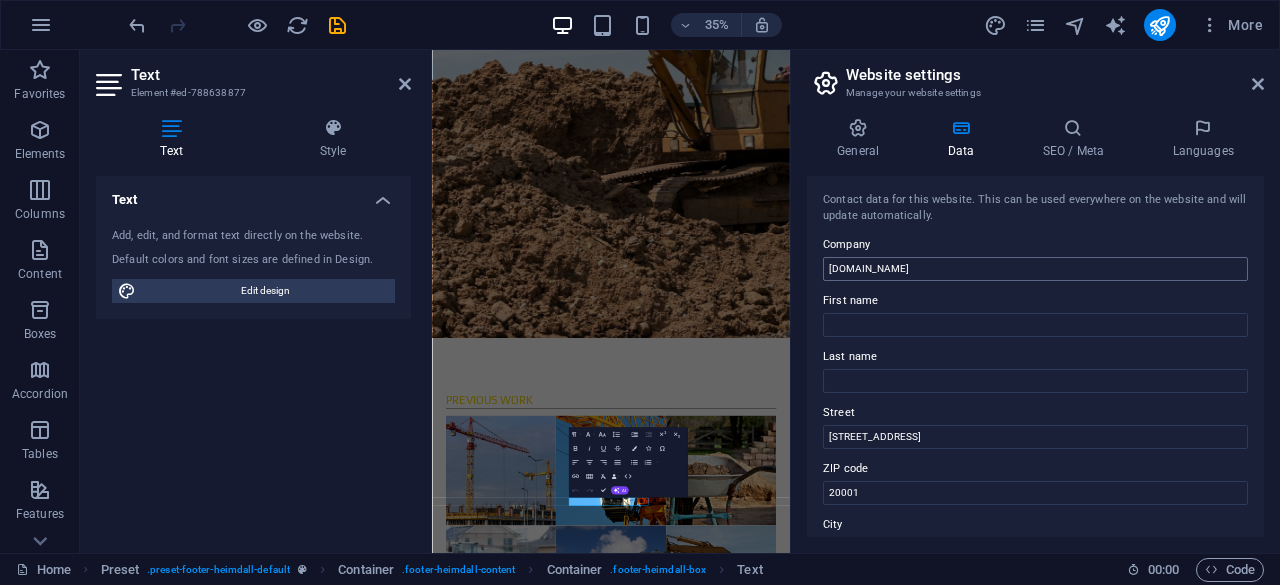 type on "Hartbeespoort" 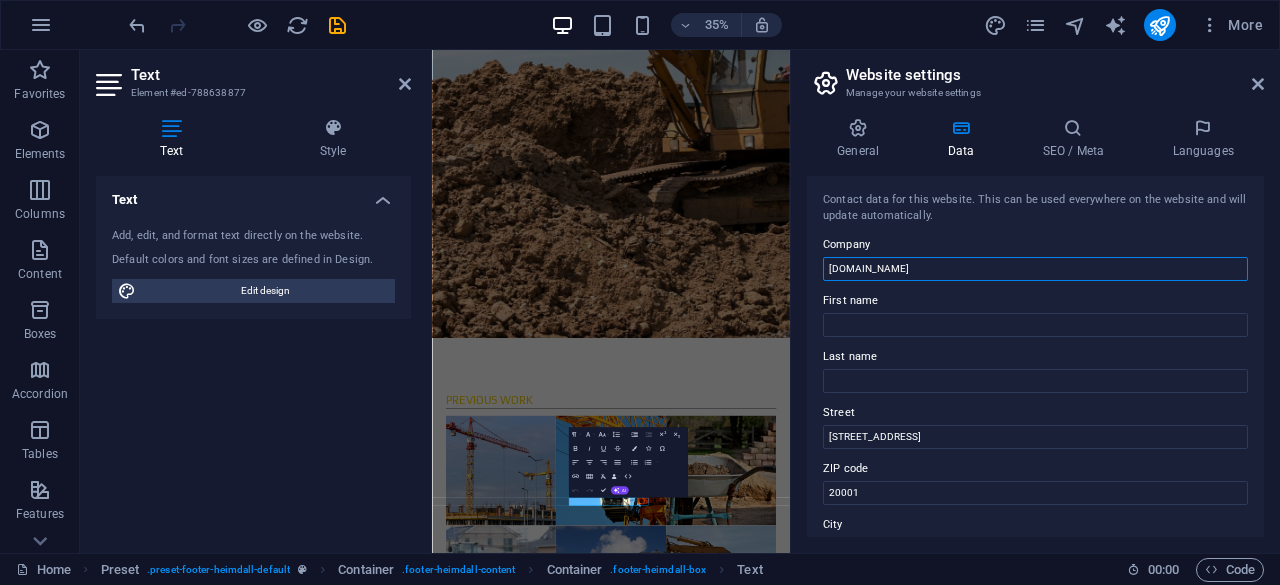 click on "enisupplies.co.za" at bounding box center [1035, 269] 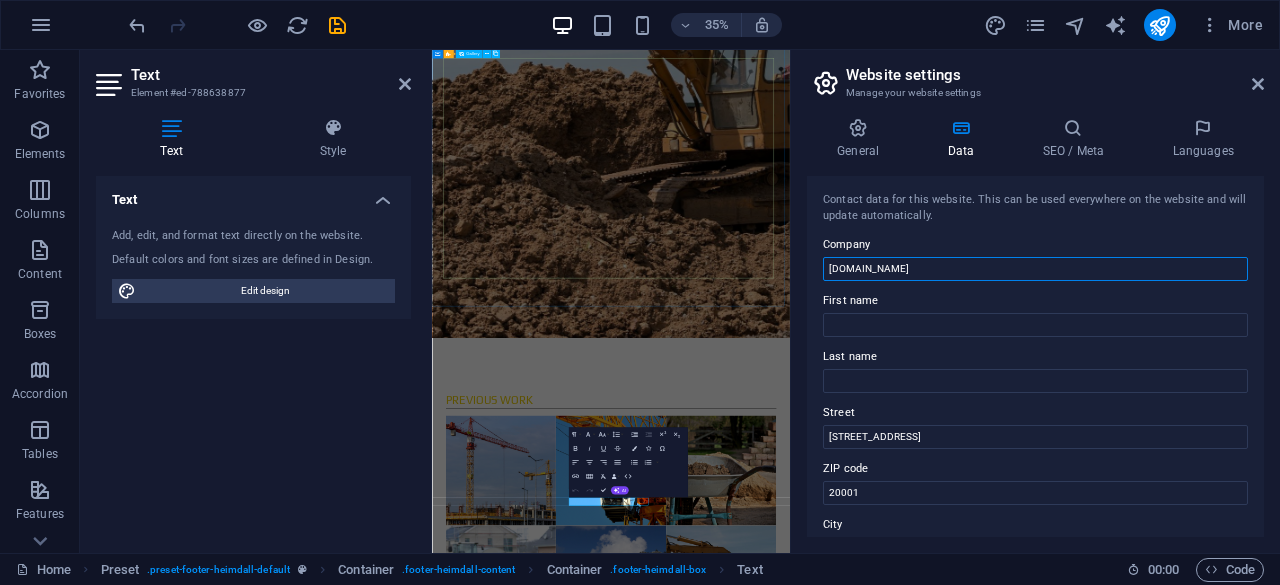 drag, startPoint x: 1423, startPoint y: 315, endPoint x: 1228, endPoint y: 668, distance: 403.27905 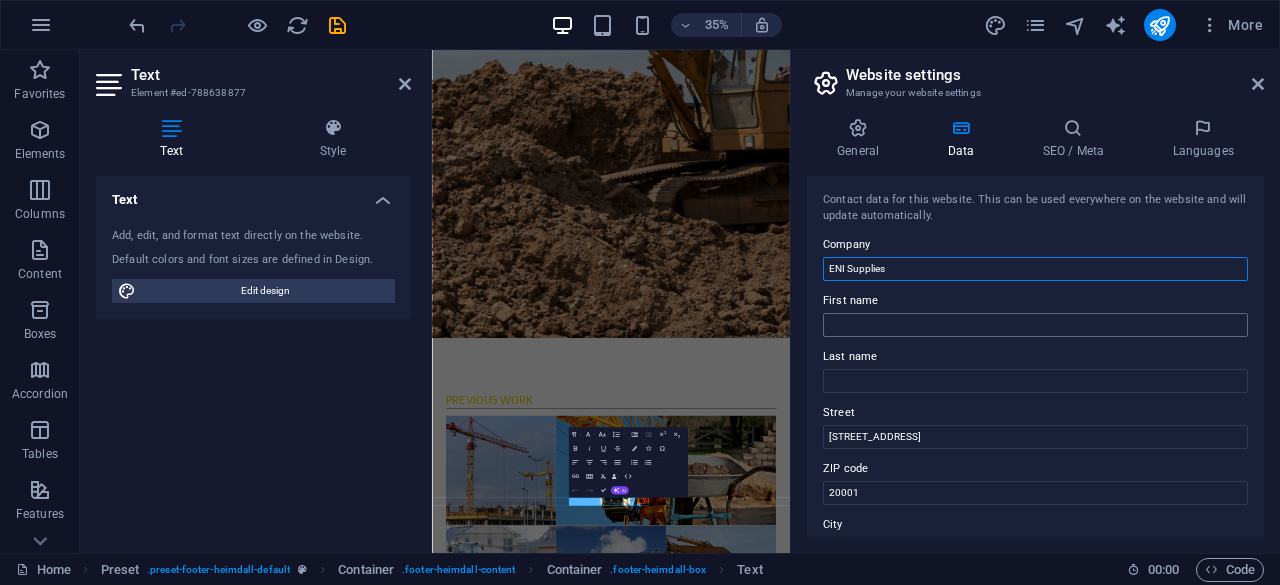 scroll, scrollTop: 100, scrollLeft: 0, axis: vertical 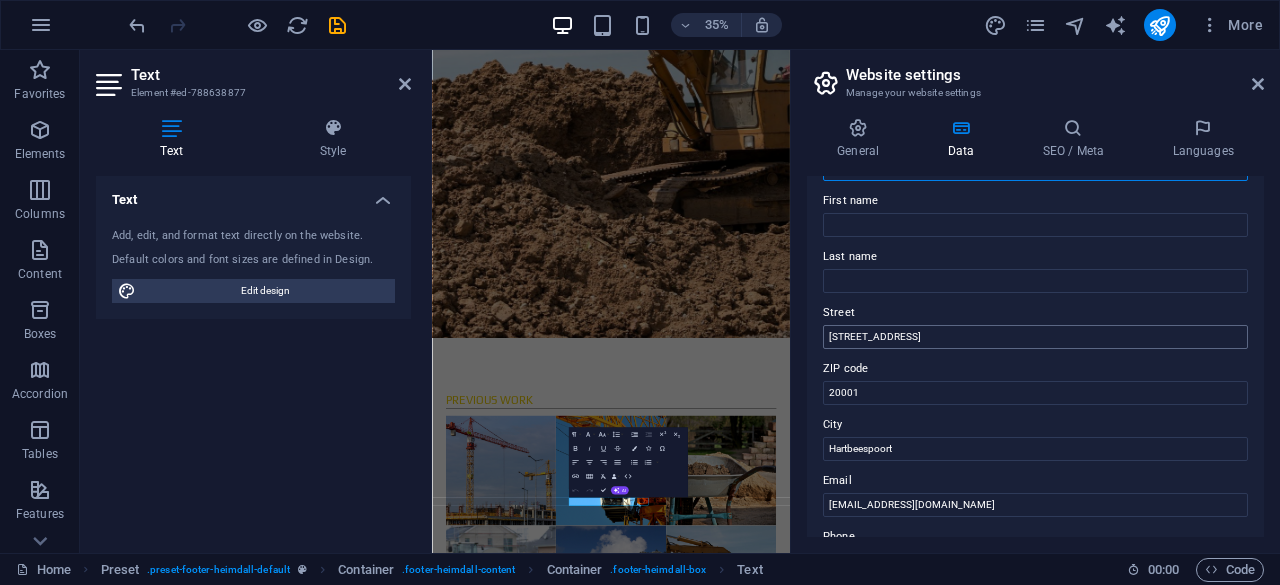 type on "ENI Supplies" 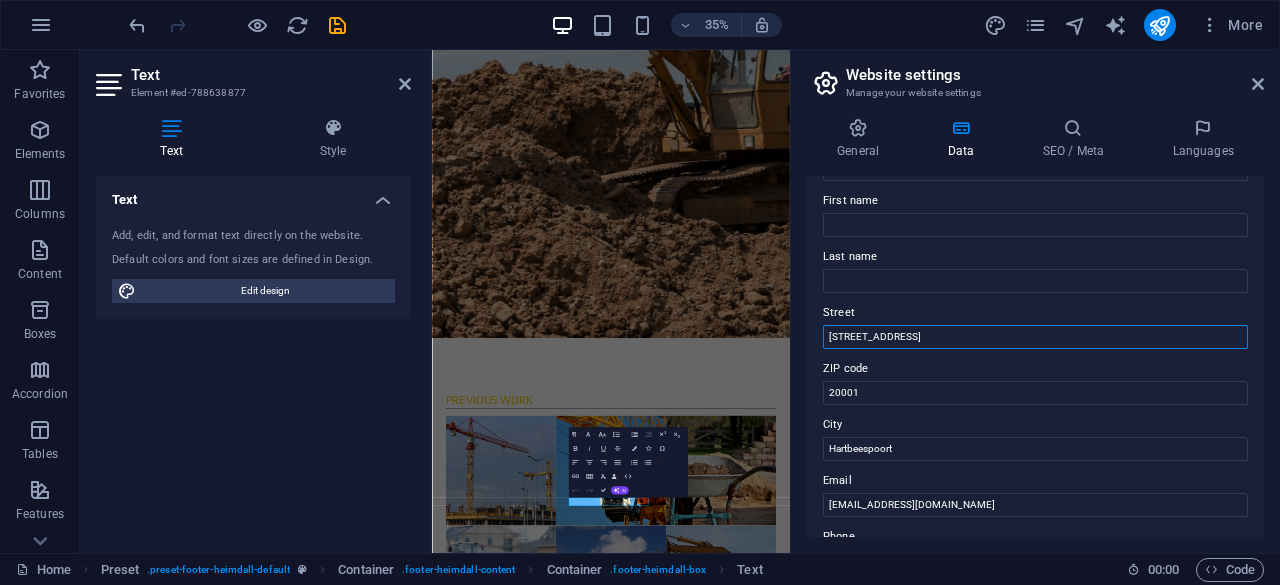 click on "401 F St NW" at bounding box center [1035, 337] 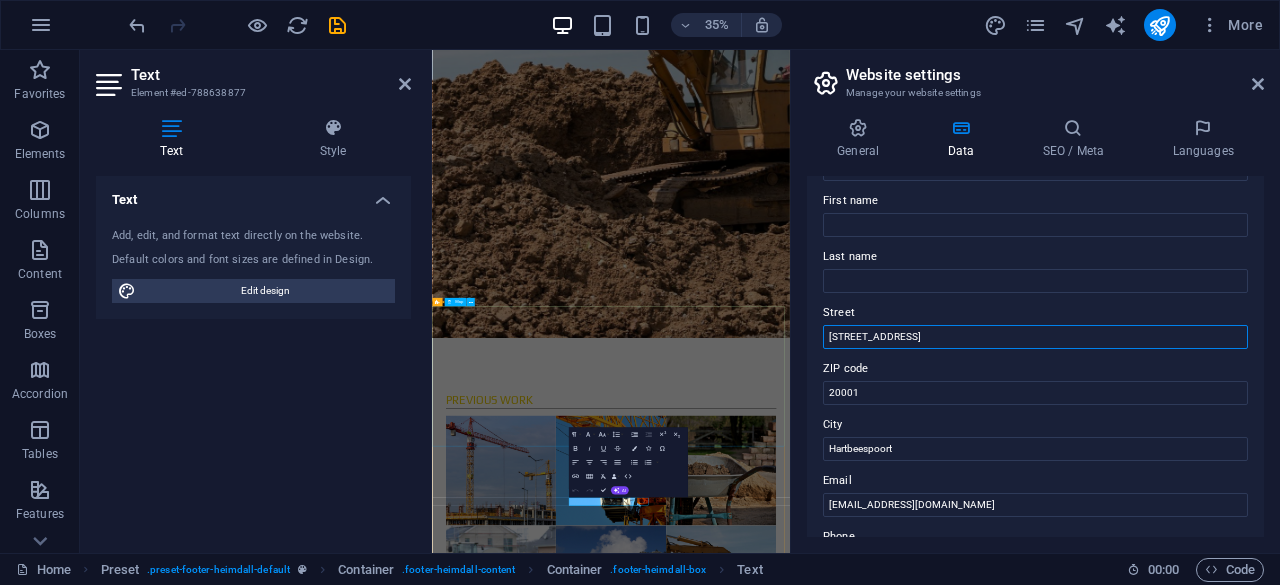 drag, startPoint x: 1361, startPoint y: 385, endPoint x: 1197, endPoint y: 877, distance: 518.6135 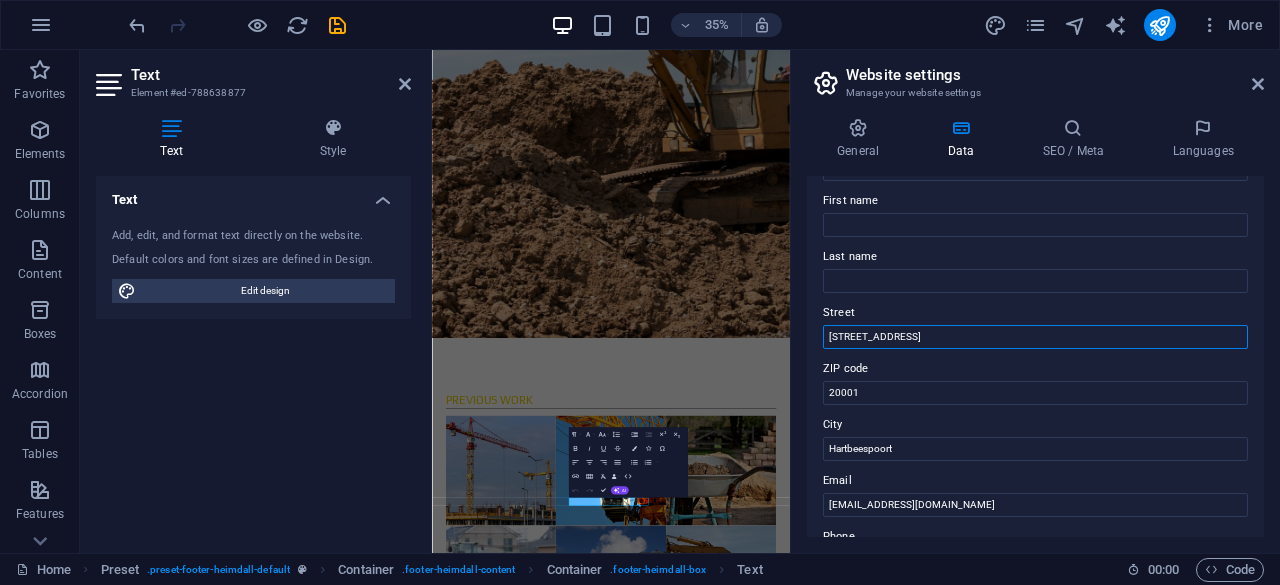 drag, startPoint x: 929, startPoint y: 343, endPoint x: 826, endPoint y: 340, distance: 103.04368 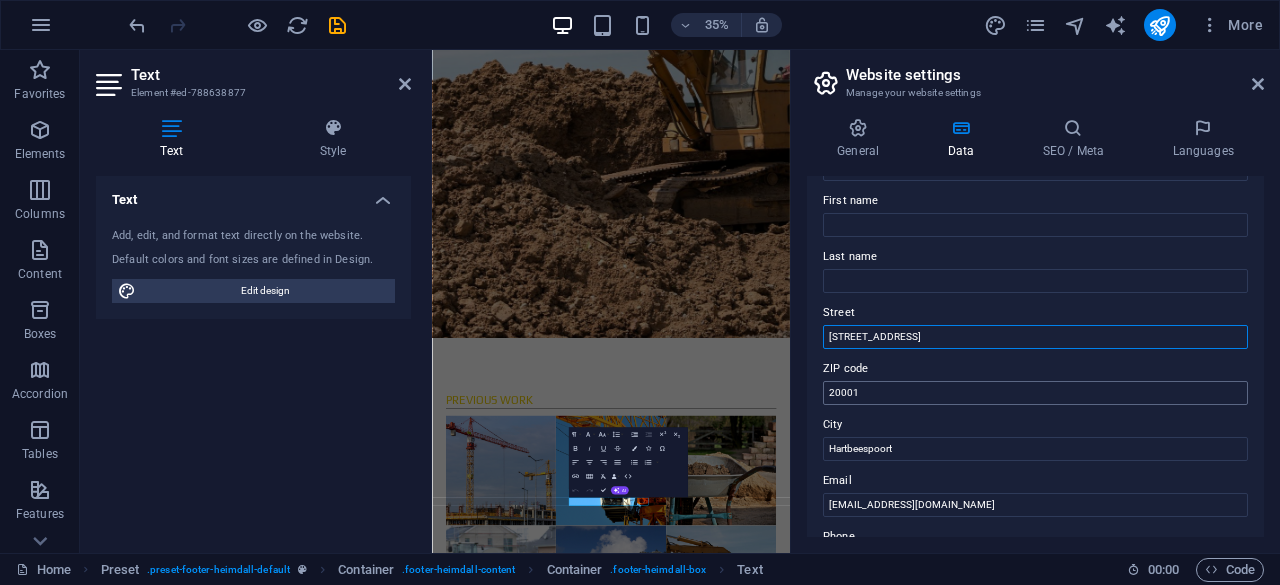 type on "[STREET_ADDRESS]" 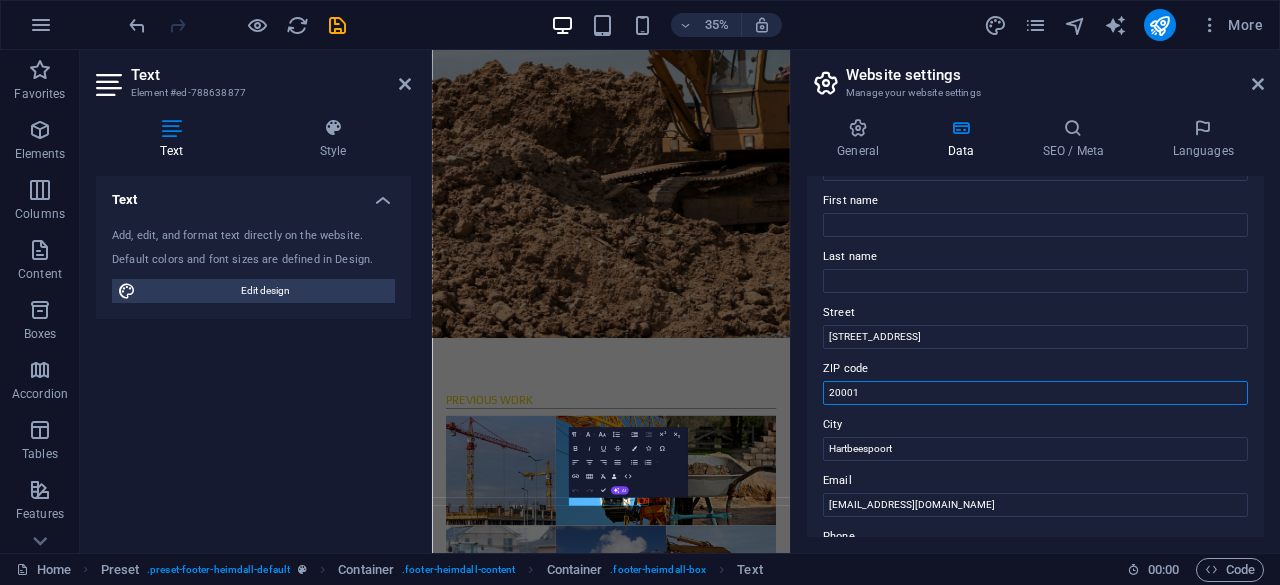 click on "20001" at bounding box center (1035, 393) 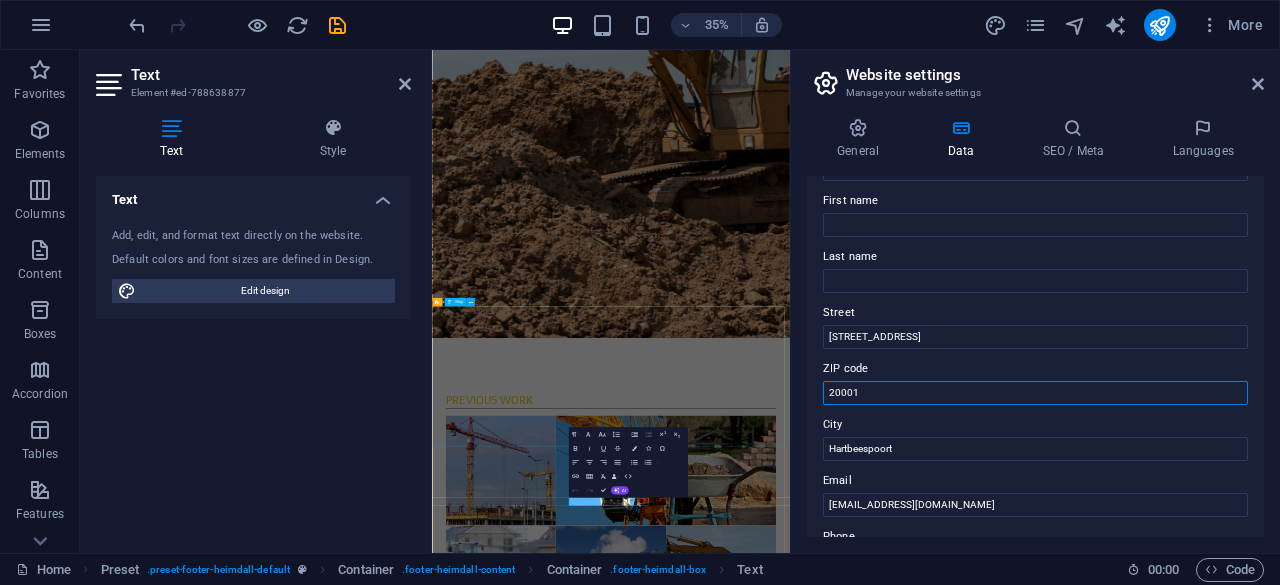 drag, startPoint x: 1342, startPoint y: 441, endPoint x: 1262, endPoint y: 978, distance: 542.92633 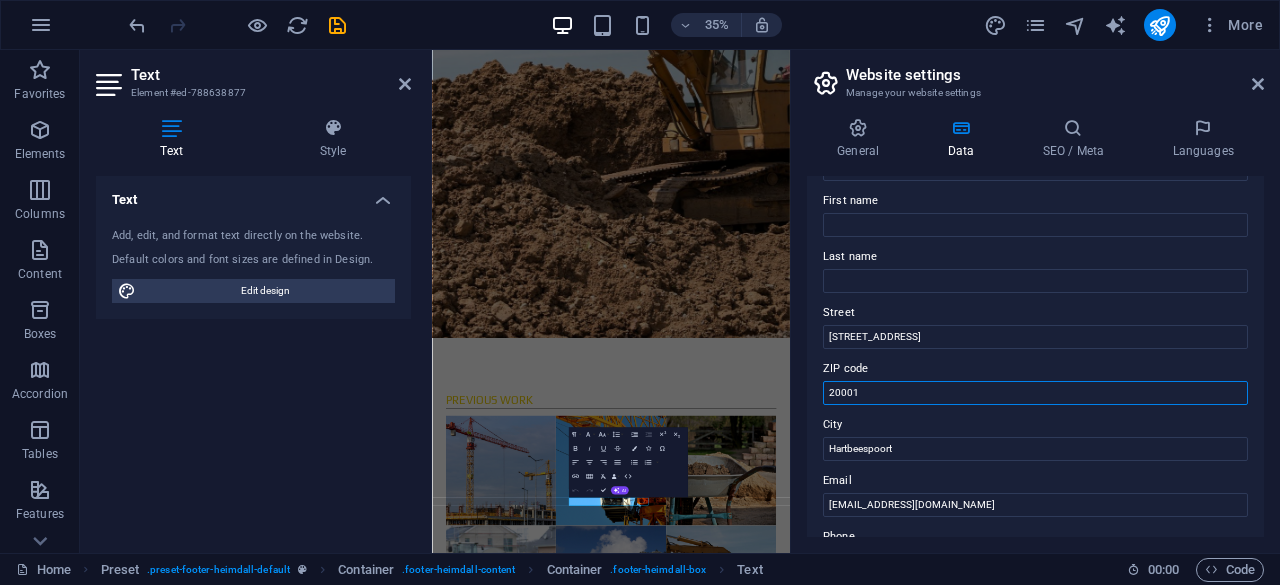 click on "20001" at bounding box center (1035, 393) 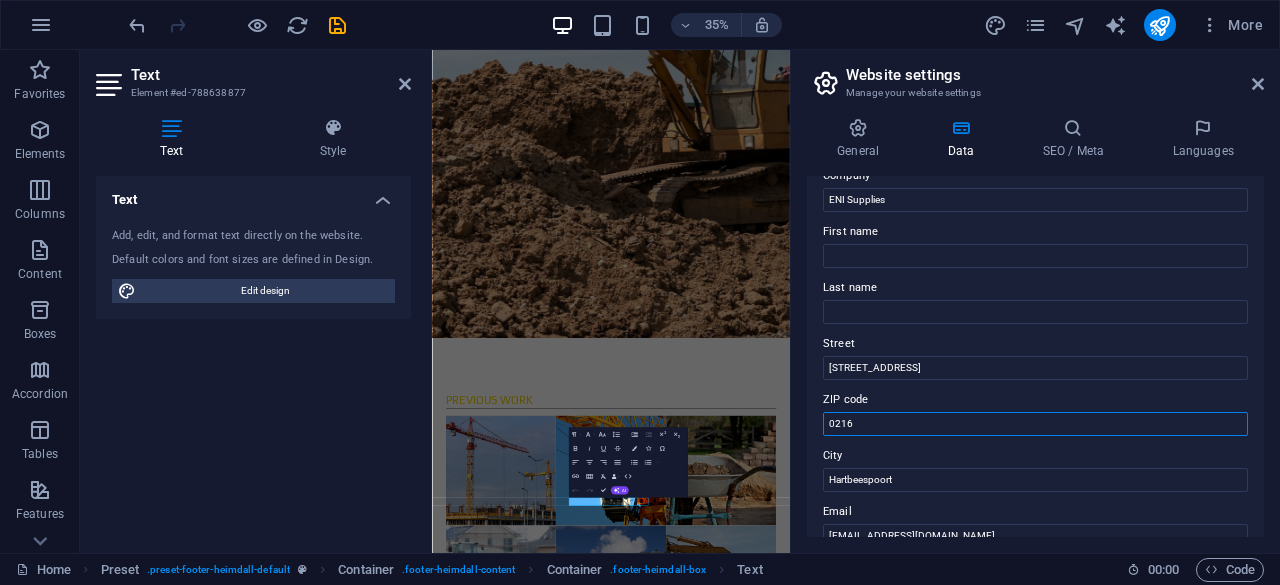 scroll, scrollTop: 0, scrollLeft: 0, axis: both 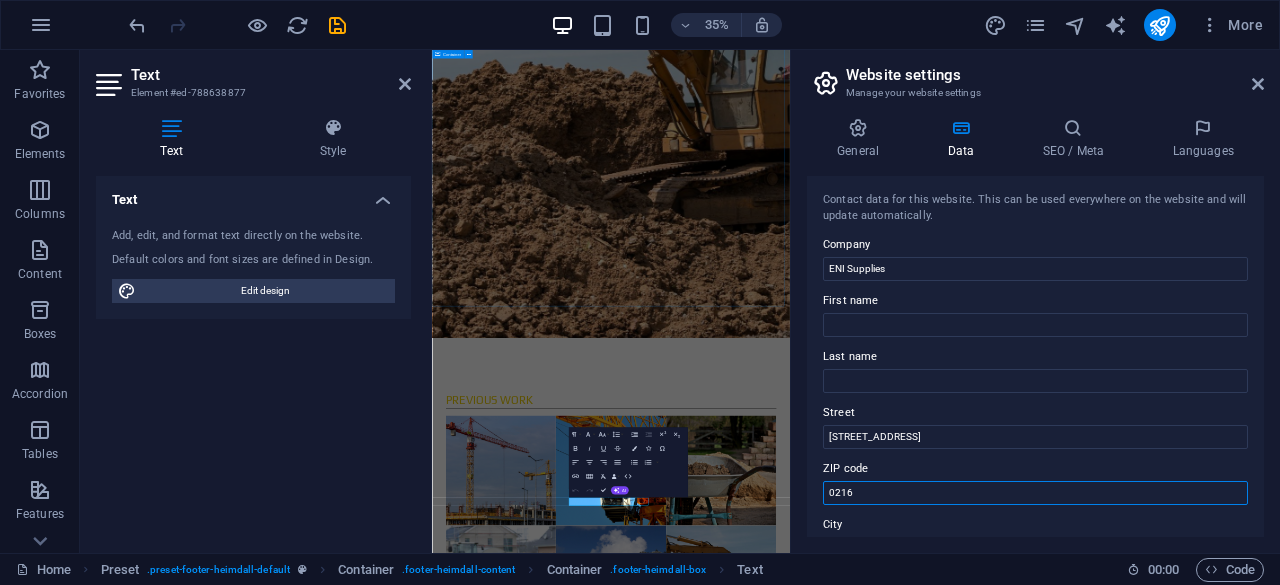 type on "0216" 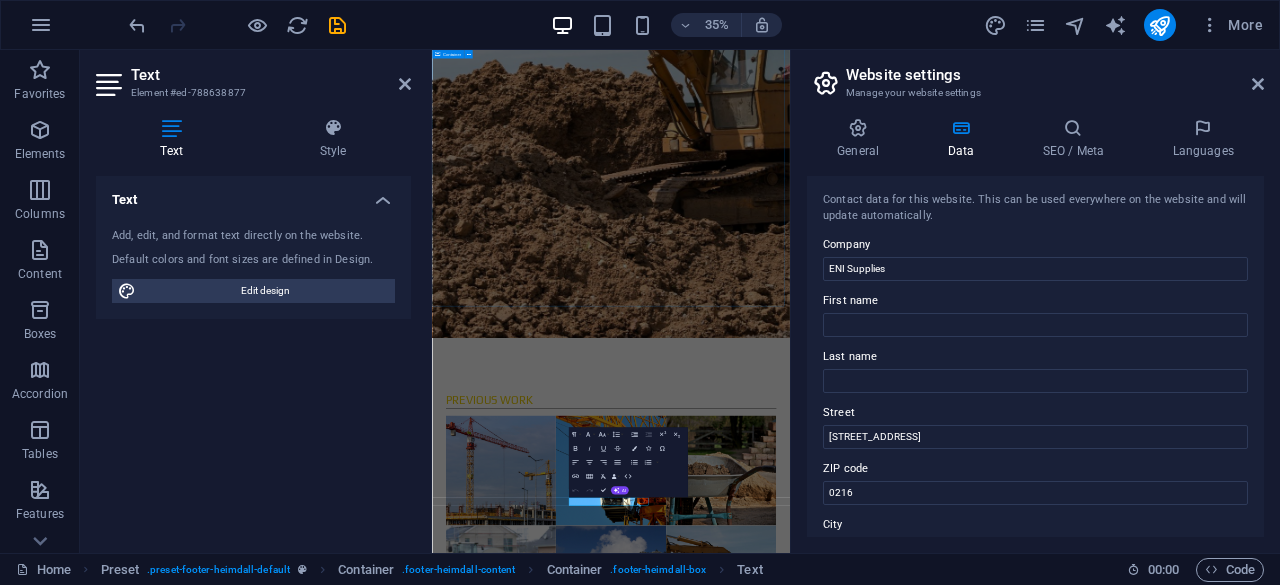 click on "Previous Work" at bounding box center (943, 1375) 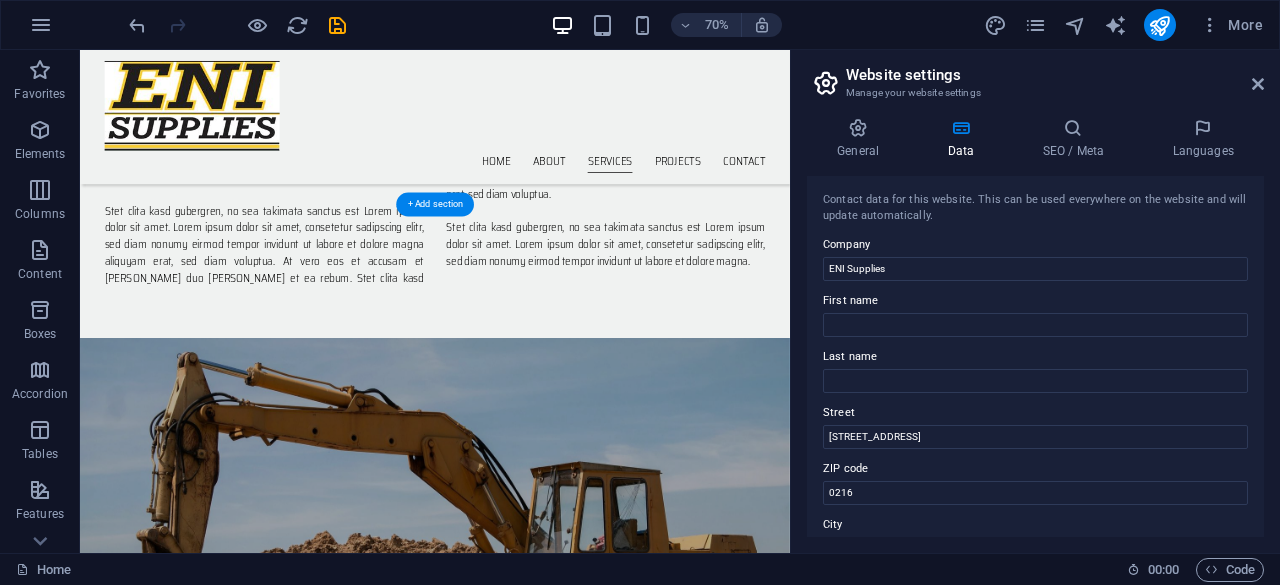 scroll, scrollTop: 1408, scrollLeft: 0, axis: vertical 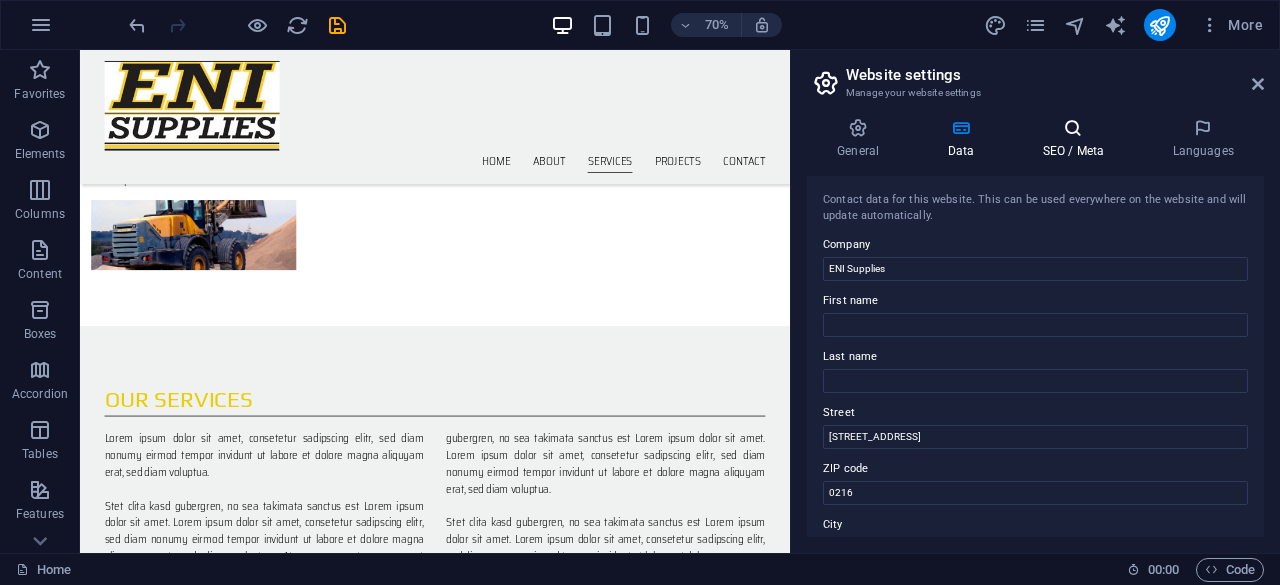 click on "SEO / Meta" at bounding box center (1077, 139) 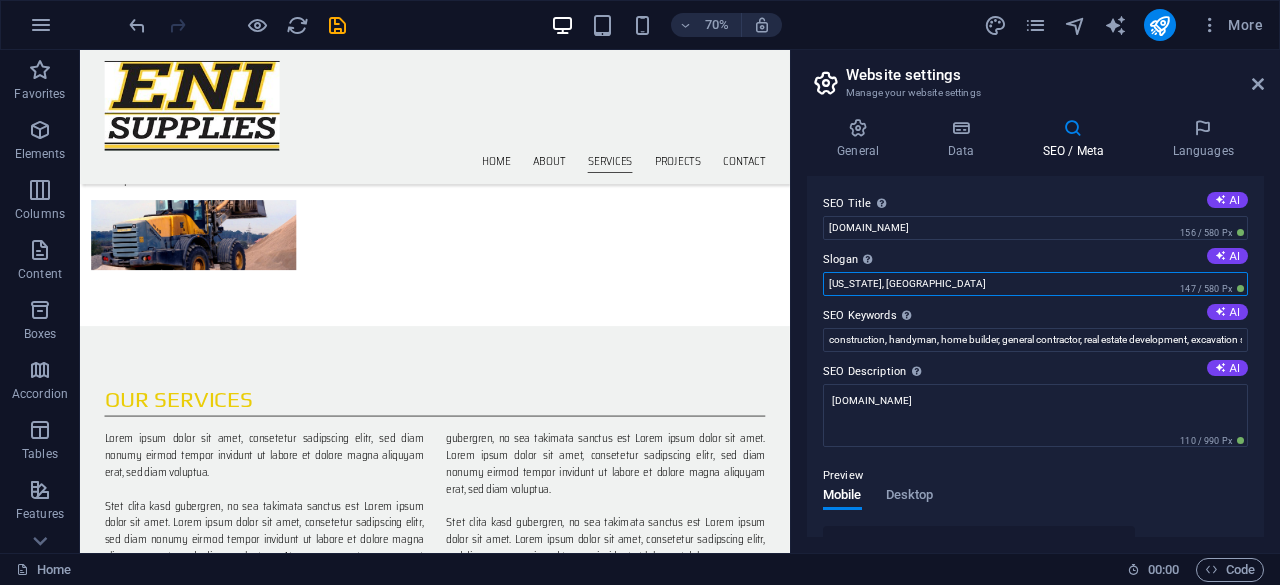 click on "Washington, DC" at bounding box center (1035, 284) 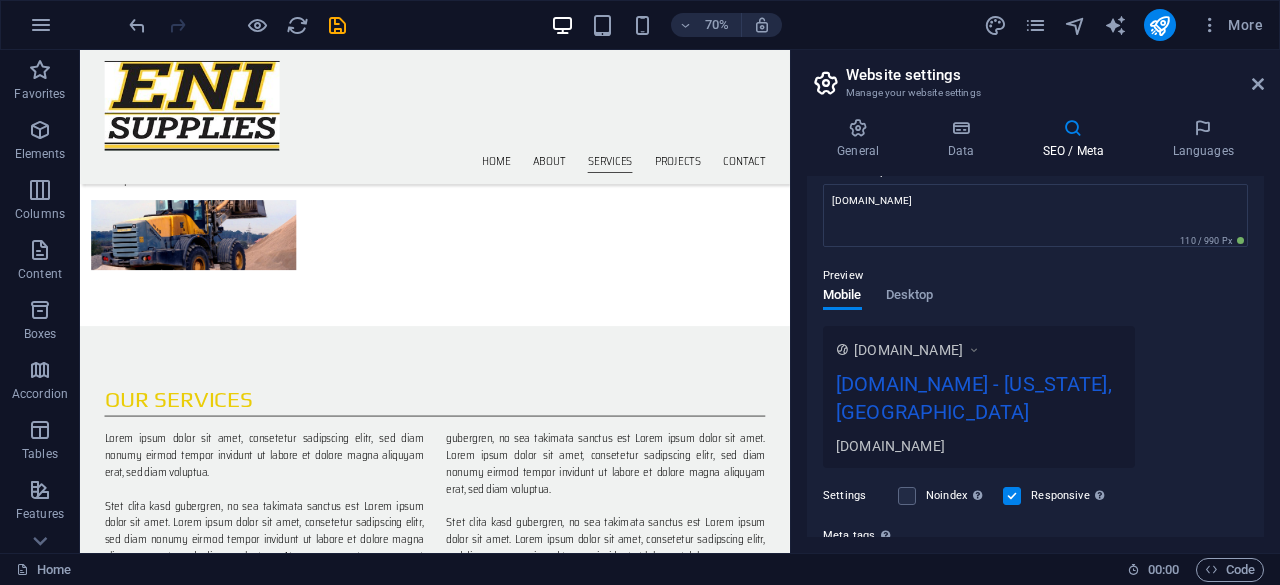 scroll, scrollTop: 0, scrollLeft: 0, axis: both 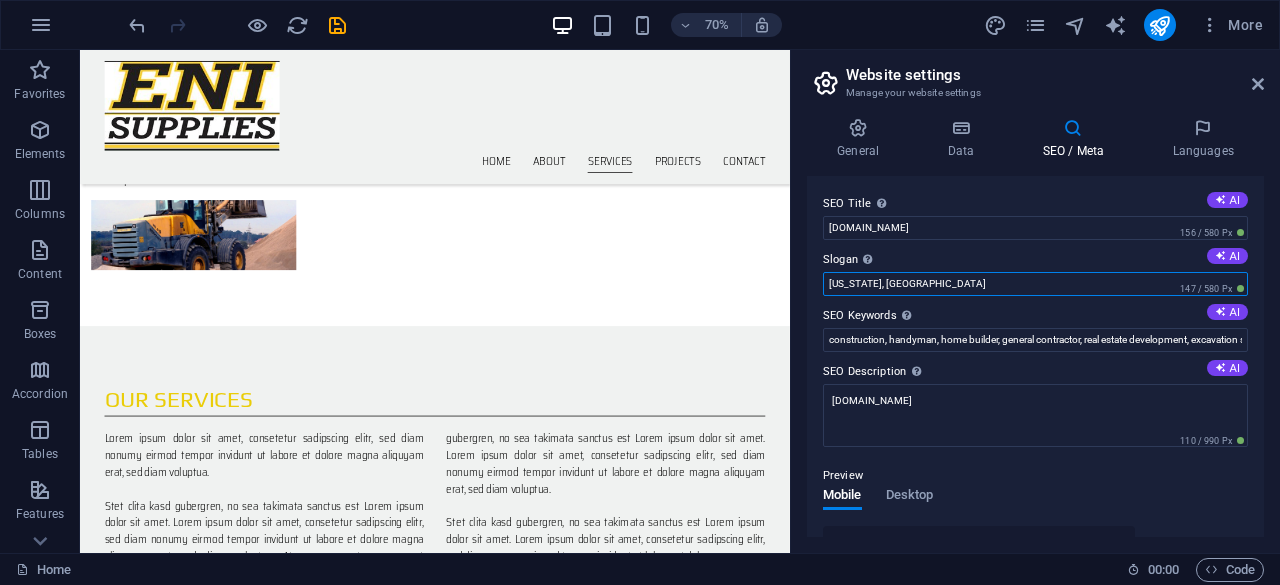 drag, startPoint x: 931, startPoint y: 282, endPoint x: 807, endPoint y: 282, distance: 124 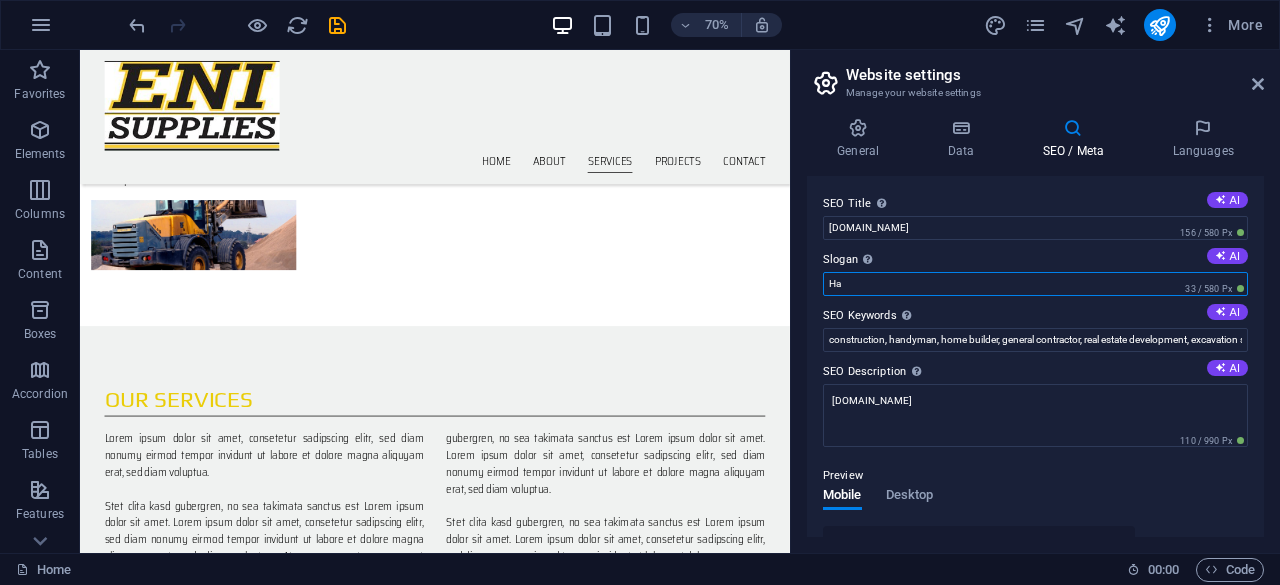 type on "H" 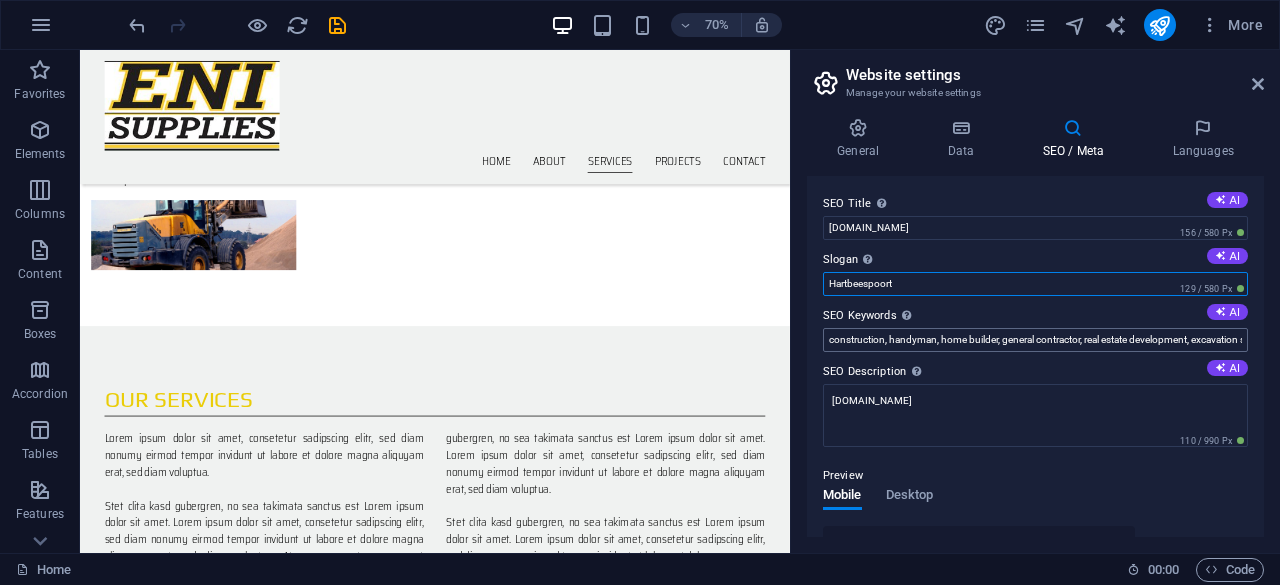 type on "Hartbeespoort" 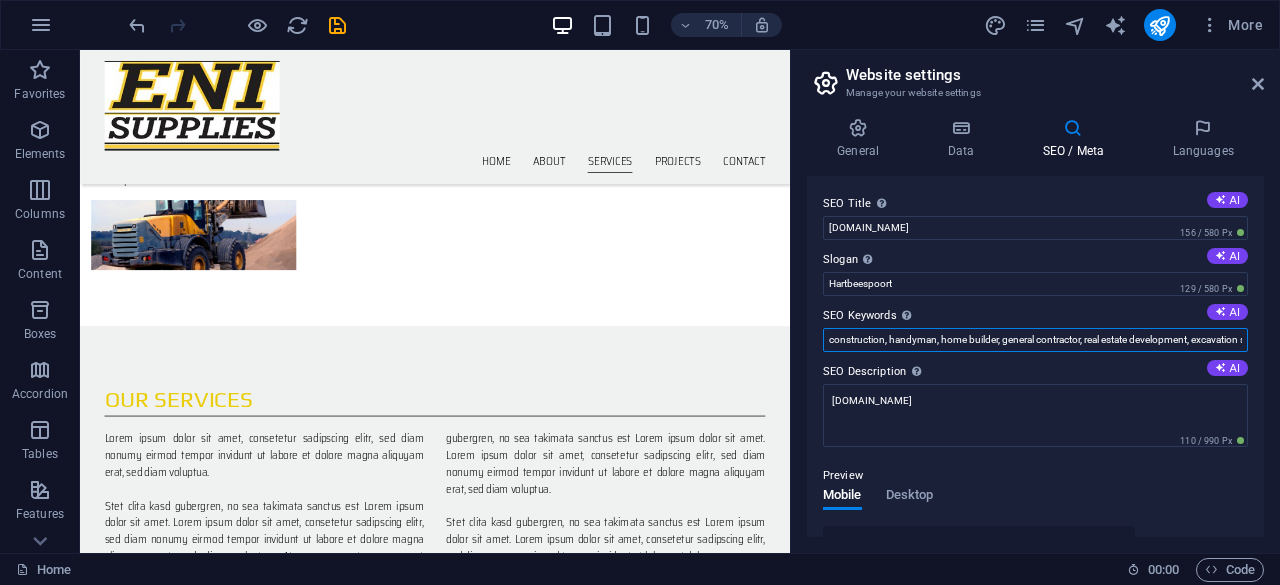 click on "construction, handyman, home builder, general contractor, real estate development, excavation services, contracting, enisupplies.co.za, Washington, DC" at bounding box center (1035, 340) 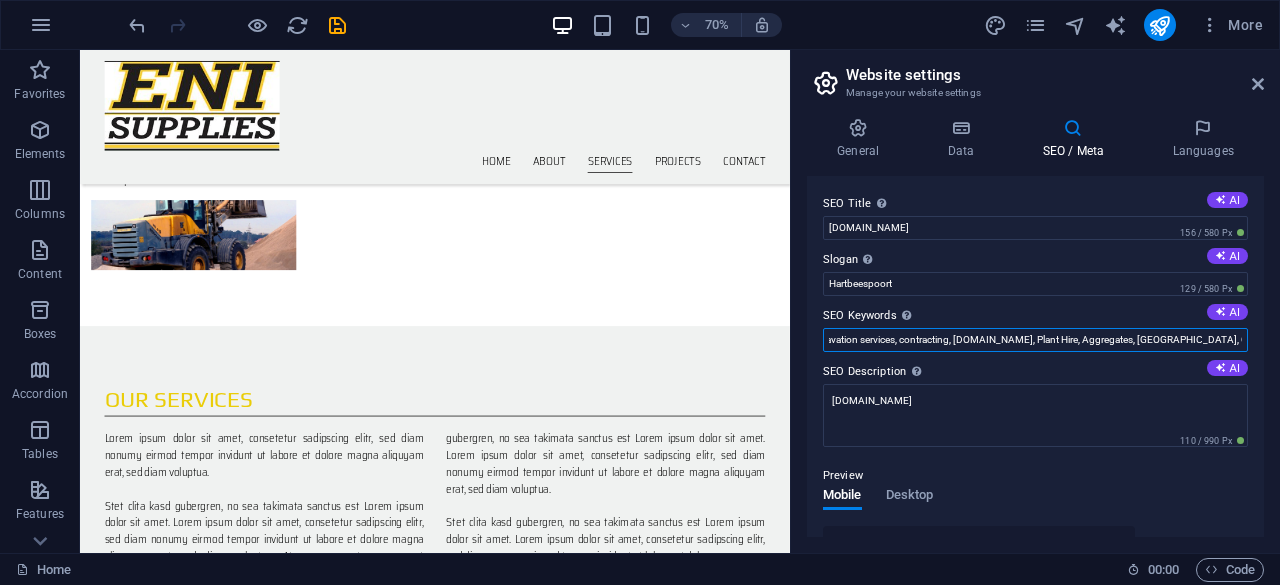 scroll, scrollTop: 0, scrollLeft: 386, axis: horizontal 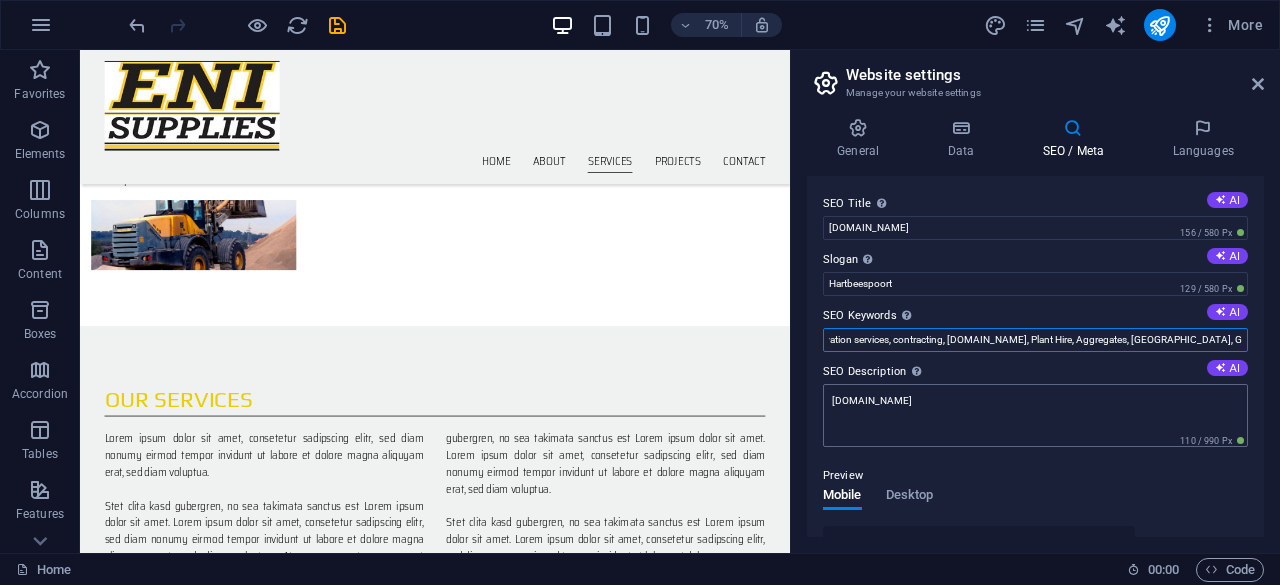 type on "construction, handyman, home builder, general contractor, real estate development, excavation services, contracting, enisupplies.co.za, Plant Hire, Aggregates, Building Sand, G5, G6" 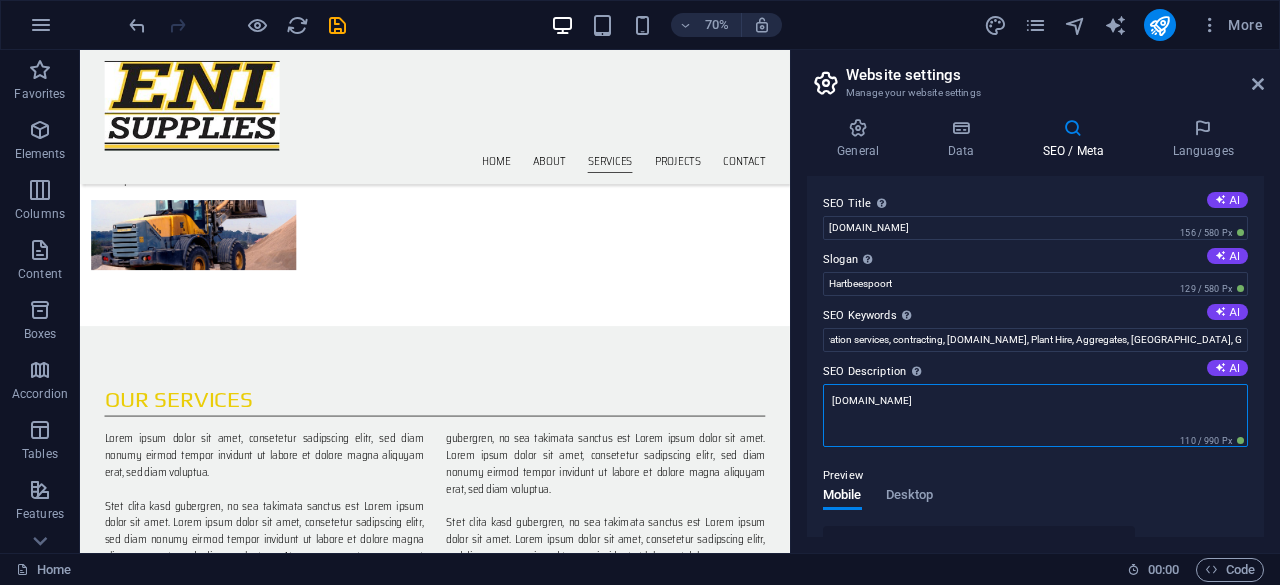 scroll, scrollTop: 0, scrollLeft: 0, axis: both 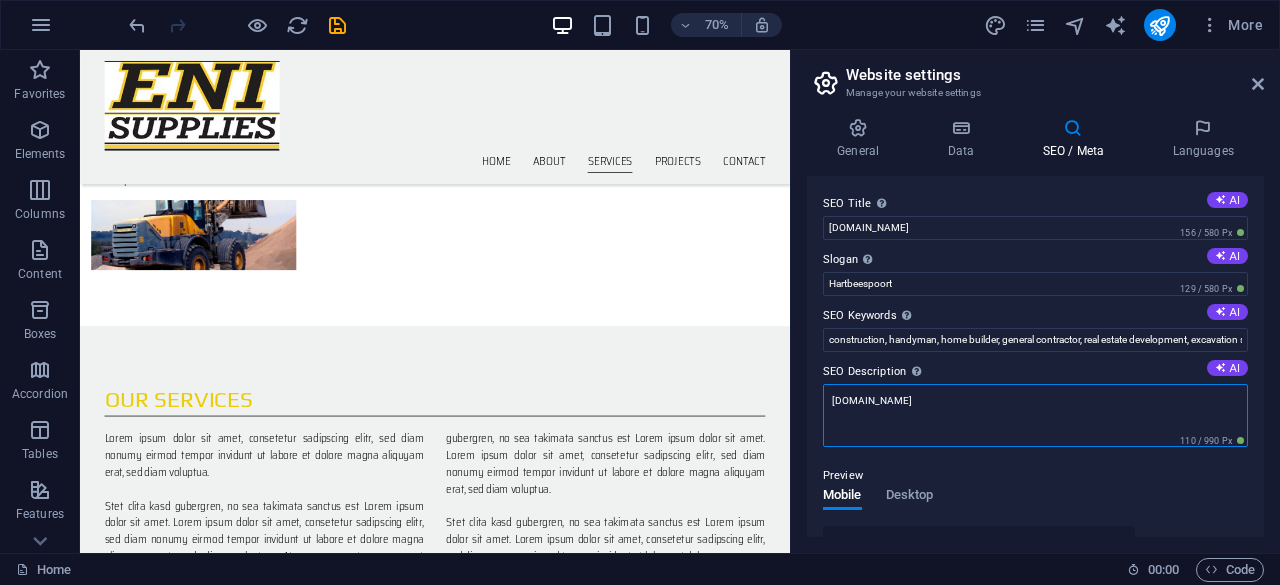 click on "enisupplies.co.za" at bounding box center (1035, 415) 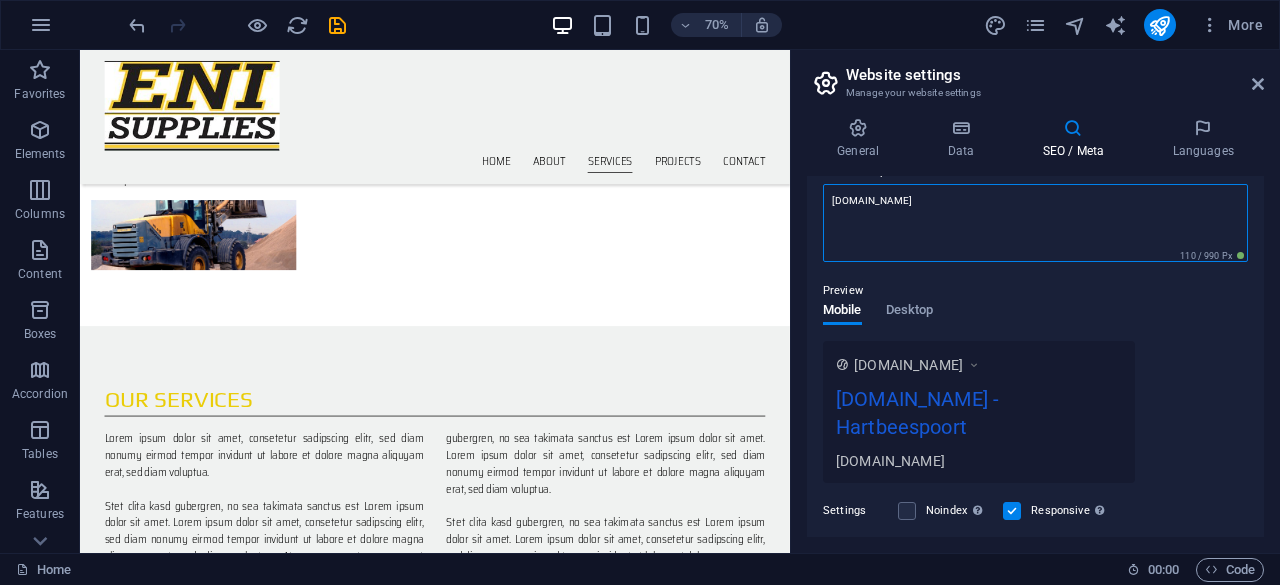 scroll, scrollTop: 300, scrollLeft: 0, axis: vertical 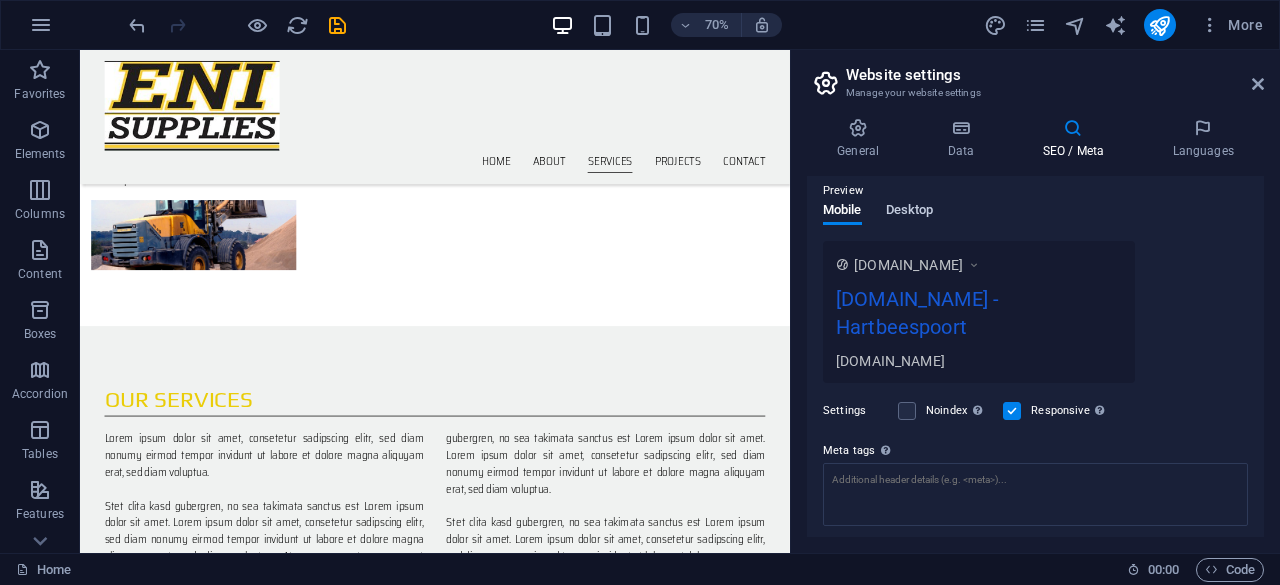 click on "Desktop" at bounding box center (910, 212) 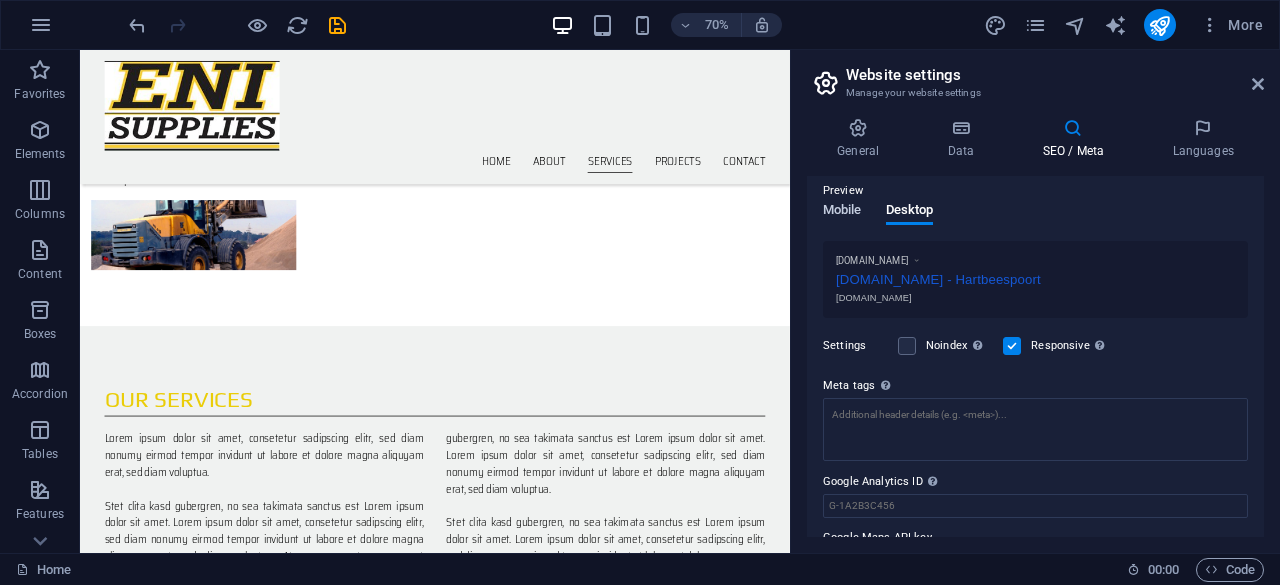 click on "Mobile" at bounding box center [842, 212] 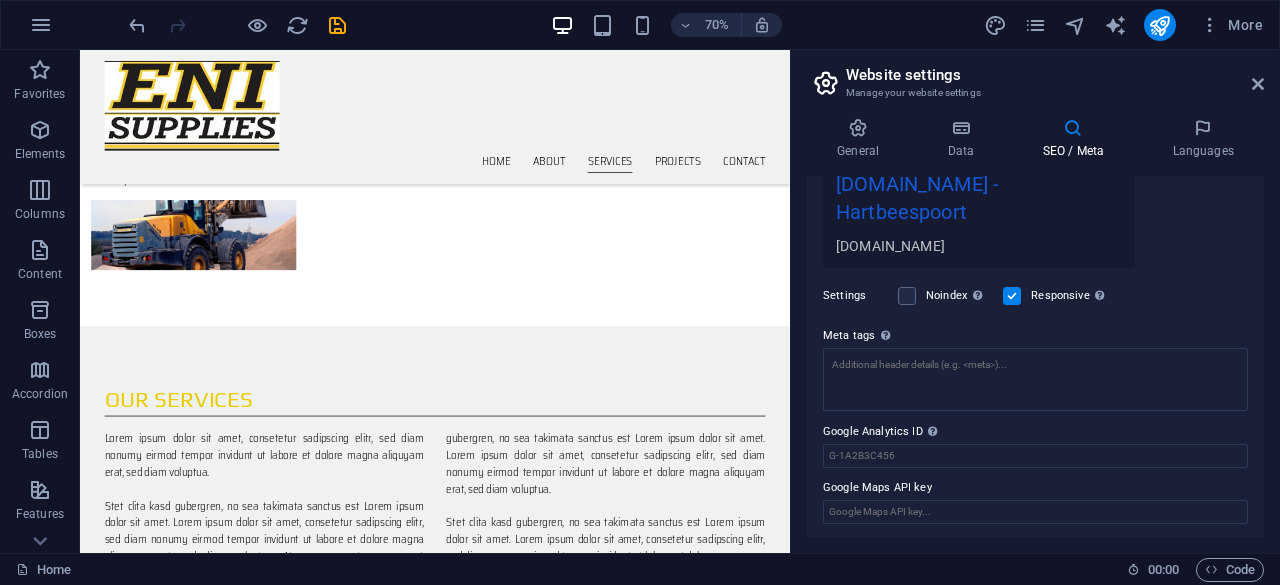 scroll, scrollTop: 0, scrollLeft: 0, axis: both 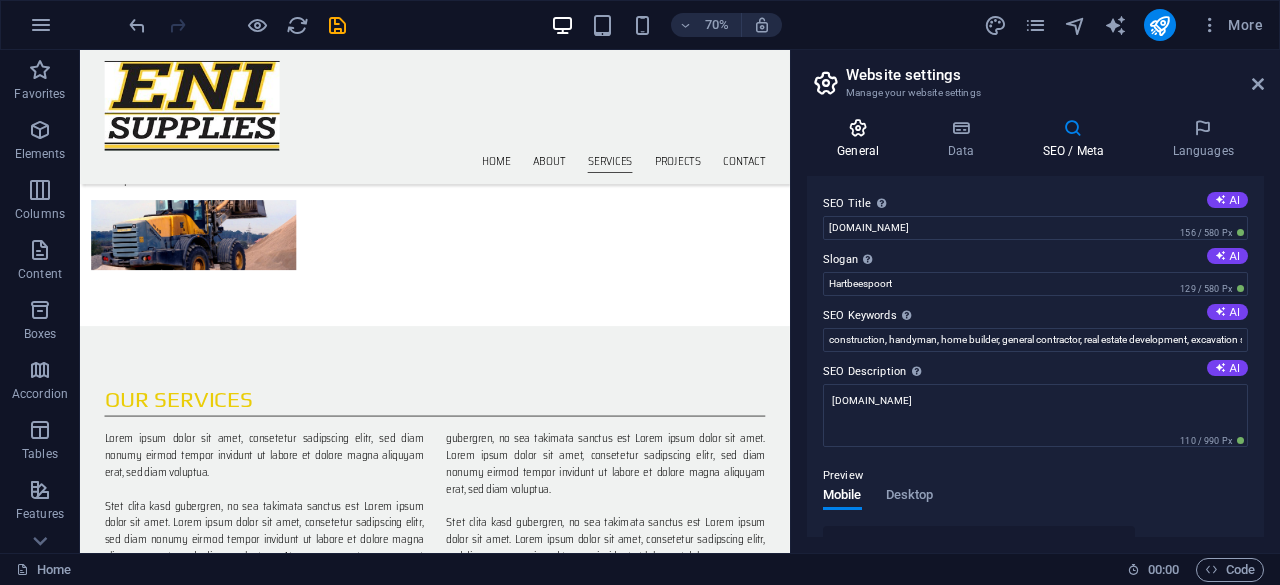 click on "General" at bounding box center [862, 139] 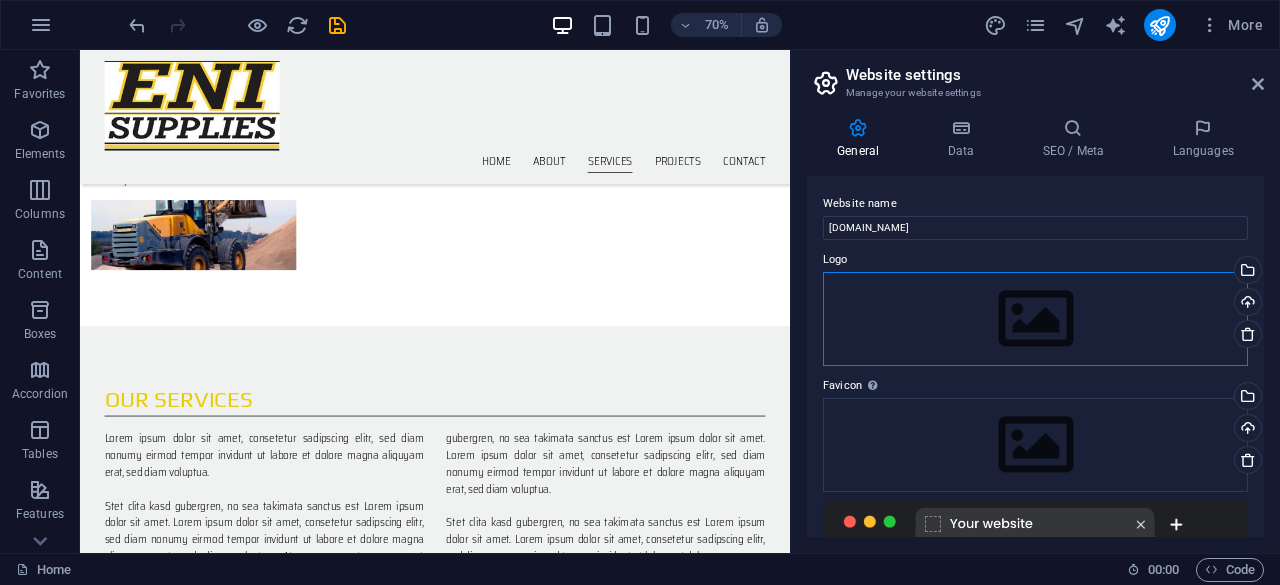 click on "Drag files here, click to choose files or select files from Files or our free stock photos & videos" at bounding box center (1035, 319) 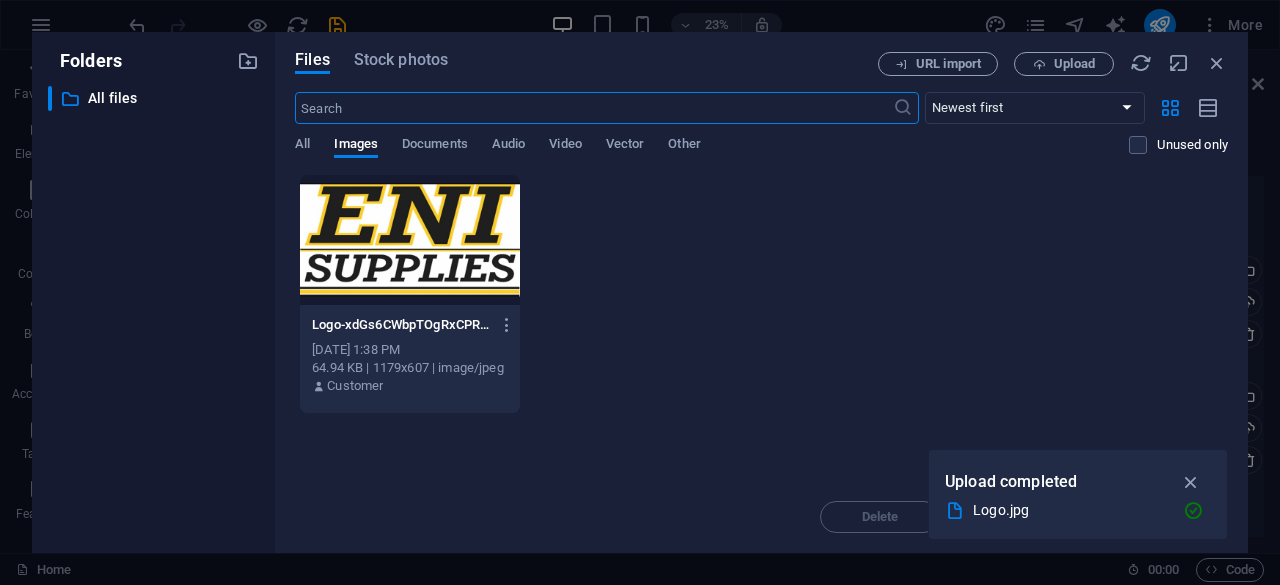 scroll, scrollTop: 2921, scrollLeft: 0, axis: vertical 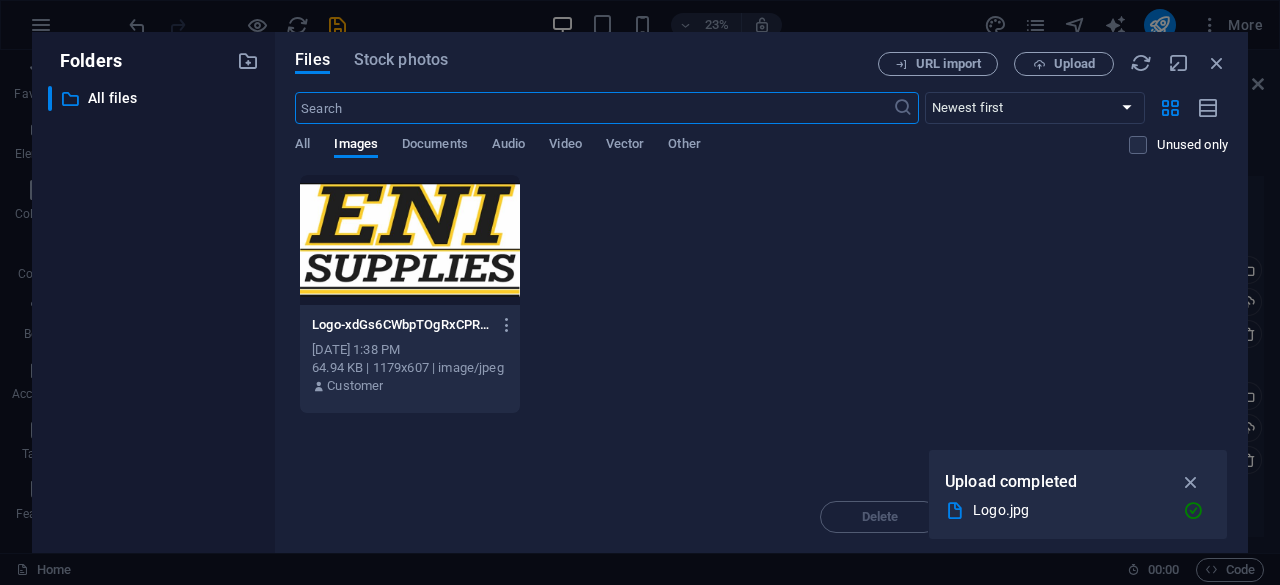 click at bounding box center (410, 240) 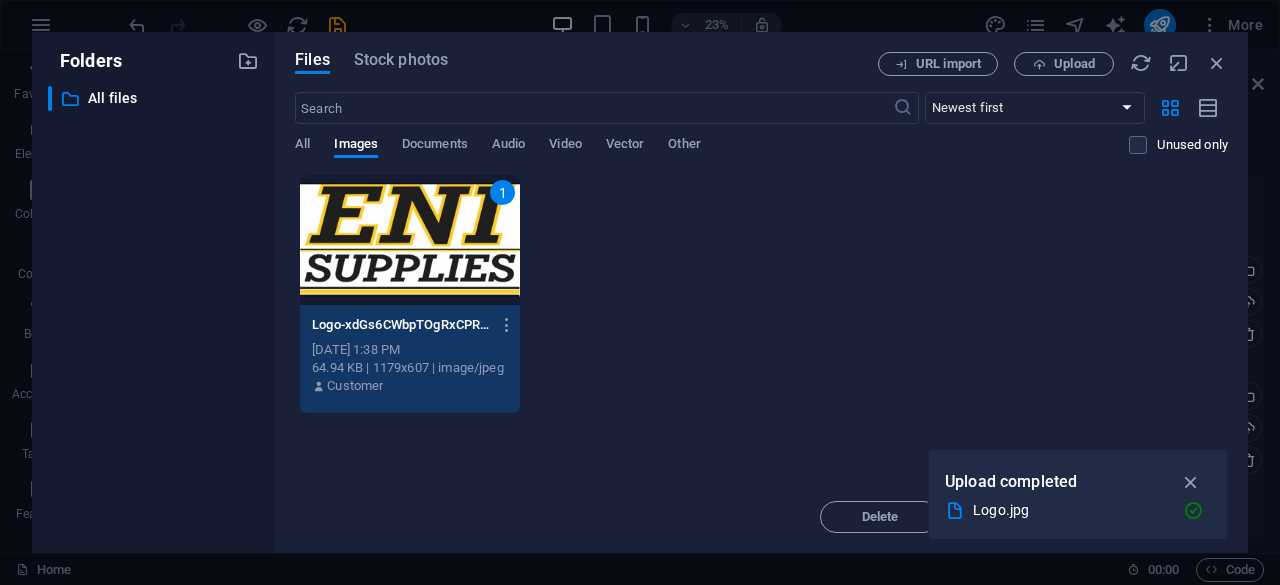 click on "1" at bounding box center (410, 240) 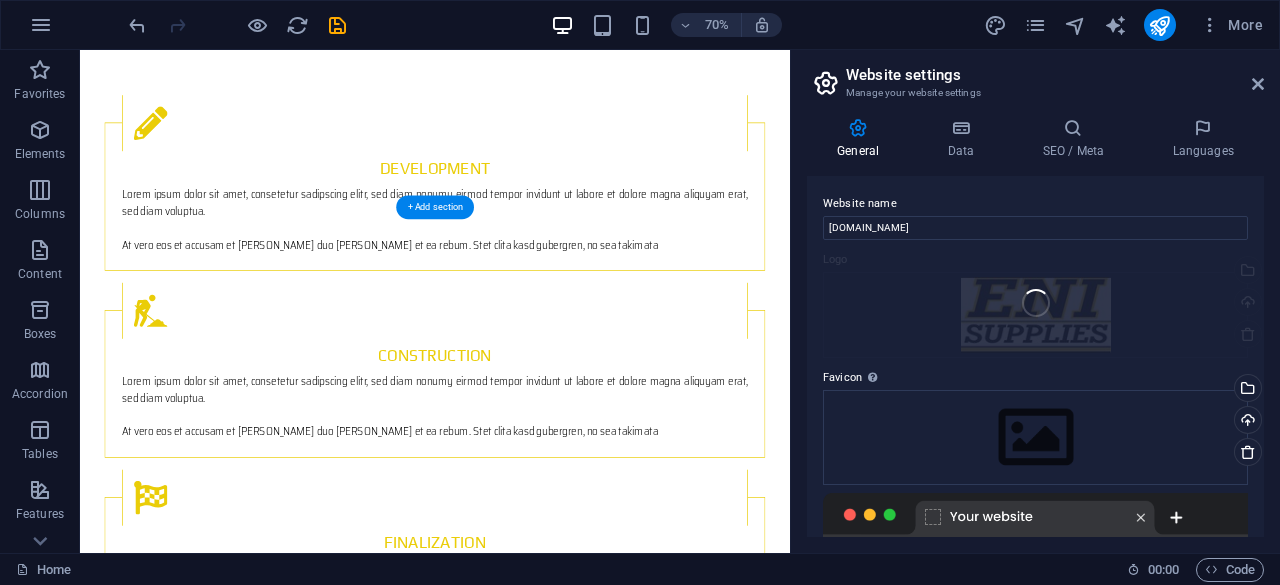 scroll, scrollTop: 1408, scrollLeft: 0, axis: vertical 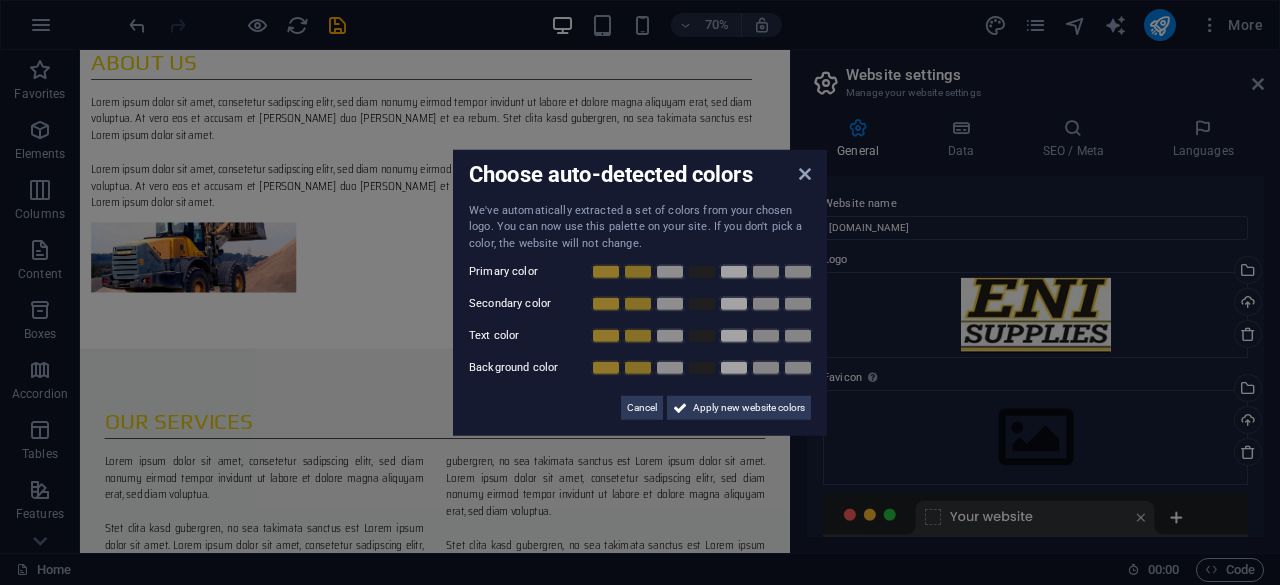 click on "Choose auto-detected colors We've automatically extracted a set of colors from your chosen logo. You can now use this palette on your site. If you don't pick a color, the website will not change.  Primary color Secondary color Text color Background color Cancel Apply new website colors" at bounding box center [640, 292] 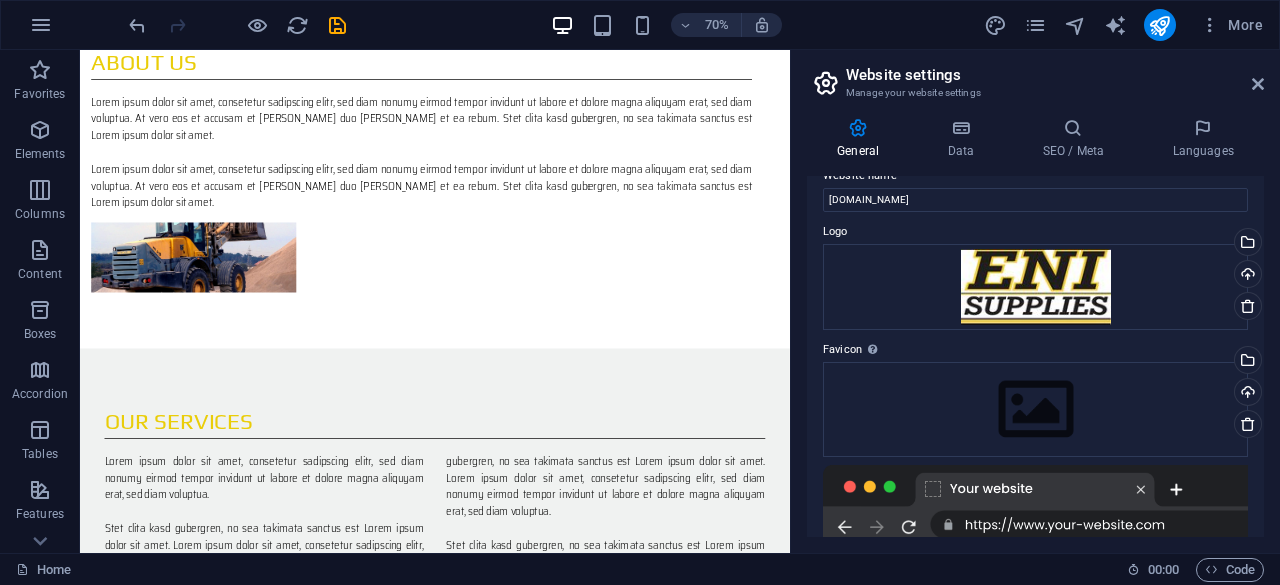 scroll, scrollTop: 0, scrollLeft: 0, axis: both 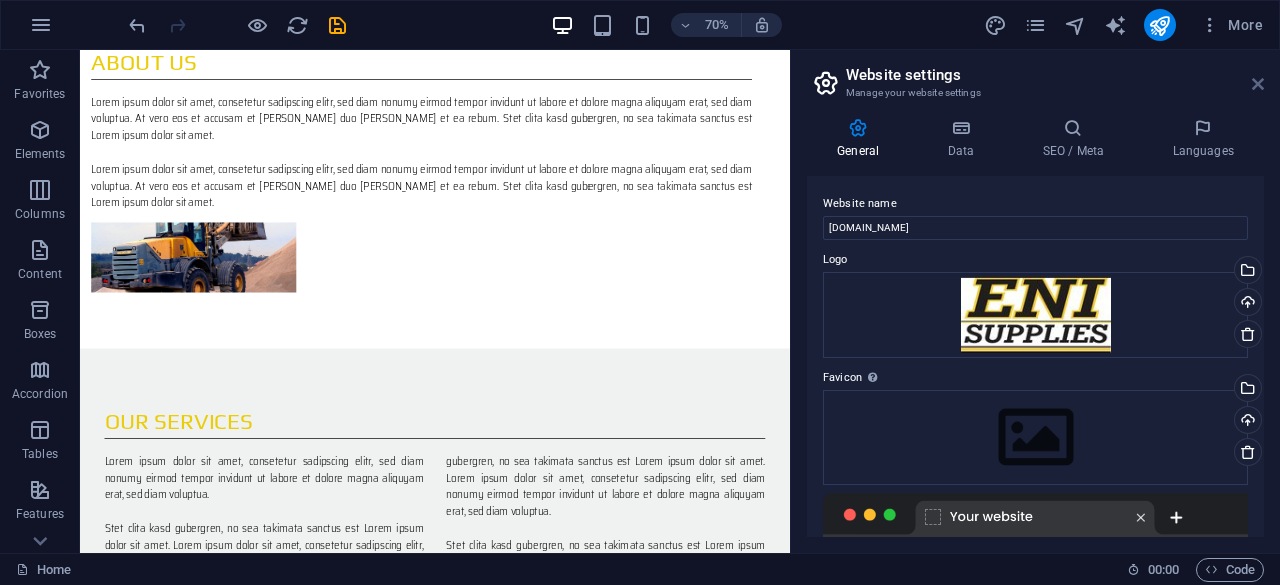 click at bounding box center [1258, 84] 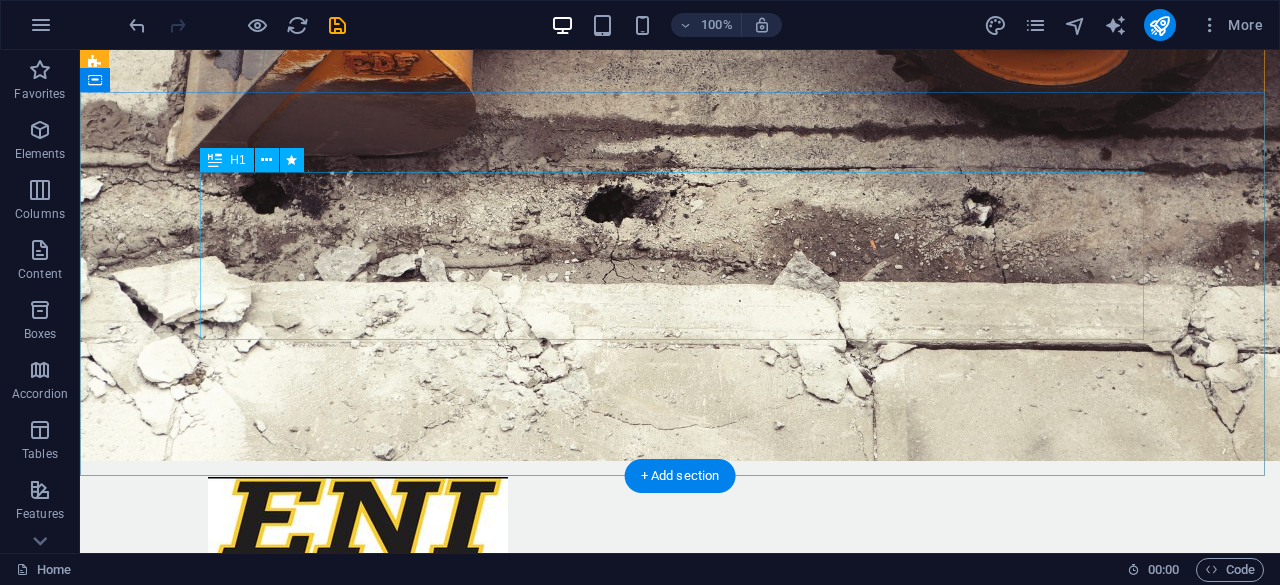scroll, scrollTop: 0, scrollLeft: 0, axis: both 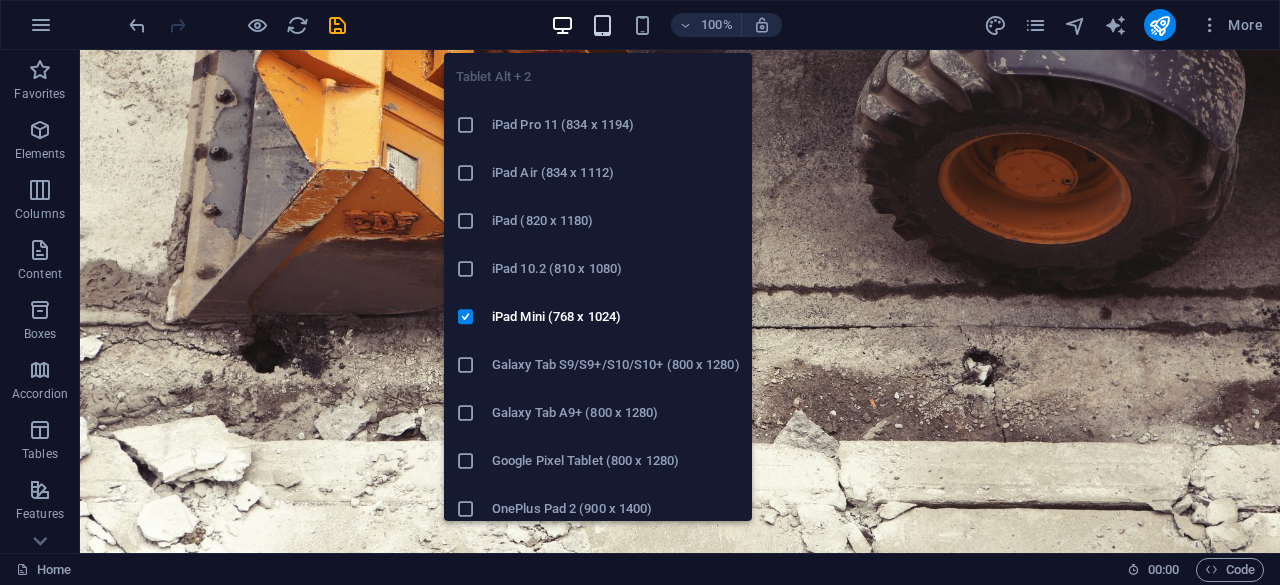click at bounding box center [602, 25] 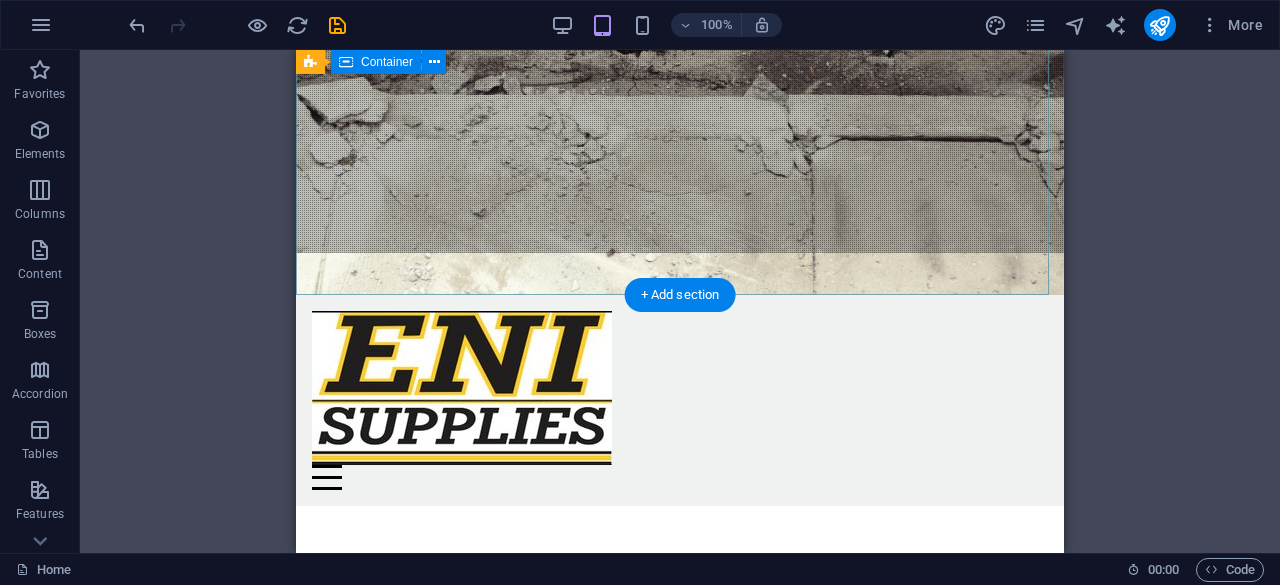 scroll, scrollTop: 0, scrollLeft: 0, axis: both 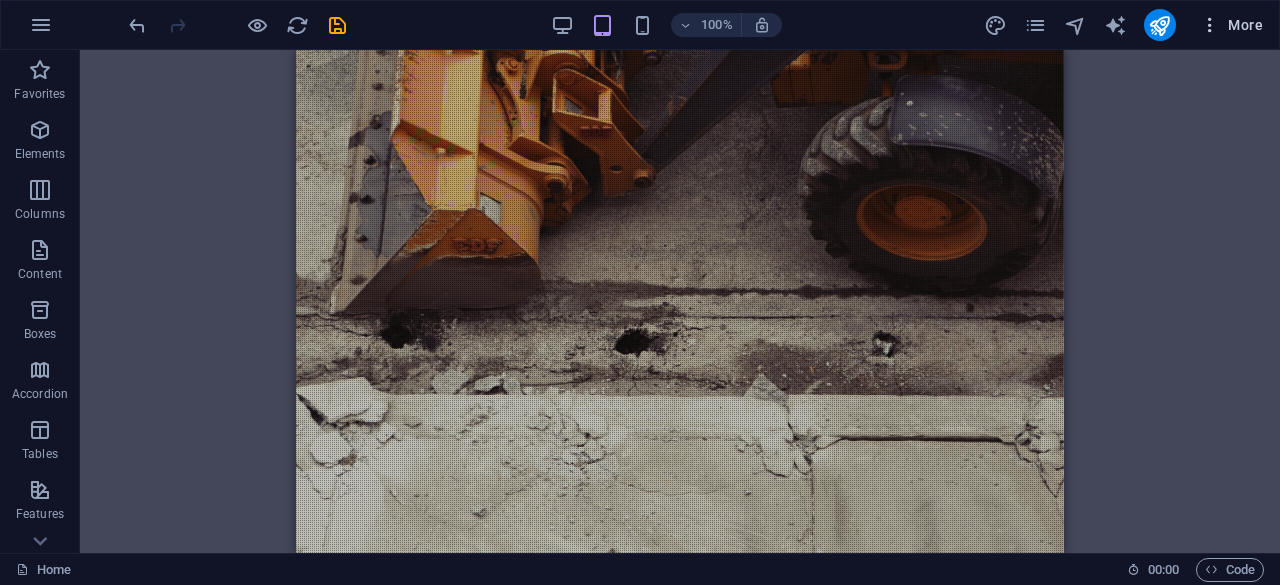 click on "More" at bounding box center [1231, 25] 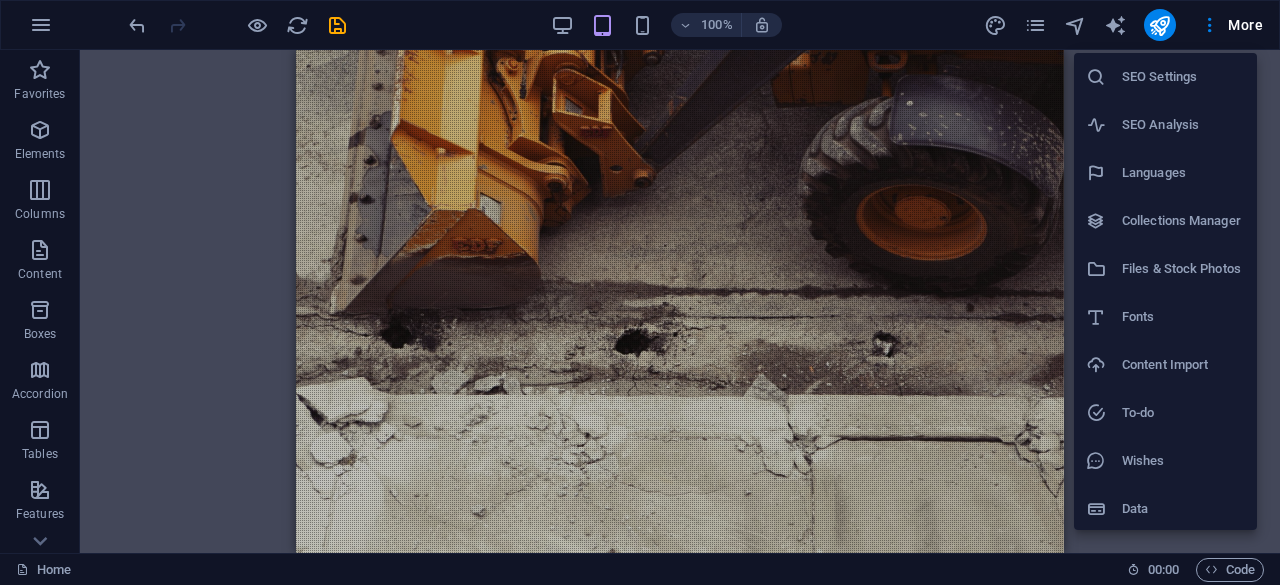 scroll, scrollTop: 50, scrollLeft: 0, axis: vertical 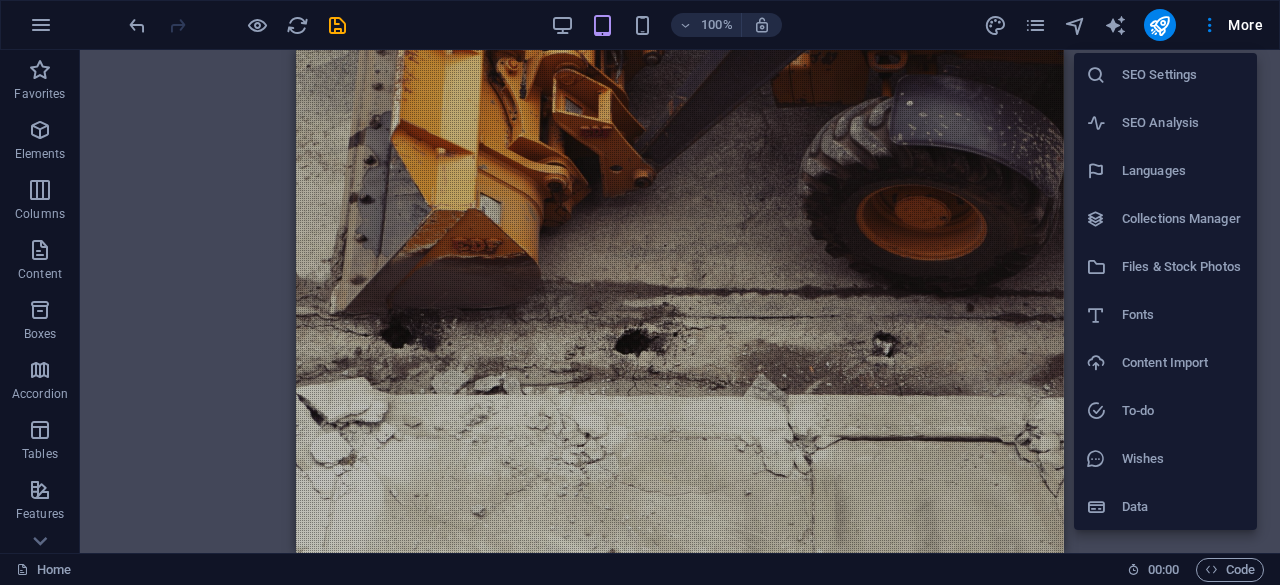 click at bounding box center [640, 292] 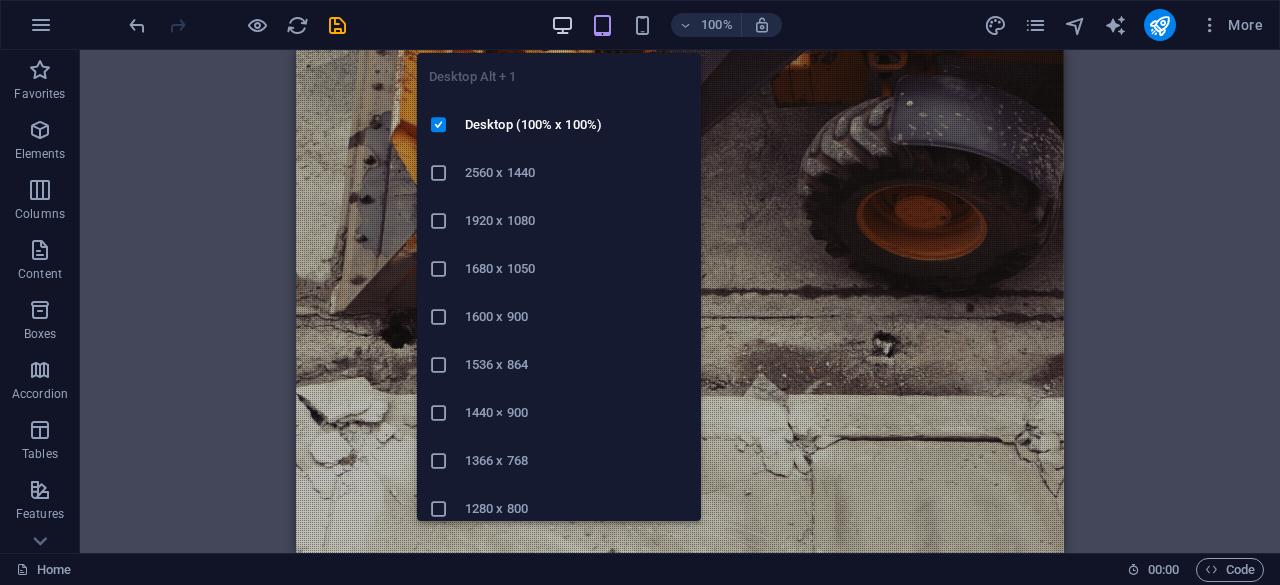 click at bounding box center (562, 25) 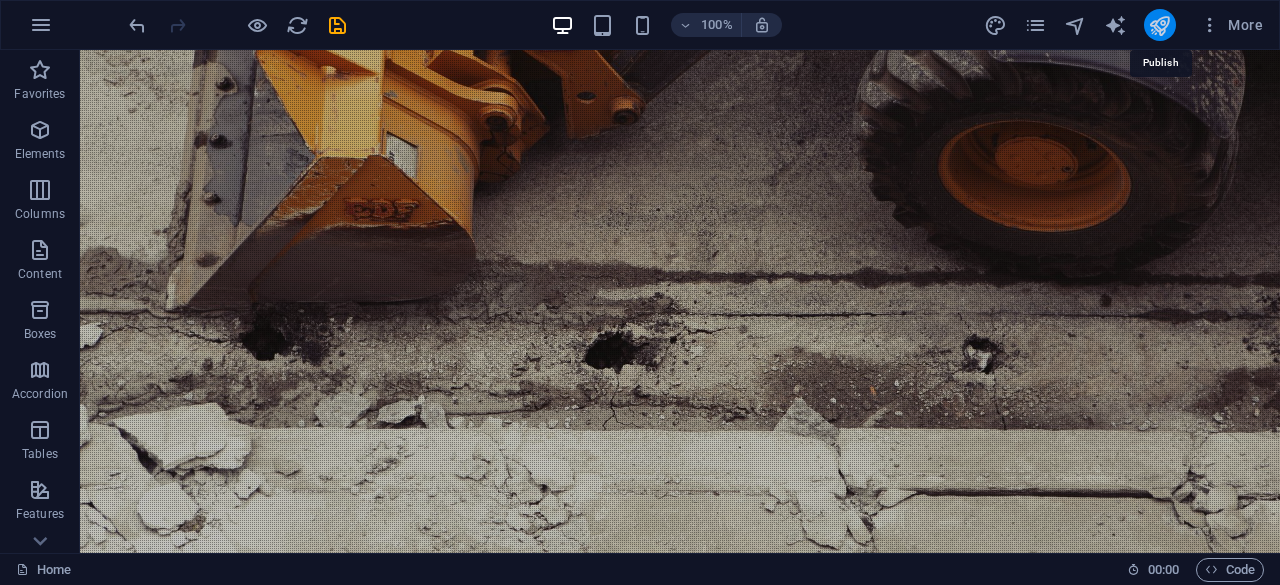 click at bounding box center (1159, 25) 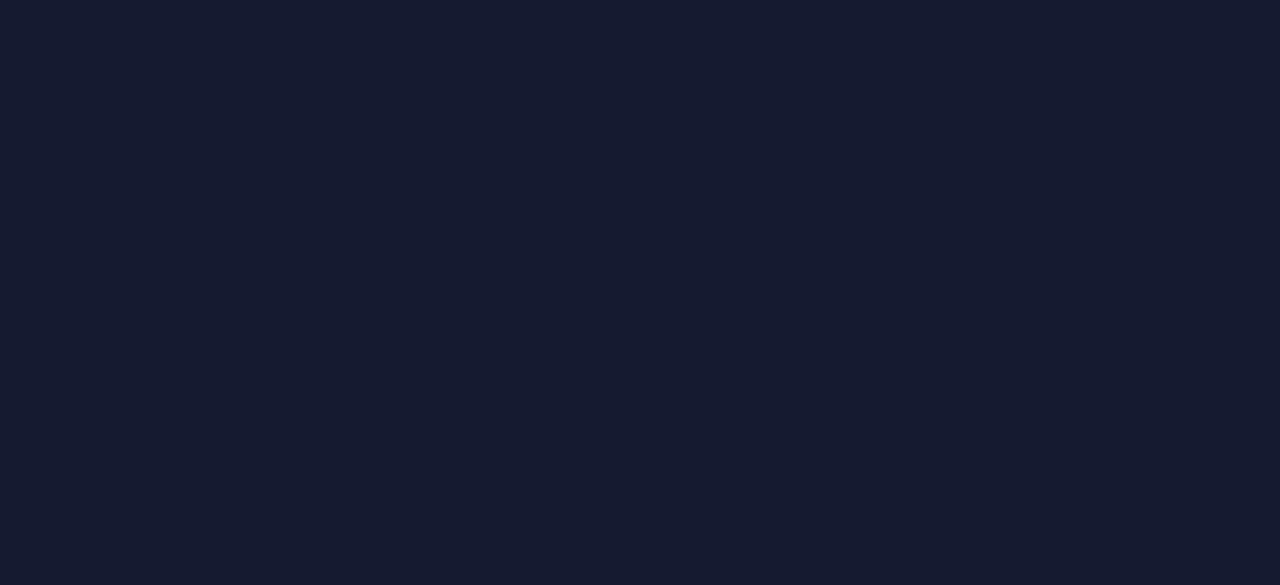 scroll, scrollTop: 0, scrollLeft: 0, axis: both 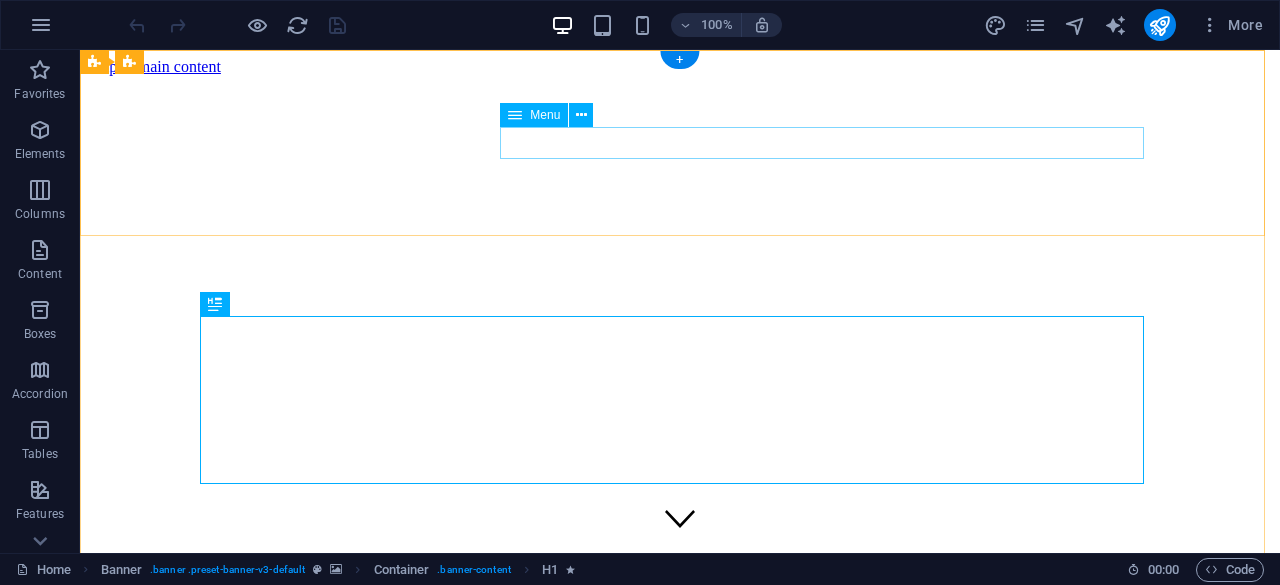 click on "Home About Services Projects Contact" at bounding box center (680, 865) 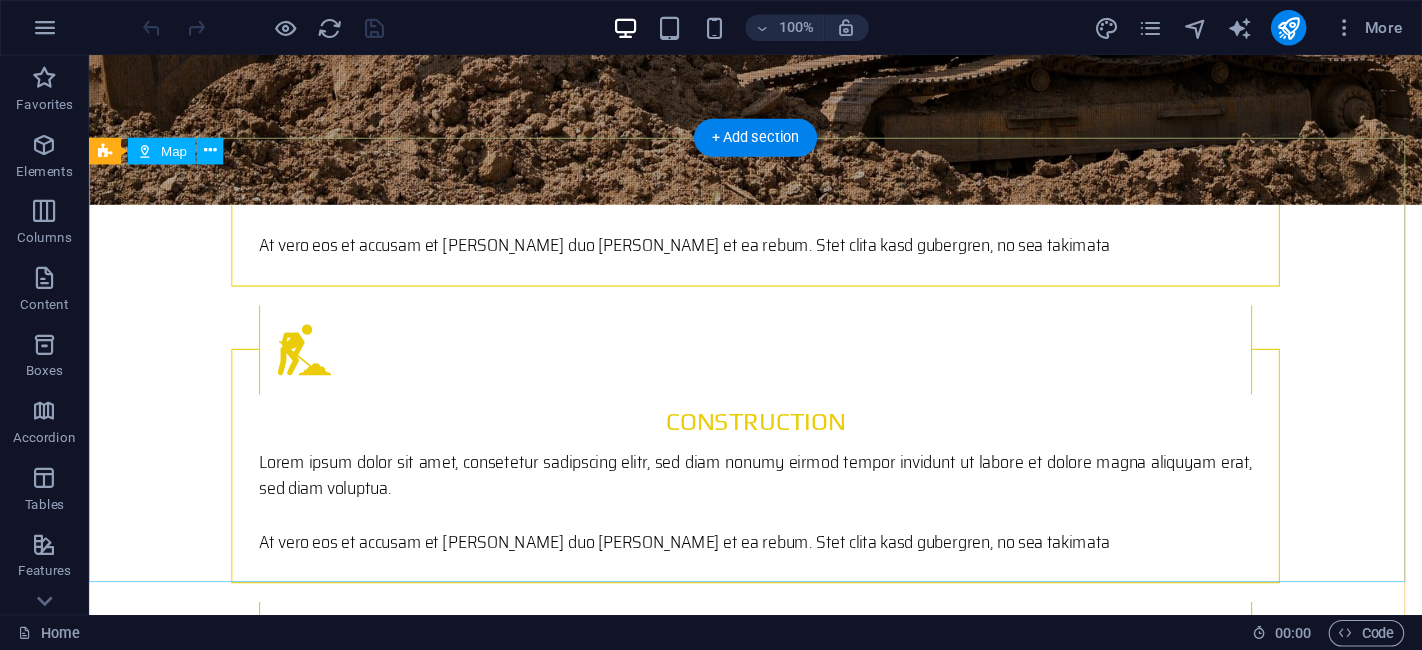 scroll, scrollTop: 2774, scrollLeft: 0, axis: vertical 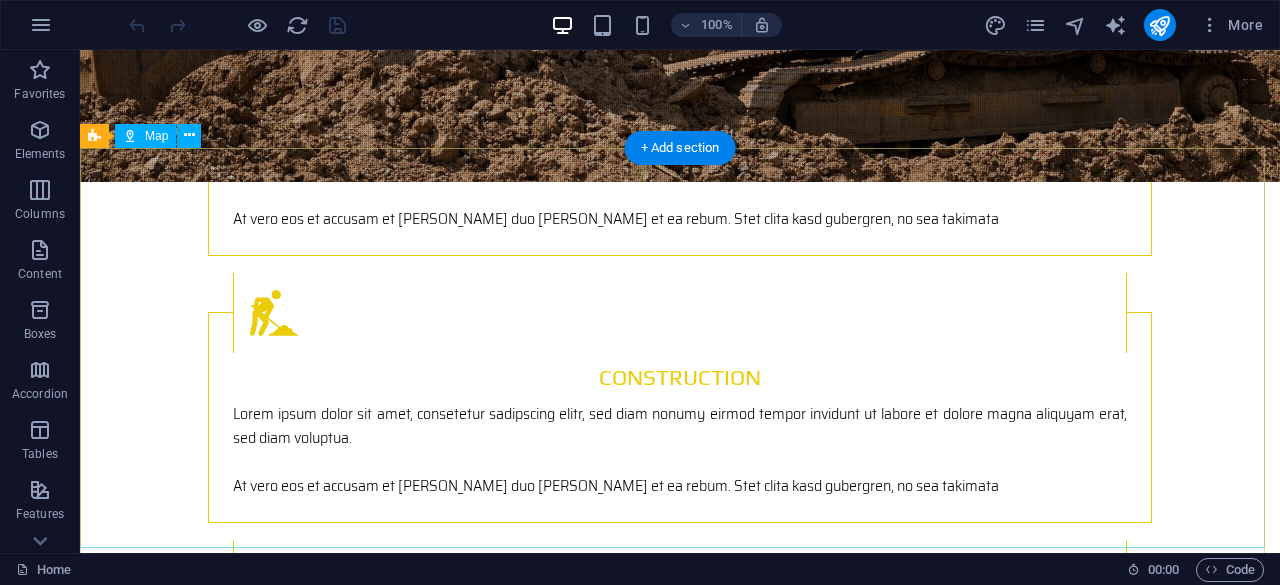 click on "← Move left → Move right ↑ Move up ↓ Move down + Zoom in - Zoom out Home Jump left by 75% End Jump right by 75% Page Up Jump up by 75% Page Down Jump down by 75% Map Terrain Satellite Labels Keyboard shortcuts Map Data Map data ©2025 Google Map data ©2025 Google 200 m  Click to toggle between metric and imperial units Terms Report a map error" at bounding box center (680, 1929) 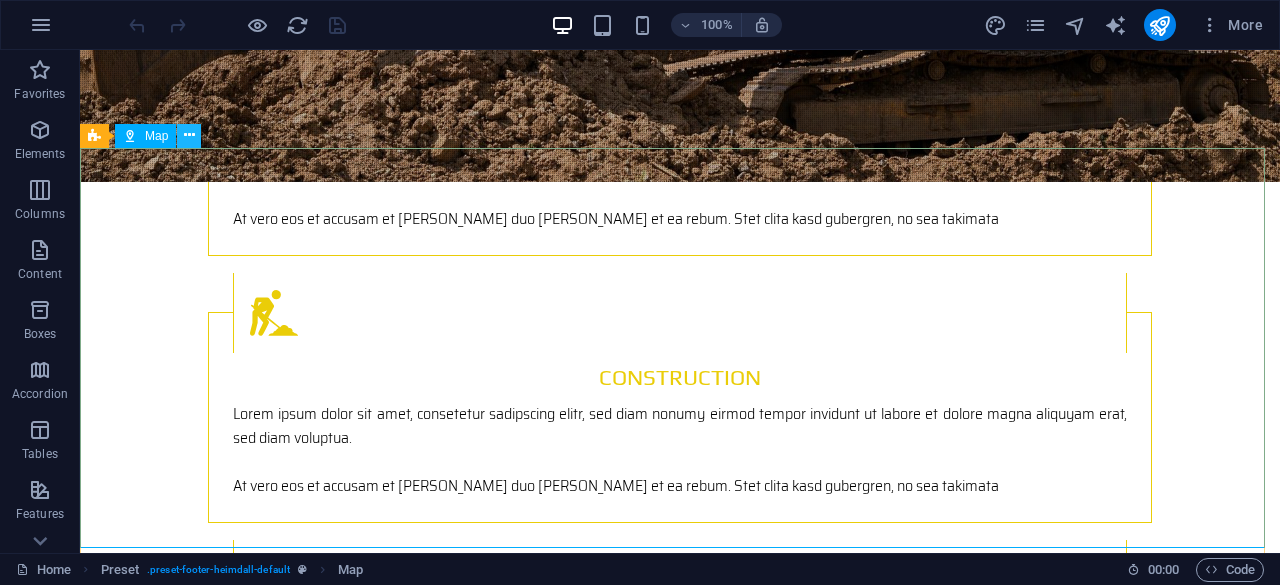 click at bounding box center (189, 135) 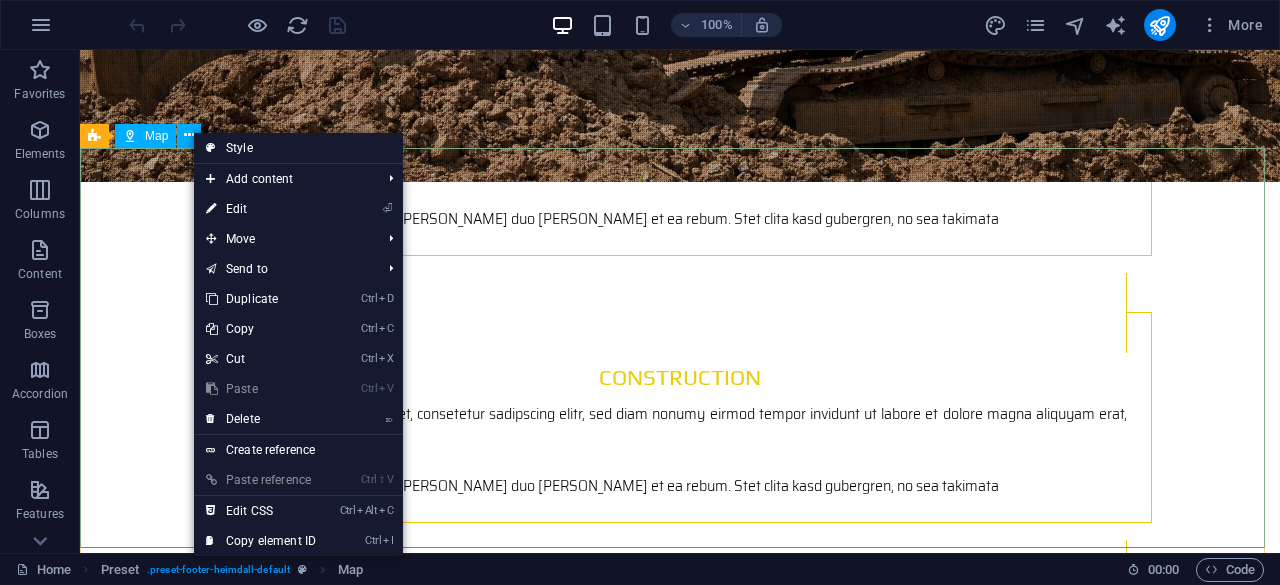 click on "Map" at bounding box center (145, 136) 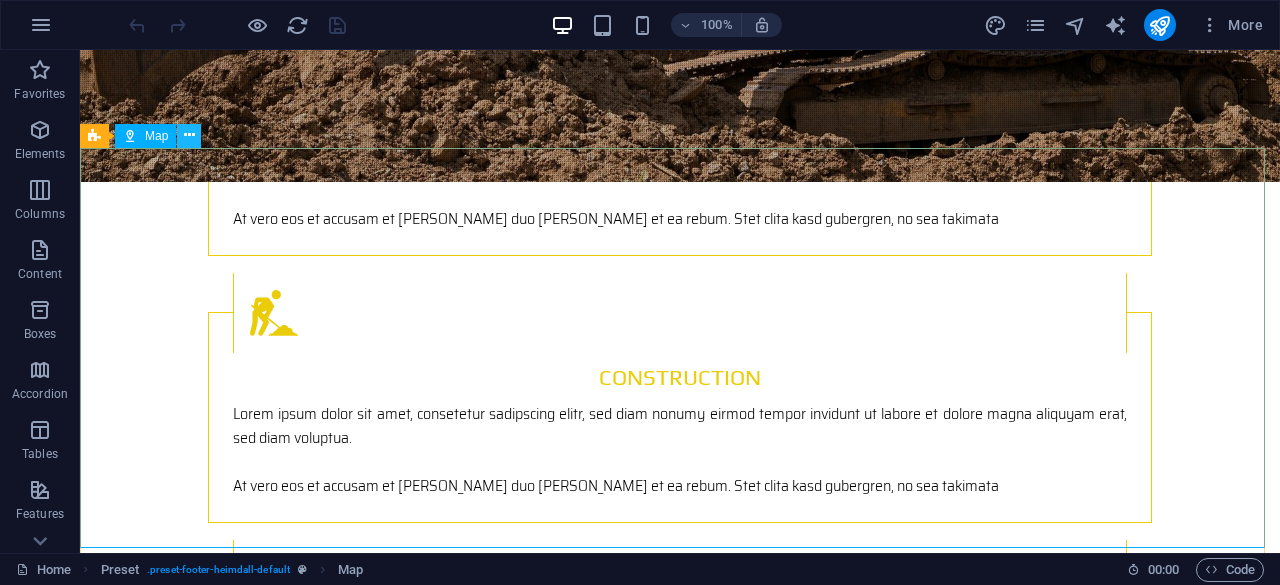 click at bounding box center [189, 135] 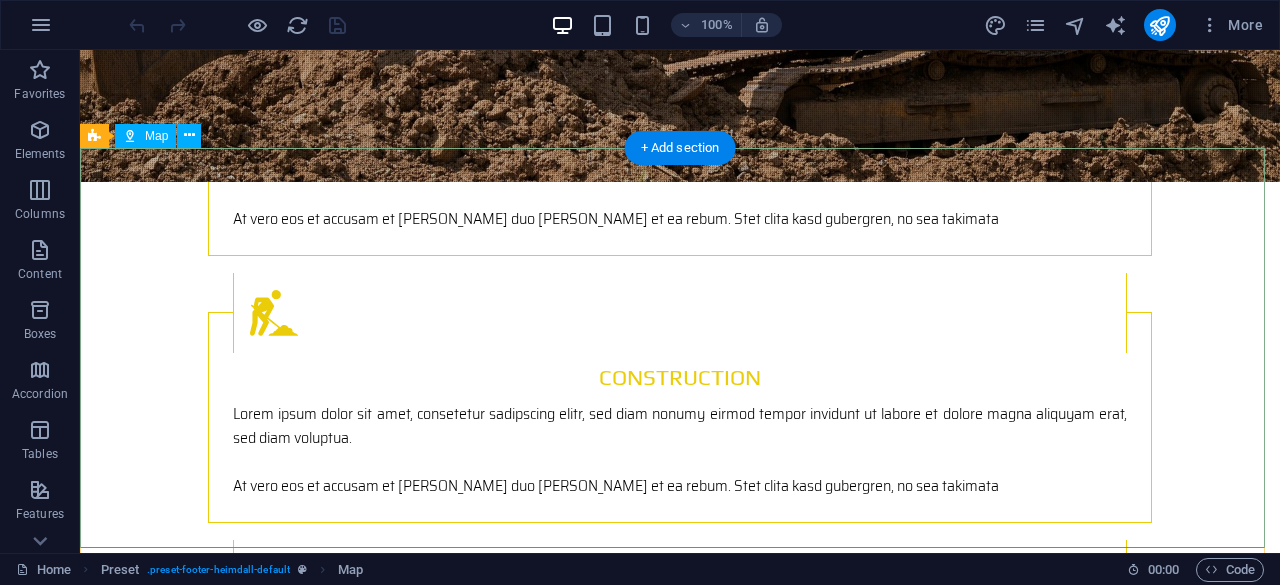 click on "← Move left → Move right ↑ Move up ↓ Move down + Zoom in - Zoom out Home Jump left by 75% End Jump right by 75% Page Up Jump up by 75% Page Down Jump down by 75% Map Terrain Satellite Labels Keyboard shortcuts Map Data Map data ©2025 Google Map data ©2025 Google 200 m  Click to toggle between metric and imperial units Terms Report a map error" at bounding box center [680, 1929] 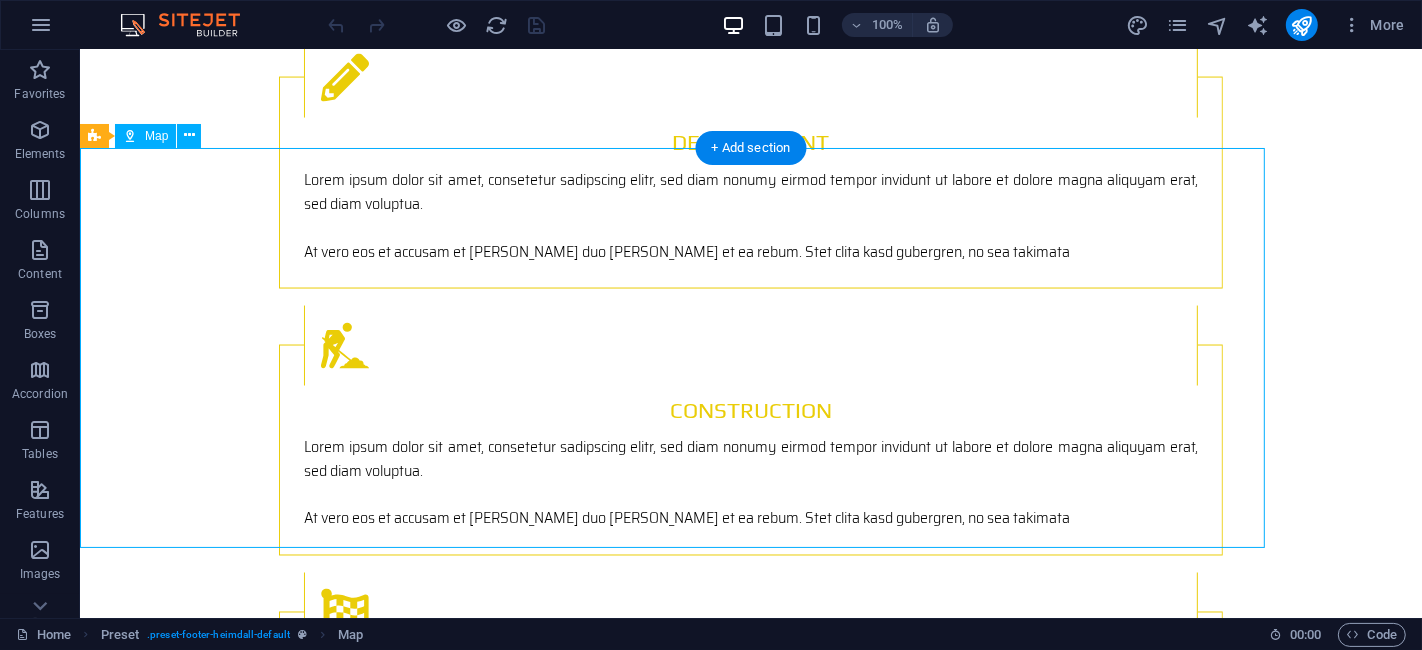 scroll, scrollTop: 2774, scrollLeft: 0, axis: vertical 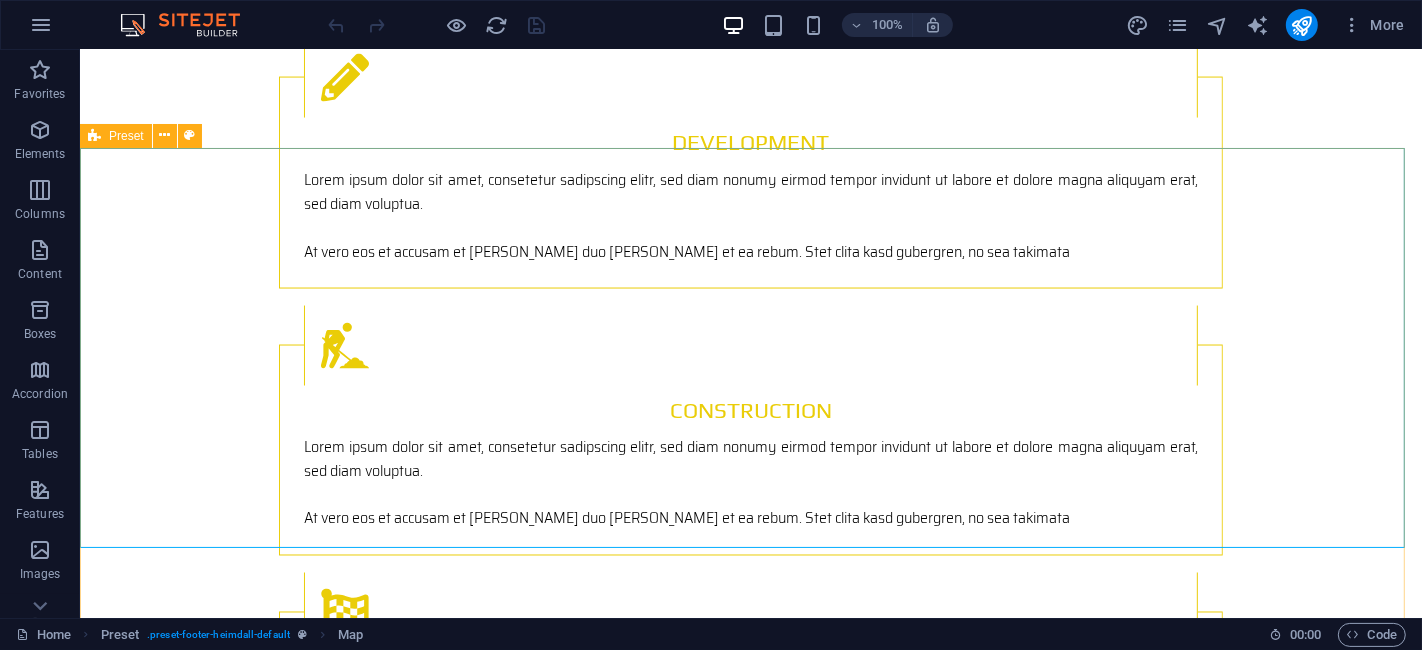 click on "Preset" at bounding box center (126, 136) 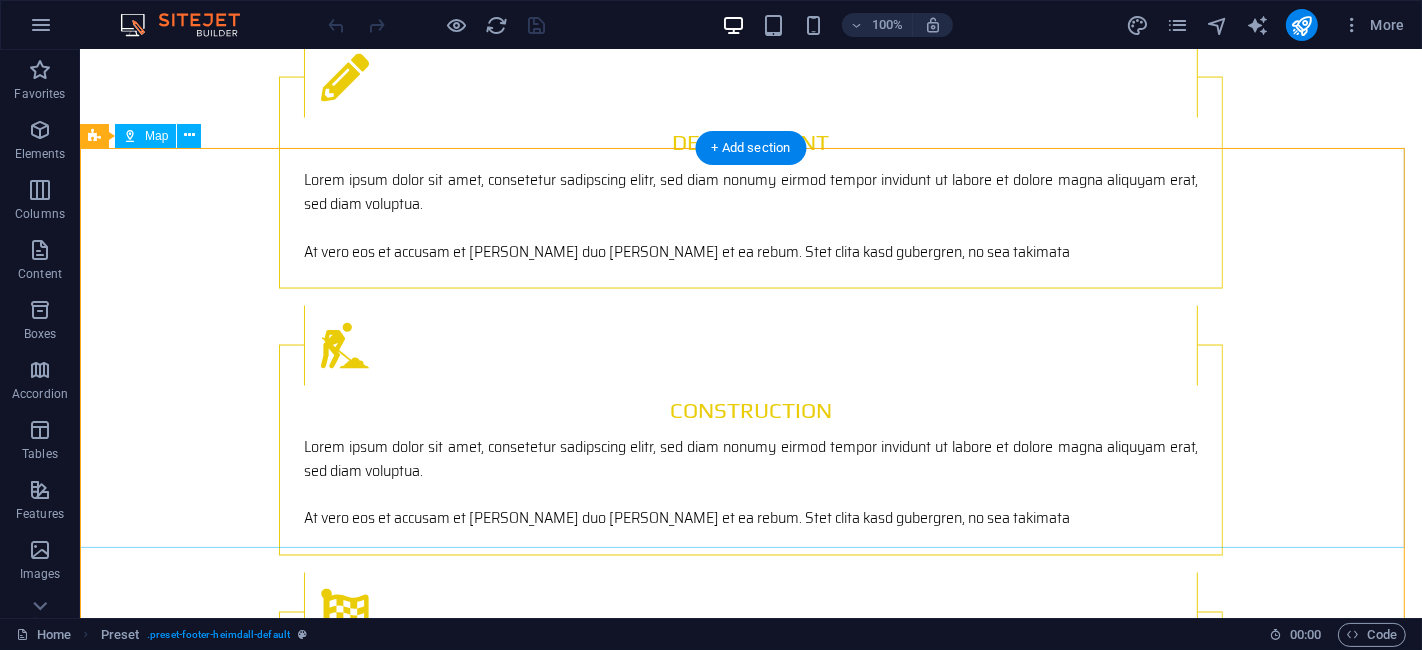 click on "← Move left → Move right ↑ Move up ↓ Move down + Zoom in - Zoom out Home Jump left by 75% End Jump right by 75% Page Up Jump up by 75% Page Down Jump down by 75% Map Terrain Satellite Labels Keyboard shortcuts Map Data Map data ©2025 Google Map data ©2025 Google 200 m  Click to toggle between metric and imperial units Terms Report a map error" at bounding box center (750, 1962) 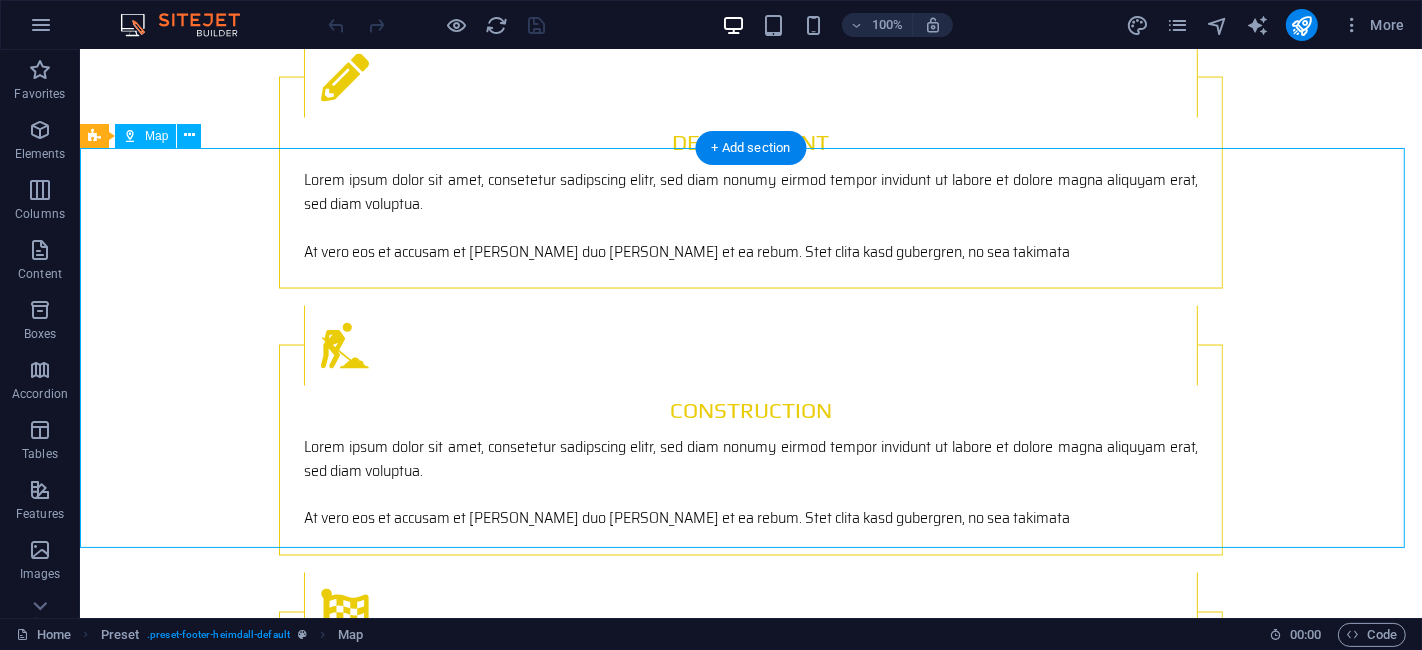 click on "← Move left → Move right ↑ Move up ↓ Move down + Zoom in - Zoom out Home Jump left by 75% End Jump right by 75% Page Up Jump up by 75% Page Down Jump down by 75% Map Terrain Satellite Labels Keyboard shortcuts Map Data Map data ©2025 Google Map data ©2025 Google 200 m  Click to toggle between metric and imperial units Terms Report a map error" at bounding box center [750, 1962] 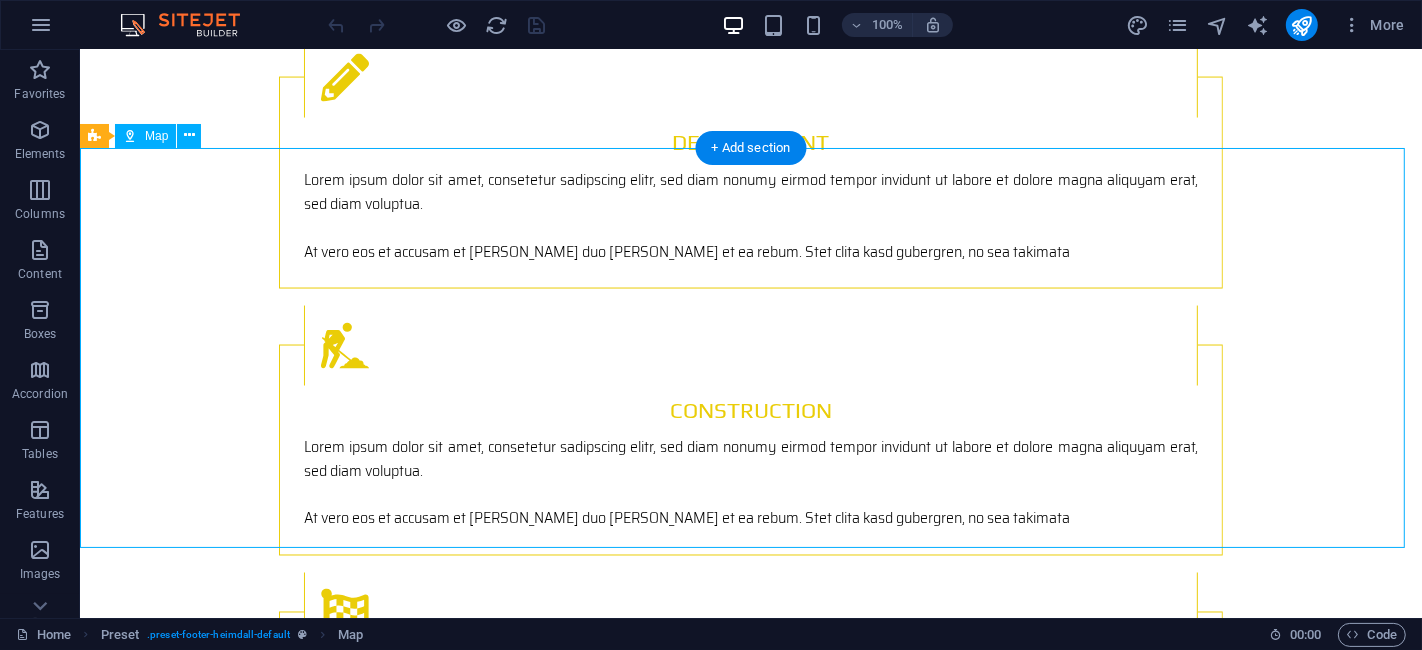 click on "← Move left → Move right ↑ Move up ↓ Move down + Zoom in - Zoom out Home Jump left by 75% End Jump right by 75% Page Up Jump up by 75% Page Down Jump down by 75% Map Terrain Satellite Labels Keyboard shortcuts Map Data Map data ©2025 Google Map data ©2025 Google 200 m  Click to toggle between metric and imperial units Terms Report a map error" at bounding box center [750, 1962] 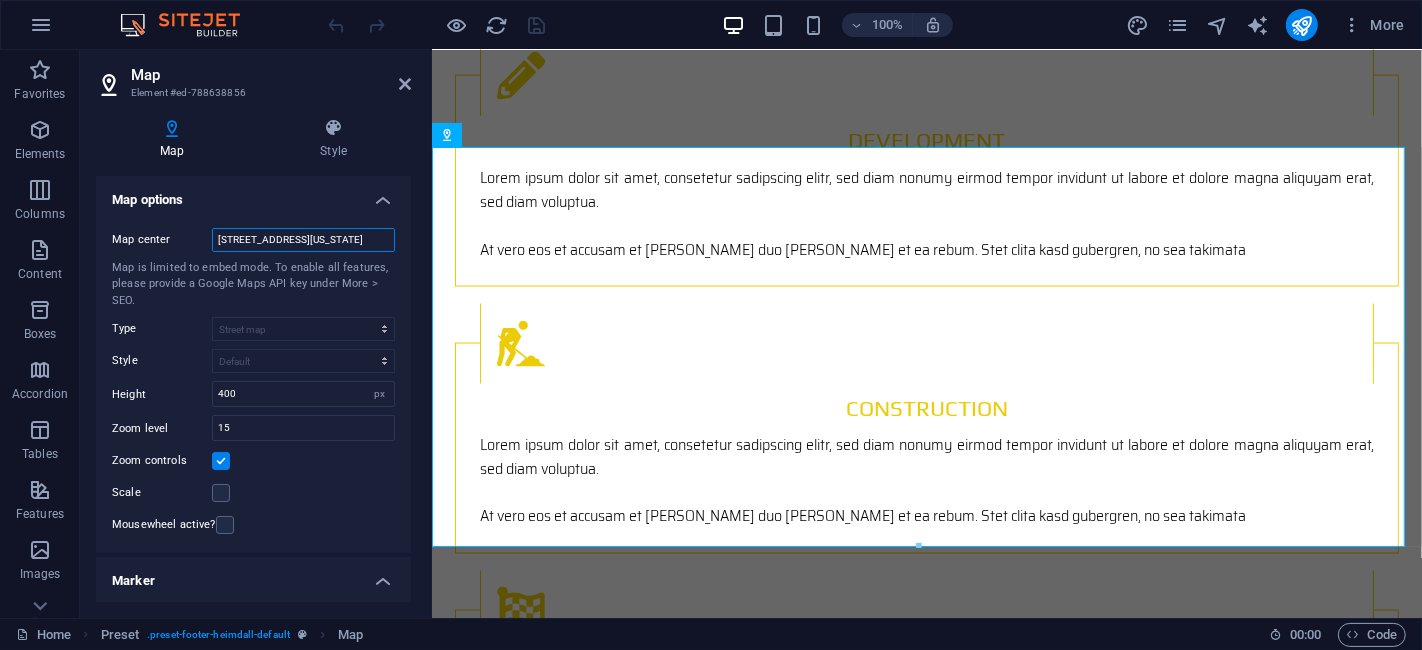 click on "[STREET_ADDRESS][US_STATE]" at bounding box center (303, 240) 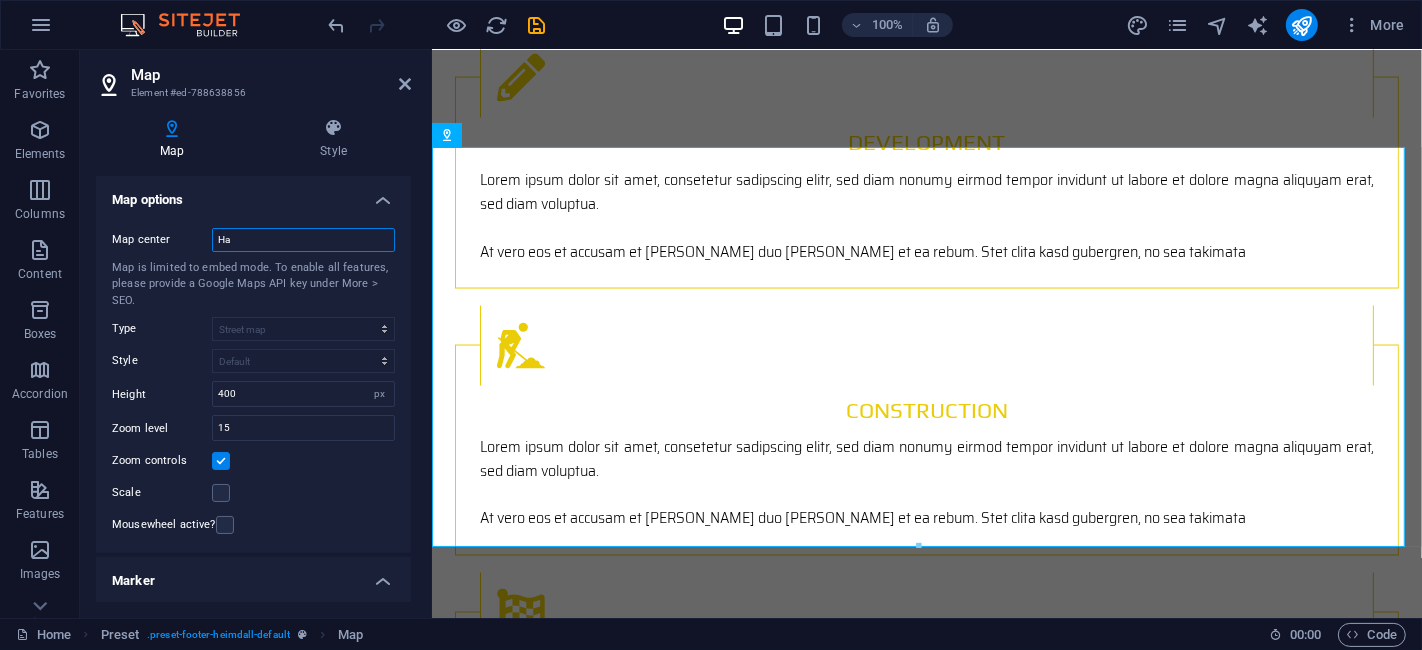 type on "H" 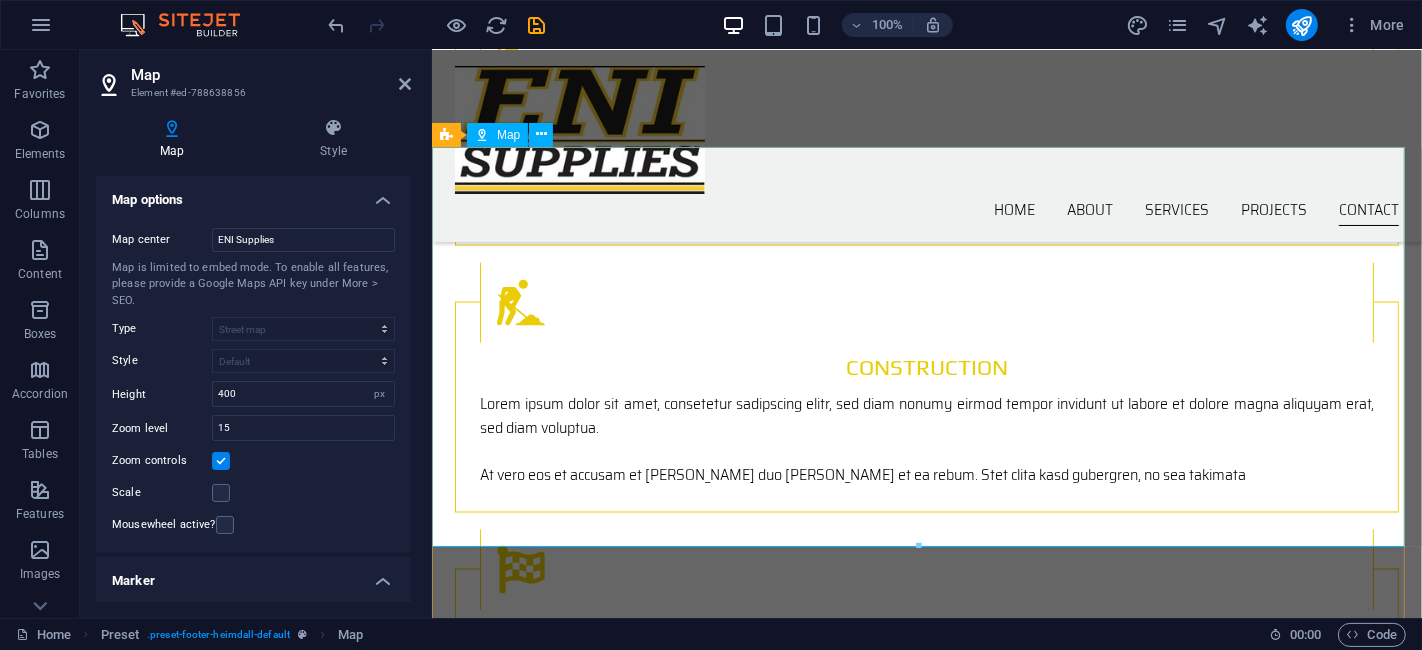 scroll, scrollTop: 2774, scrollLeft: 0, axis: vertical 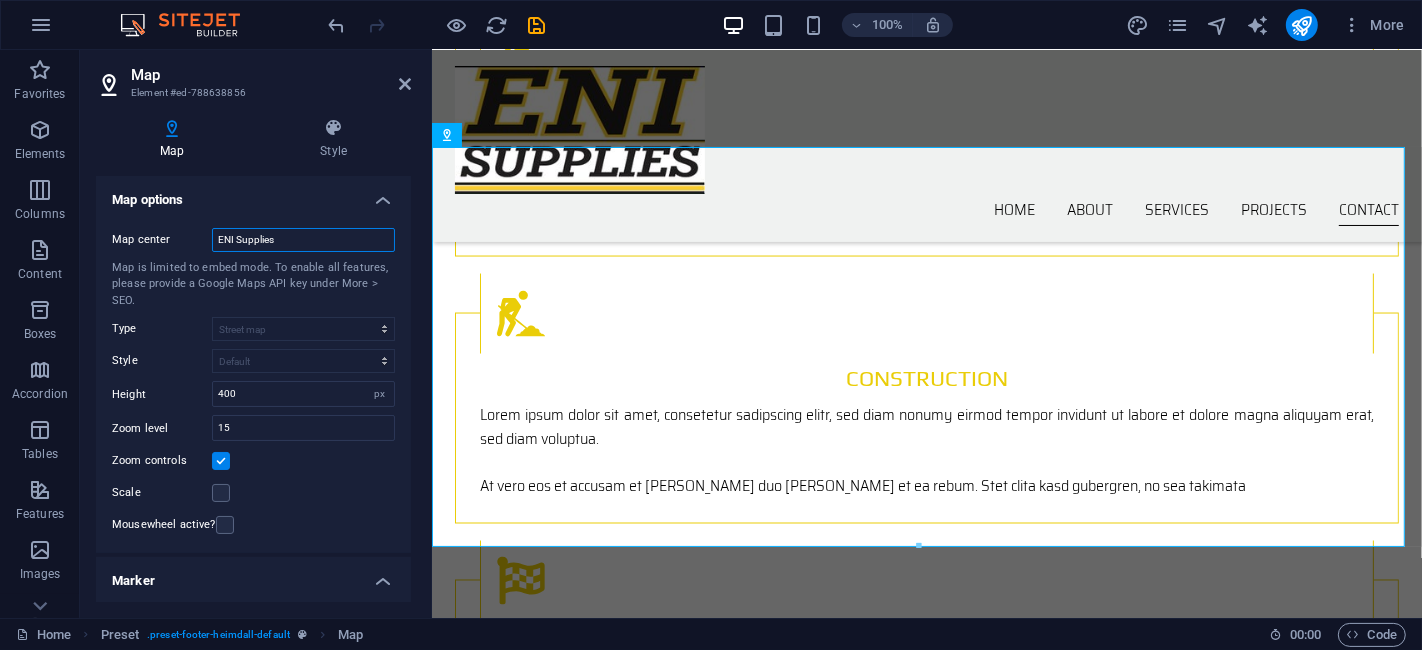 click on "ENI Supplies" at bounding box center [303, 240] 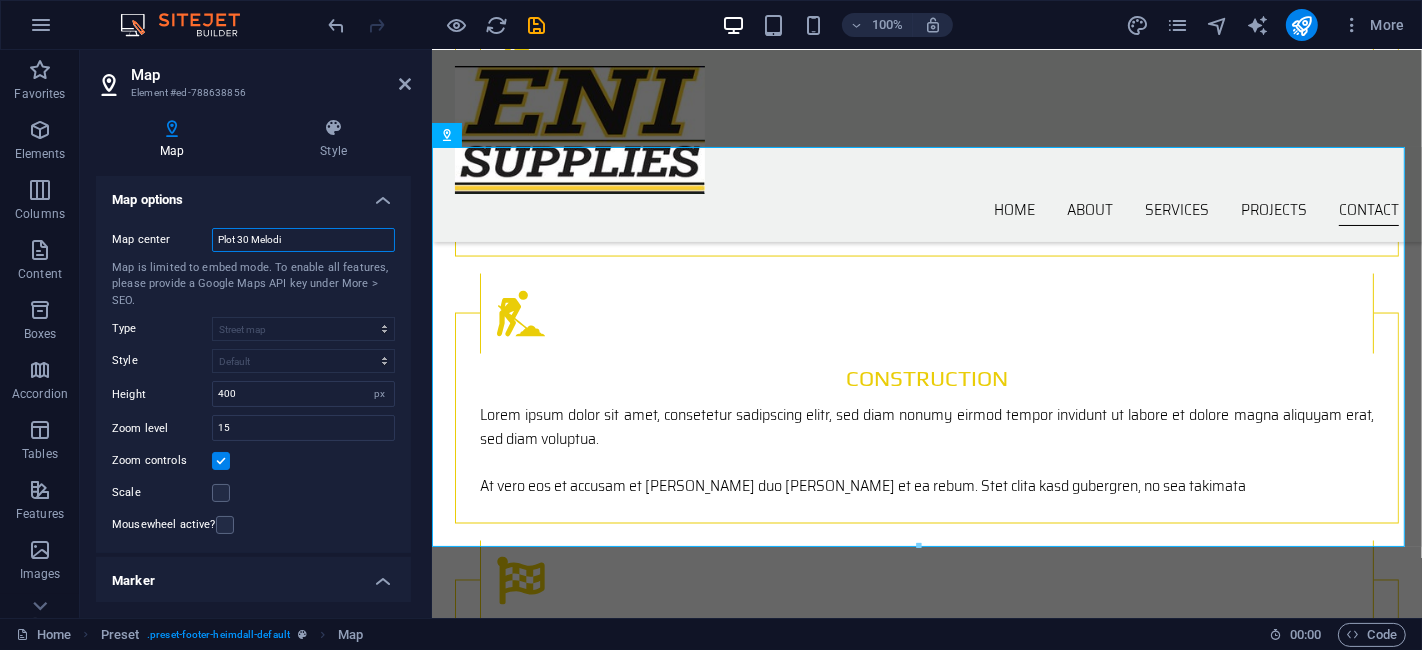 drag, startPoint x: 318, startPoint y: 234, endPoint x: 102, endPoint y: 236, distance: 216.00926 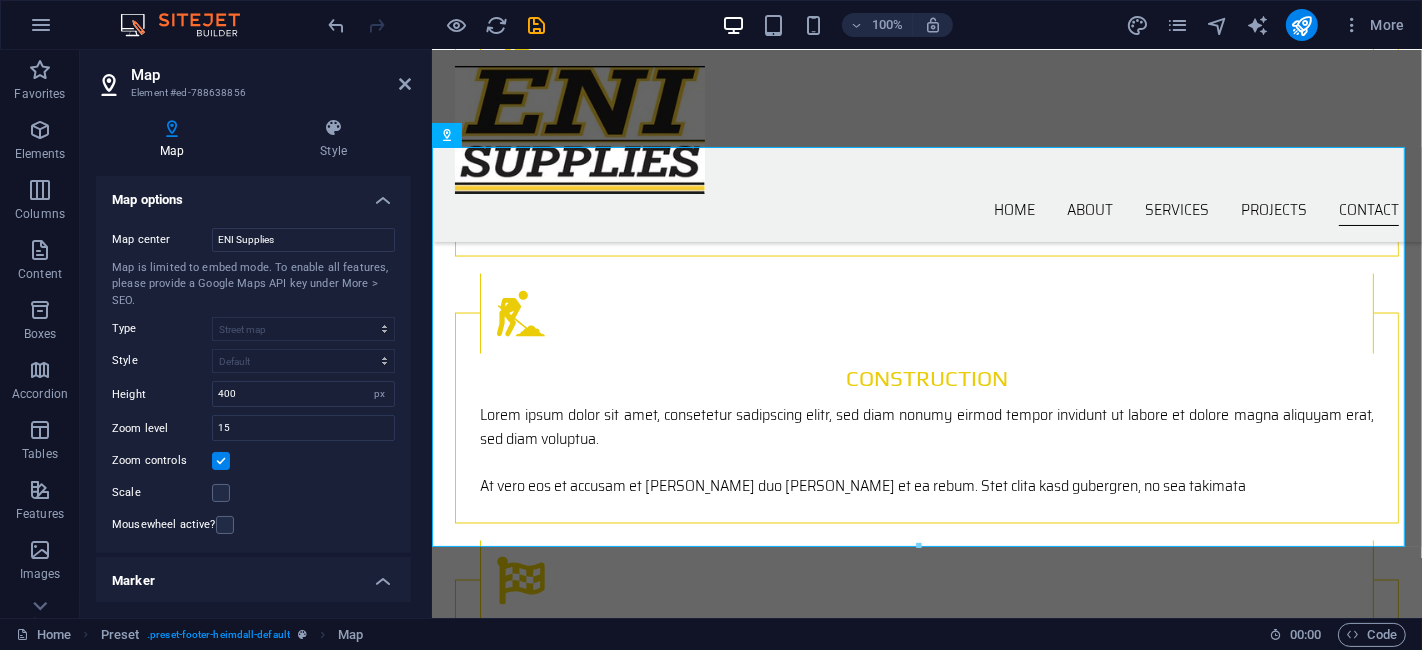 scroll, scrollTop: 111, scrollLeft: 0, axis: vertical 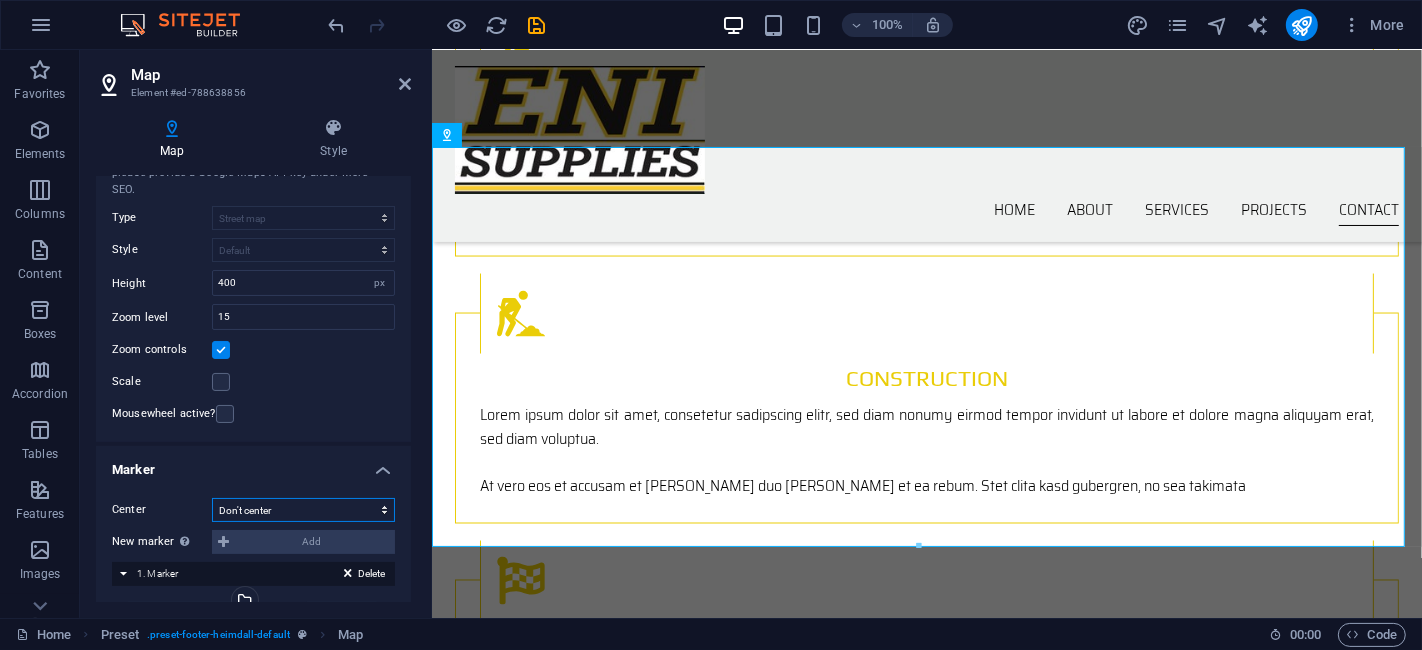 click on "Don't center Center markers Center and zoom markers" at bounding box center (303, 510) 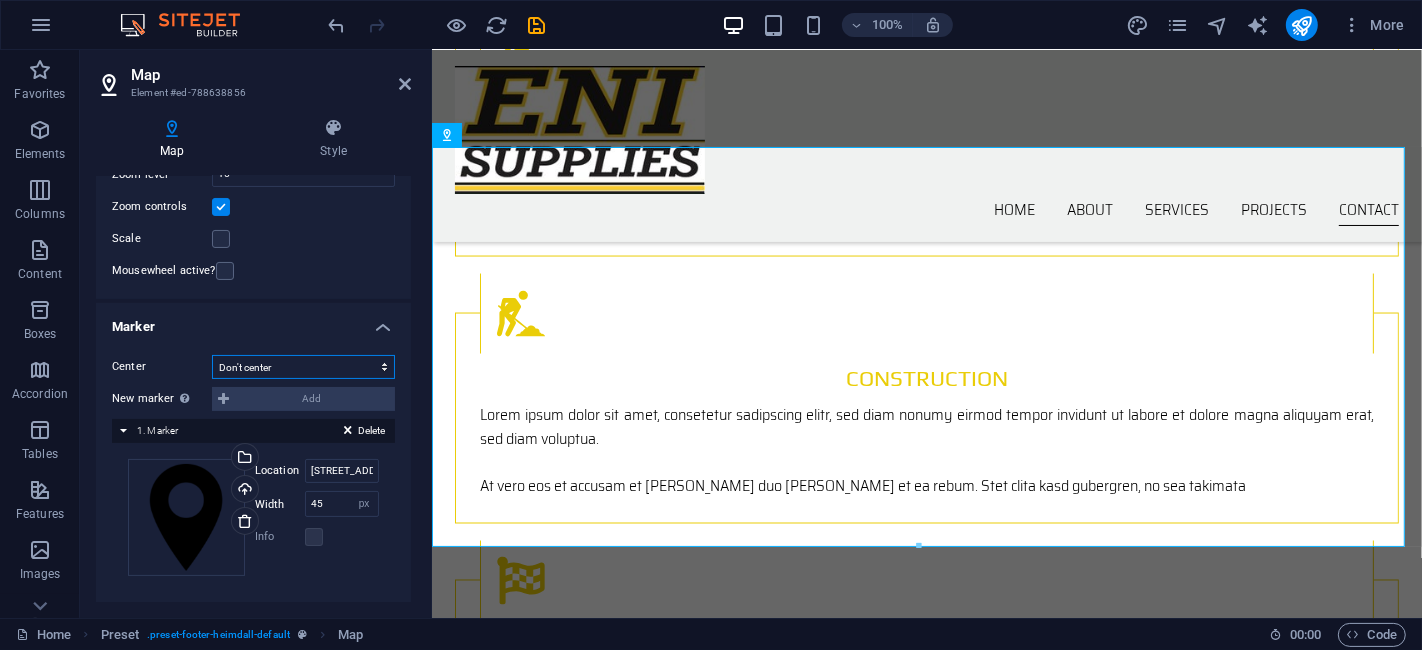 scroll, scrollTop: 255, scrollLeft: 0, axis: vertical 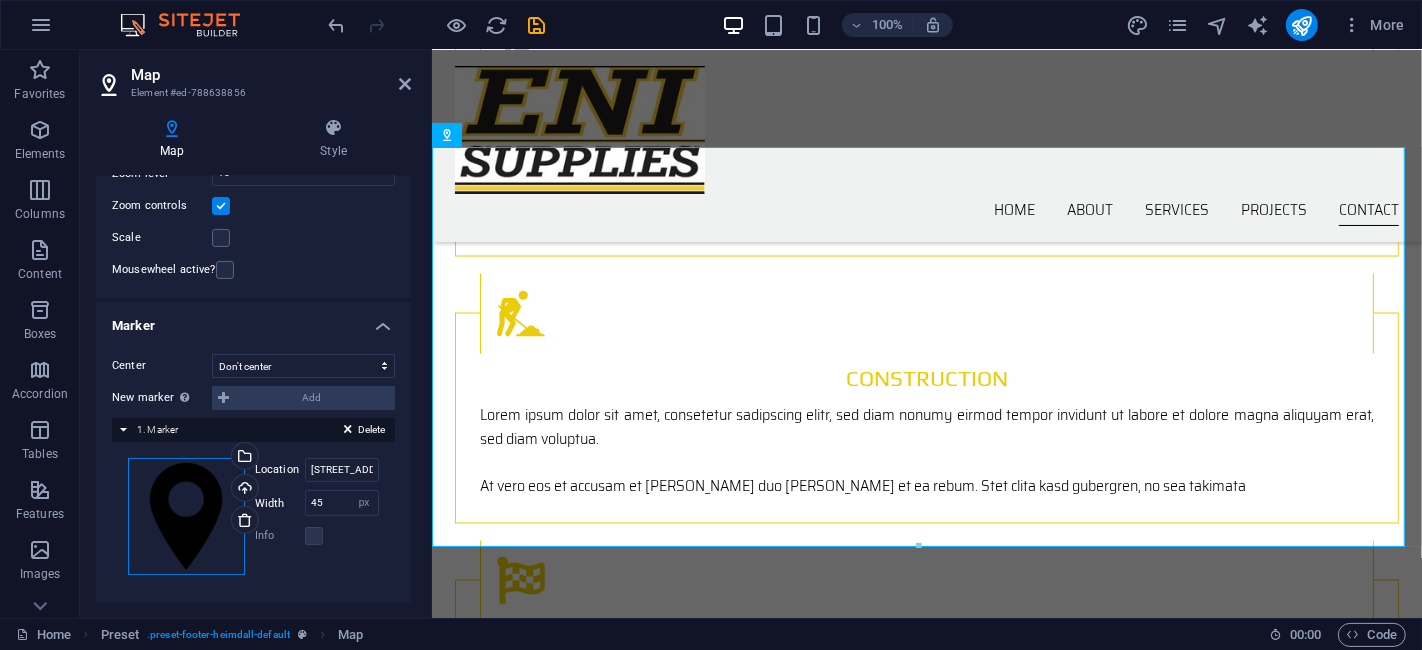 click on "Drag files here, click to choose files or select files from Files or our free stock photos & videos" at bounding box center [186, 516] 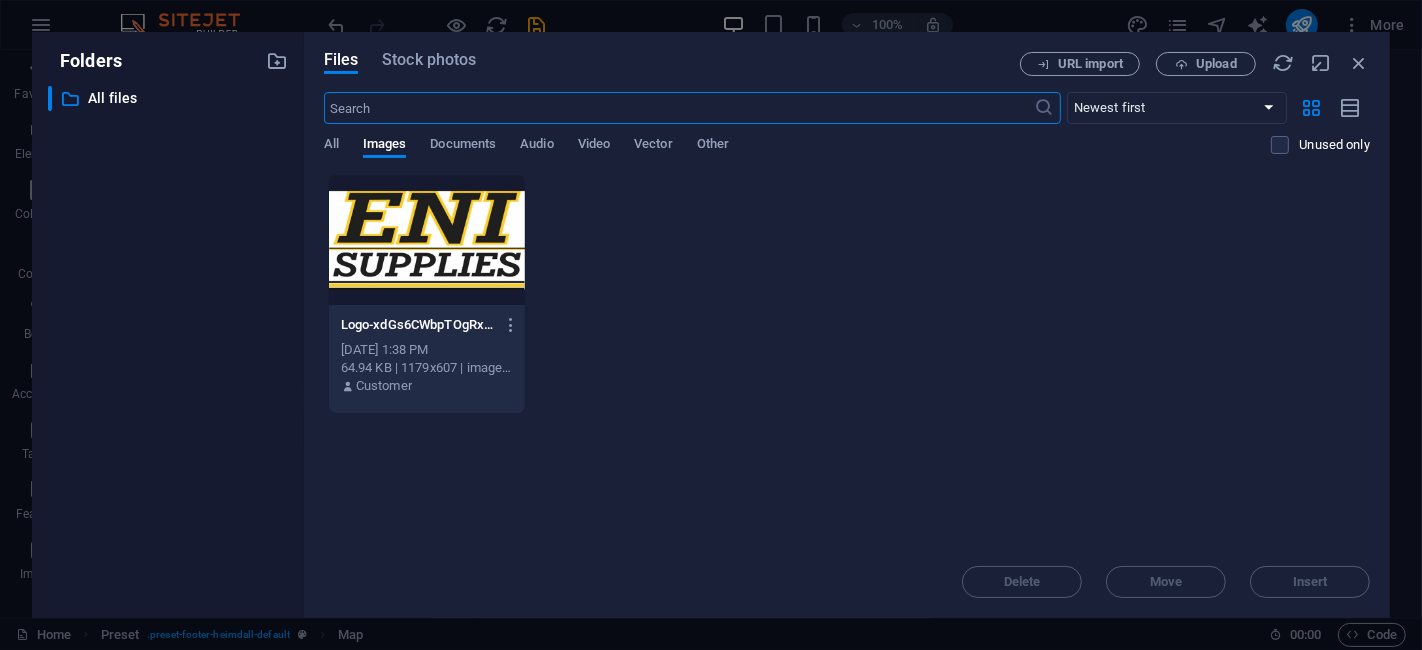 scroll, scrollTop: 3008, scrollLeft: 0, axis: vertical 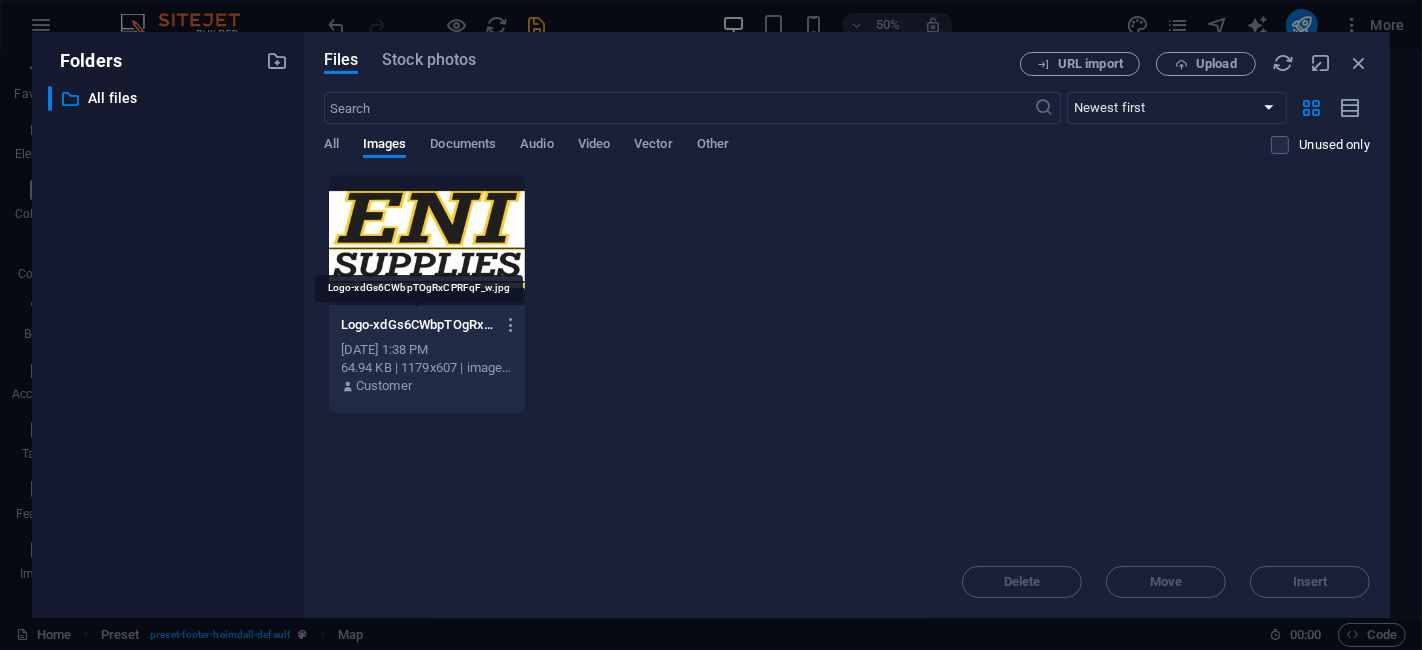 click on "Logo-xdGs6CWbpTOgRxCPRFqF_w.jpg" at bounding box center [418, 325] 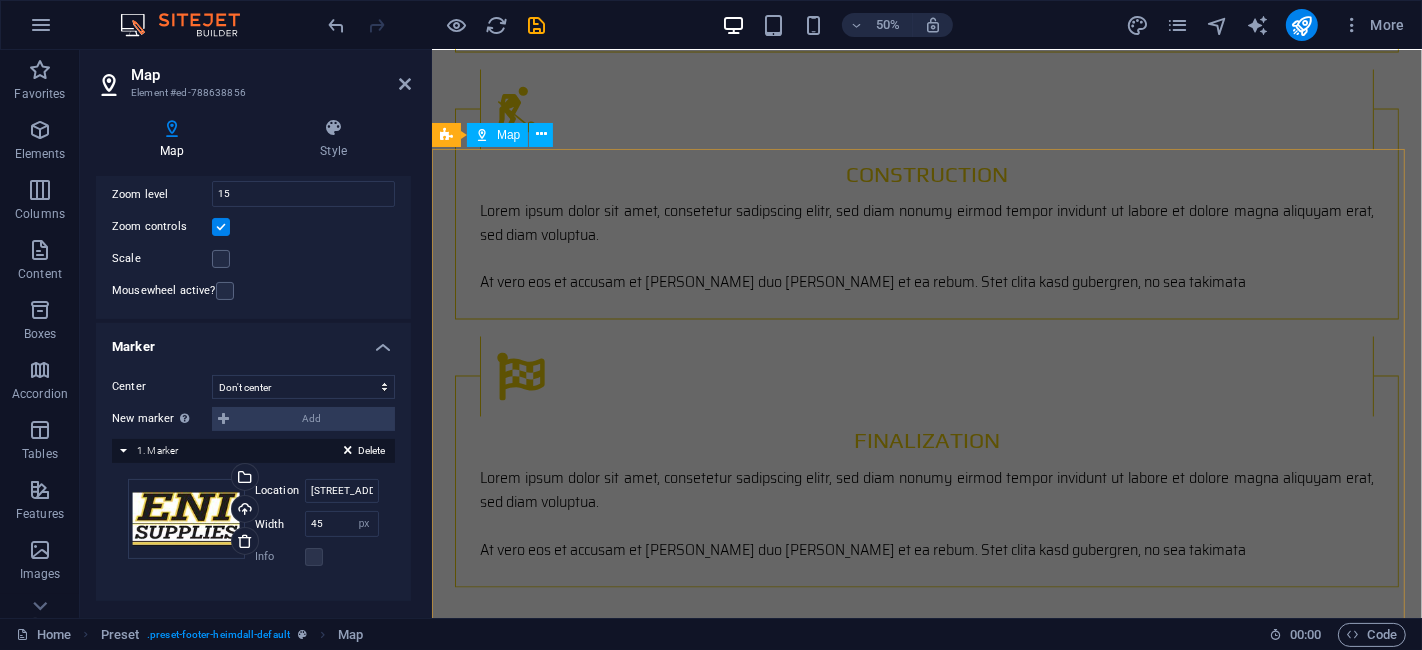 scroll, scrollTop: 231, scrollLeft: 0, axis: vertical 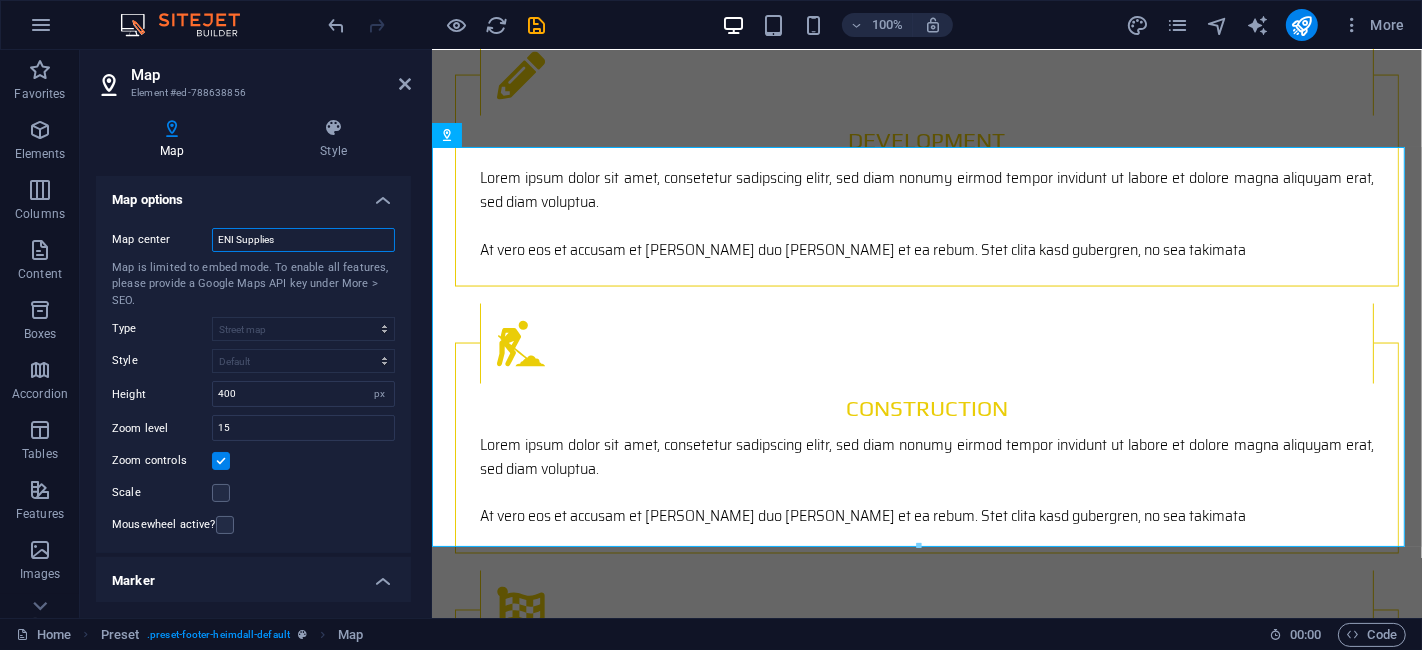 click on "ENI Supplies" at bounding box center (303, 240) 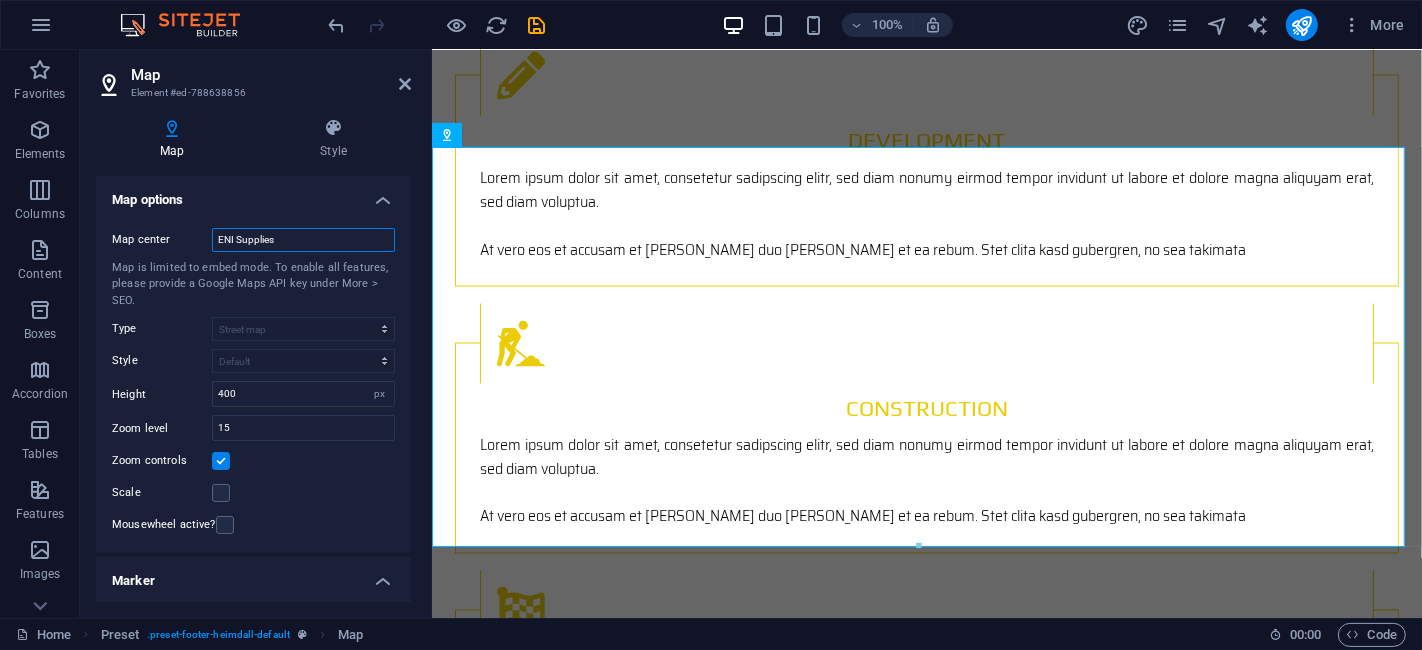 click on "ENI Supplies" at bounding box center (303, 240) 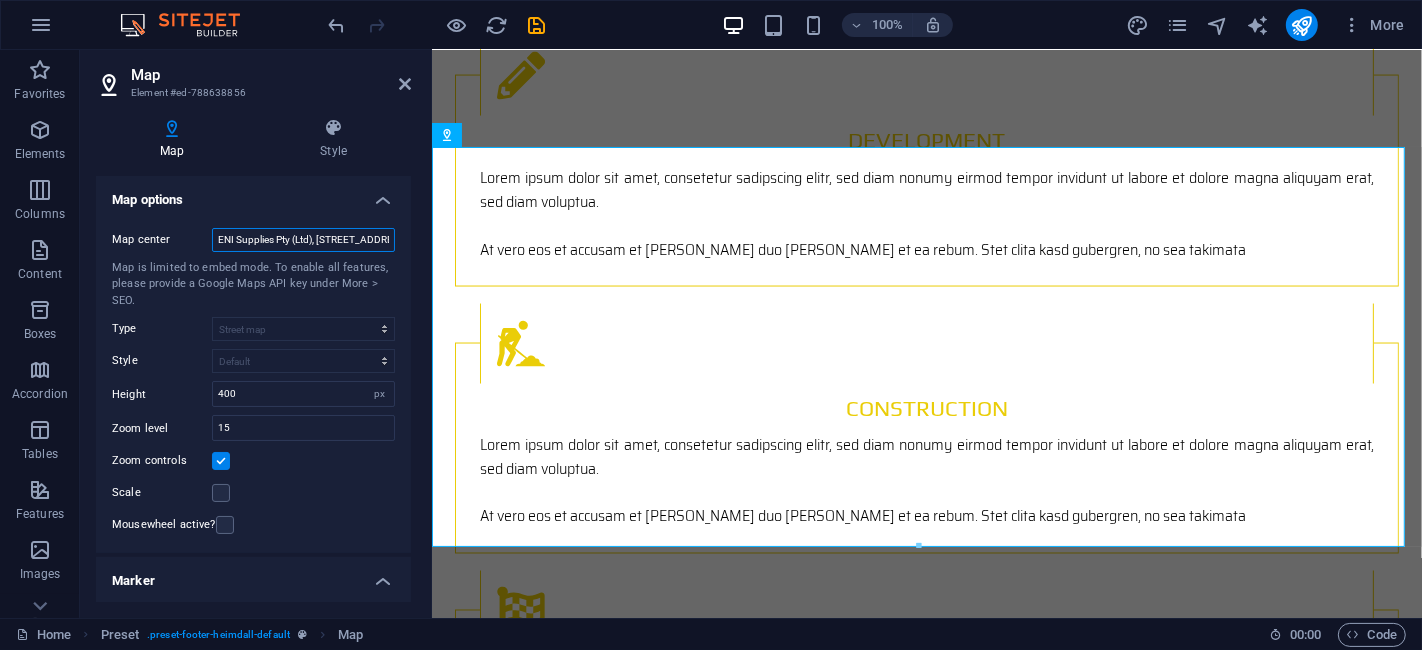 scroll, scrollTop: 0, scrollLeft: 135, axis: horizontal 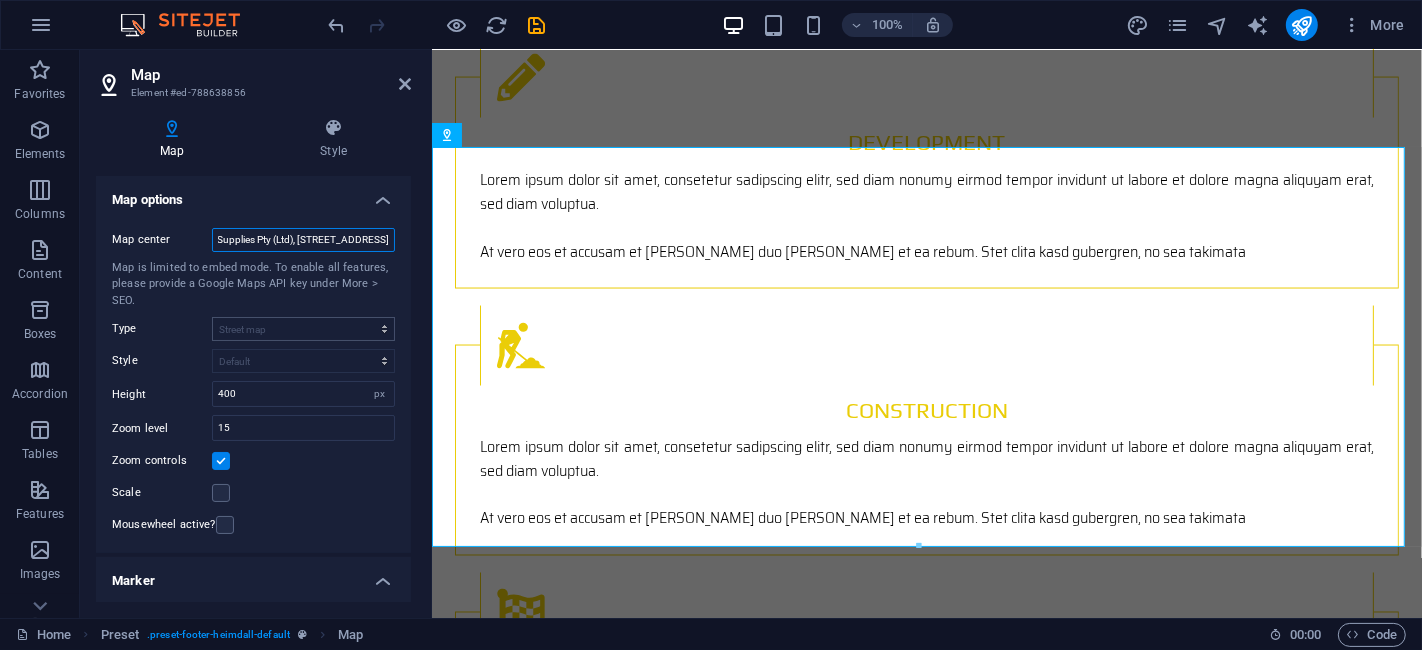 type on "ENI Supplies Pty (Ltd), [STREET_ADDRESS]" 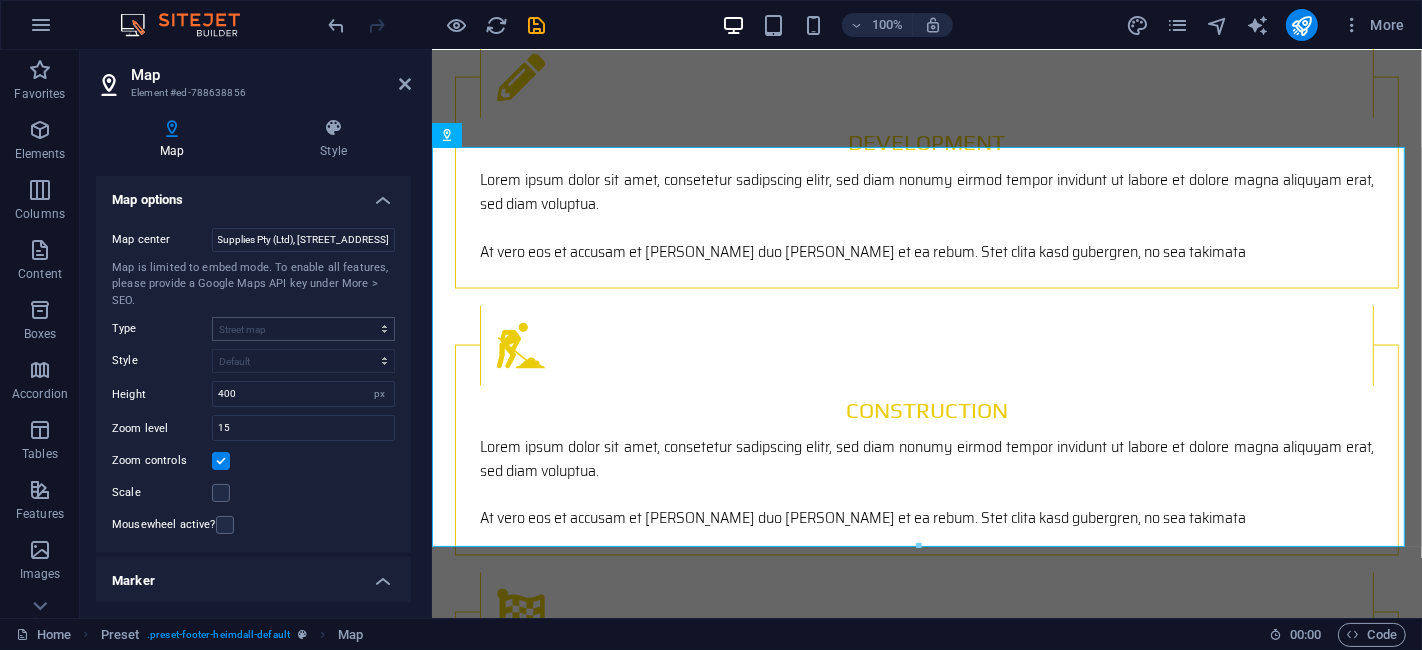 scroll, scrollTop: 0, scrollLeft: 0, axis: both 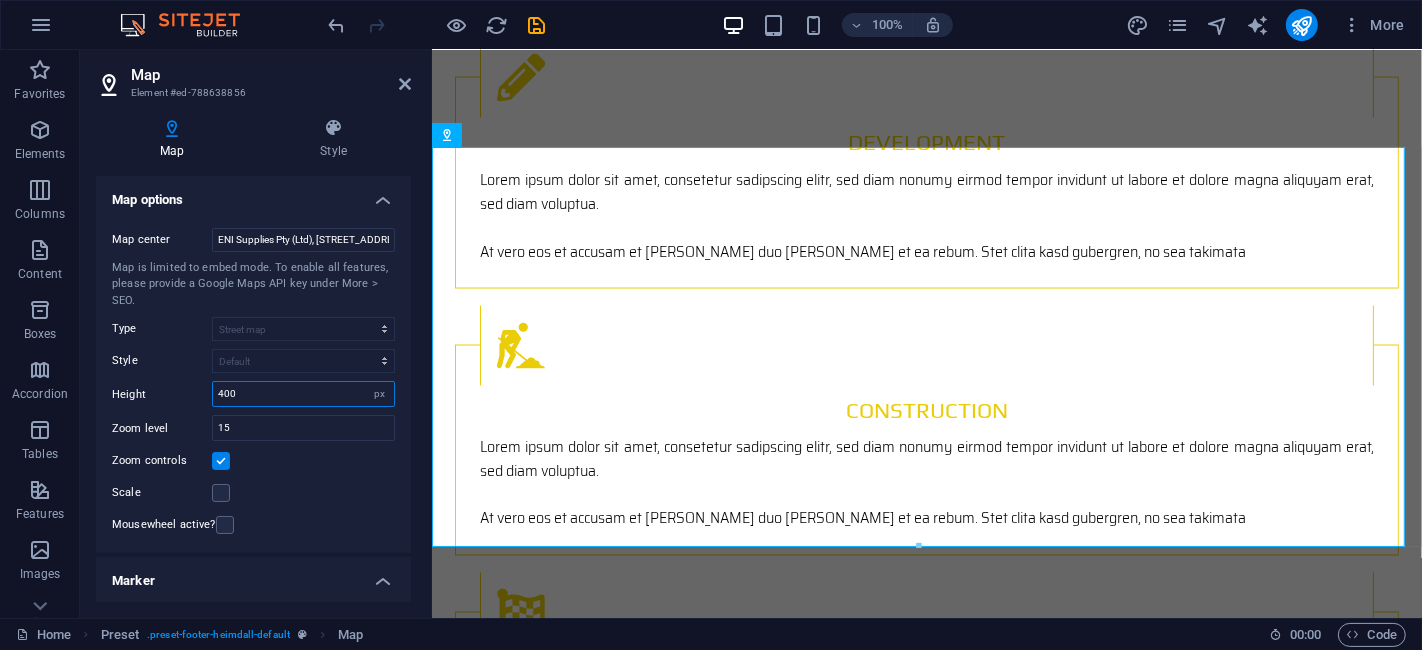 click on "400" at bounding box center (303, 394) 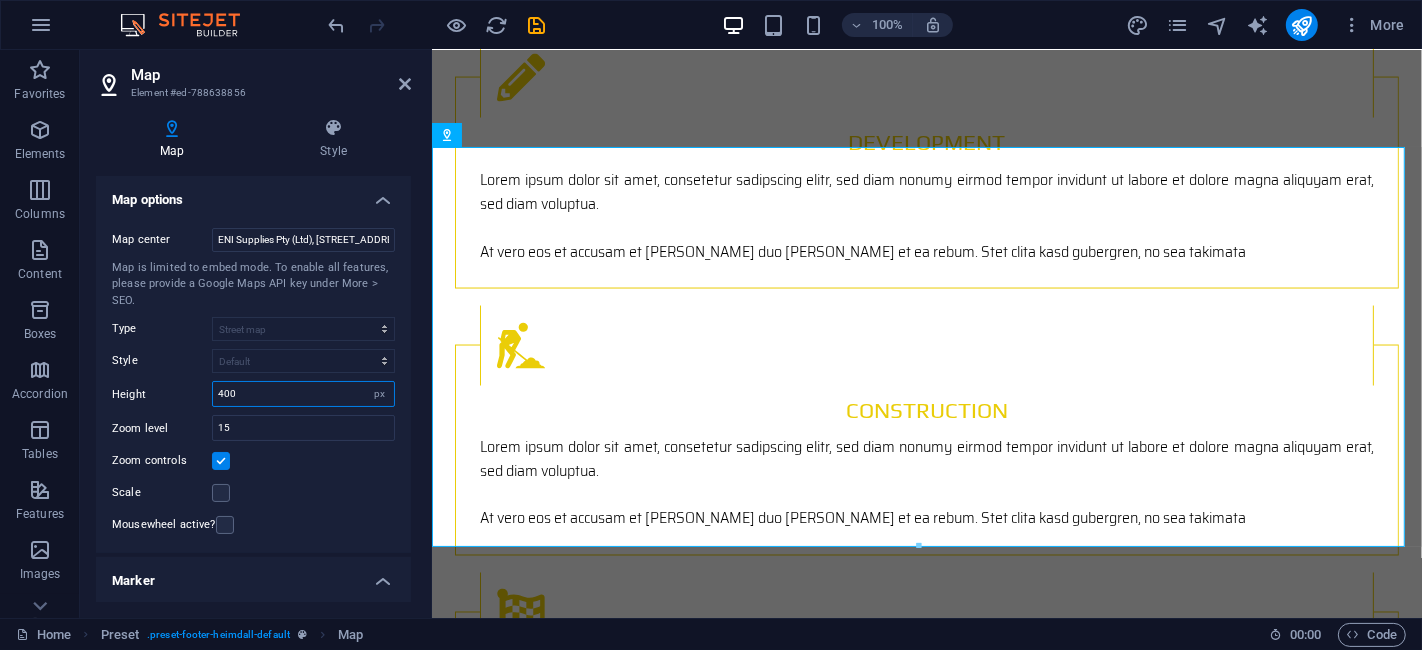 drag, startPoint x: 279, startPoint y: 394, endPoint x: 112, endPoint y: 393, distance: 167.00299 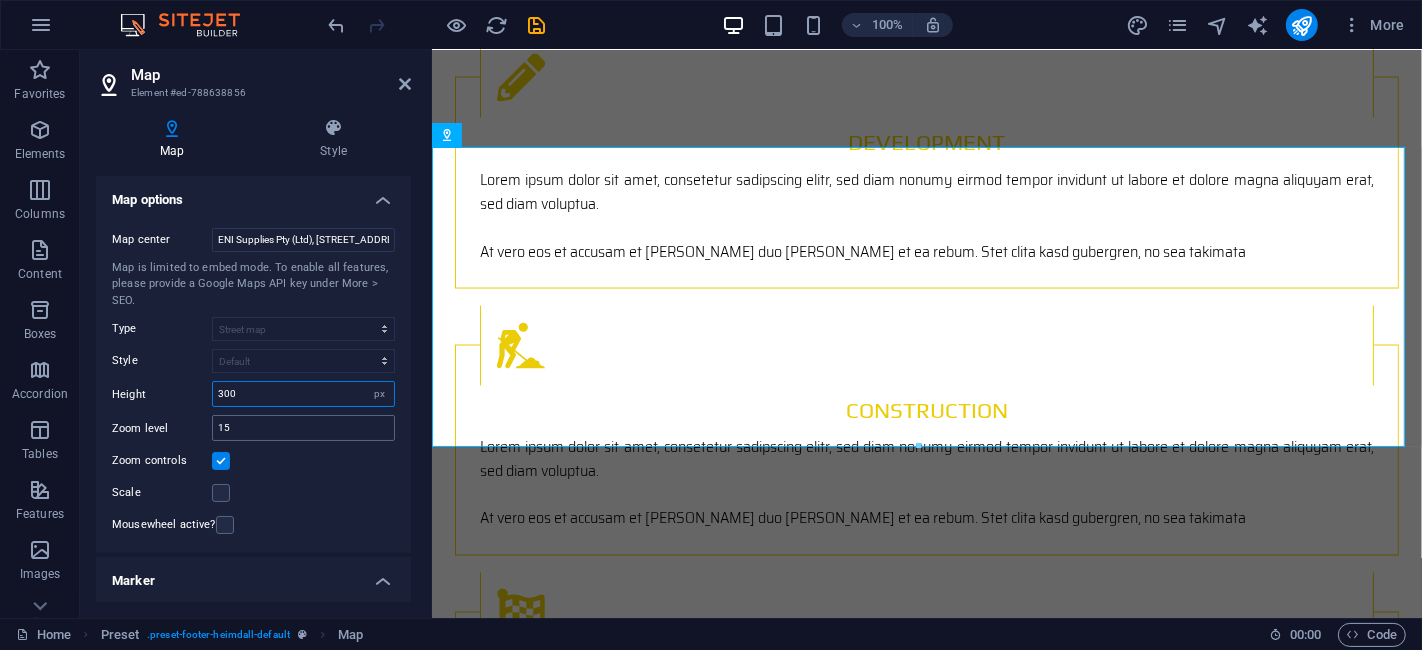 type on "300" 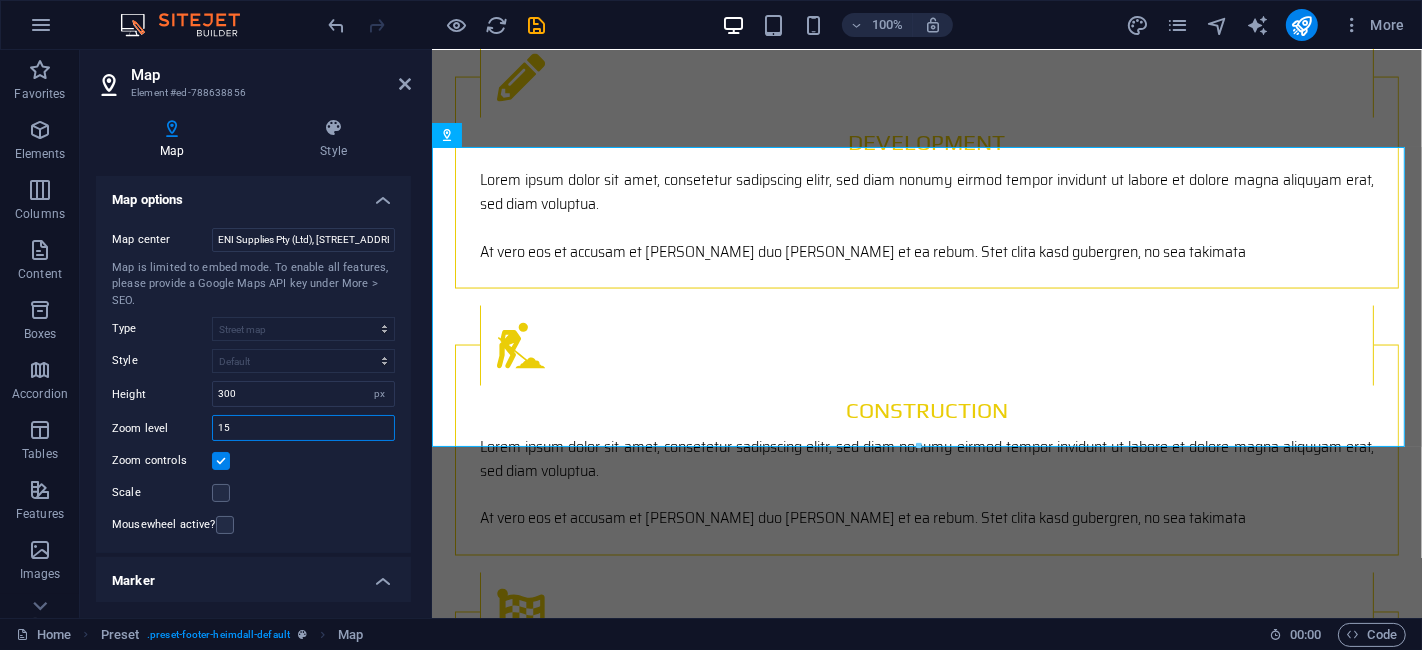 click on "15" at bounding box center (303, 428) 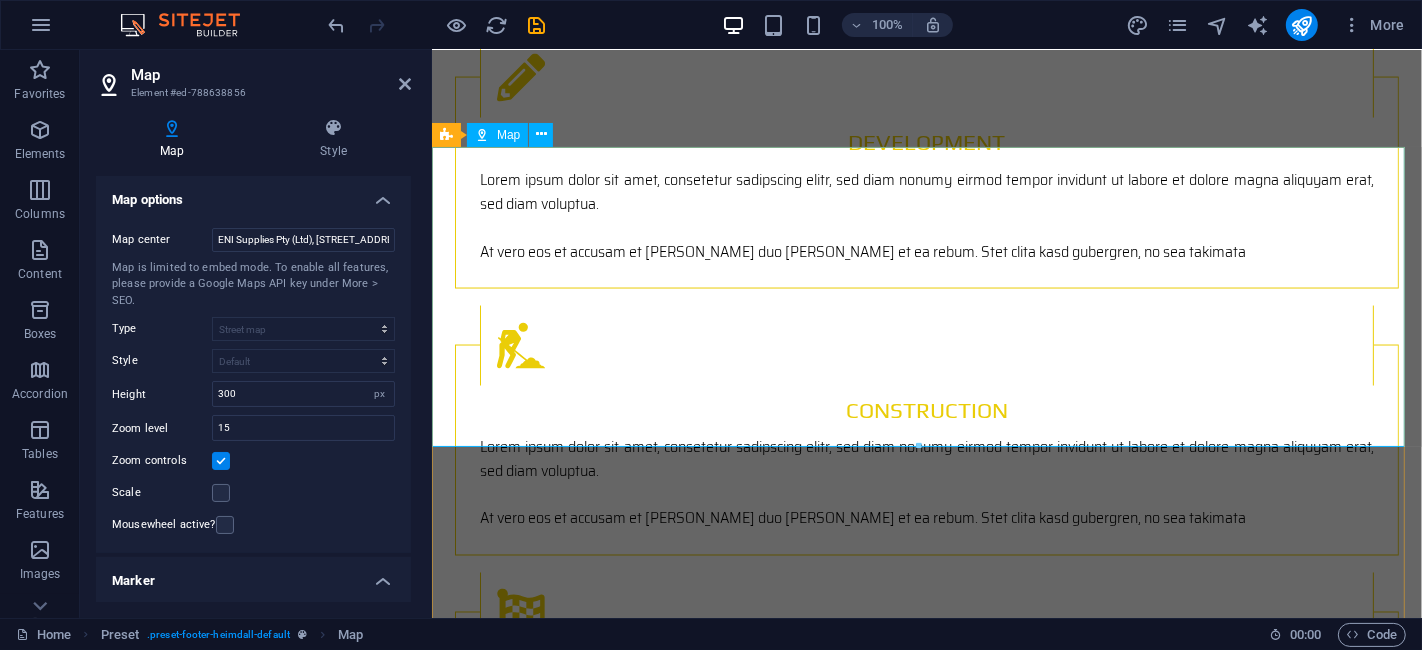 click on "← Move left → Move right ↑ Move up ↓ Move down + Zoom in - Zoom out Home Jump left by 75% End Jump right by 75% Page Up Jump up by 75% Page Down Jump down by 75% Map Terrain Satellite Labels Keyboard shortcuts Map Data Map data ©2025 AfriGIS (Pty) Ltd Map data ©2025 AfriGIS (Pty) Ltd 200 m  Click to toggle between metric and imperial units Terms Report a map error" at bounding box center (926, 1912) 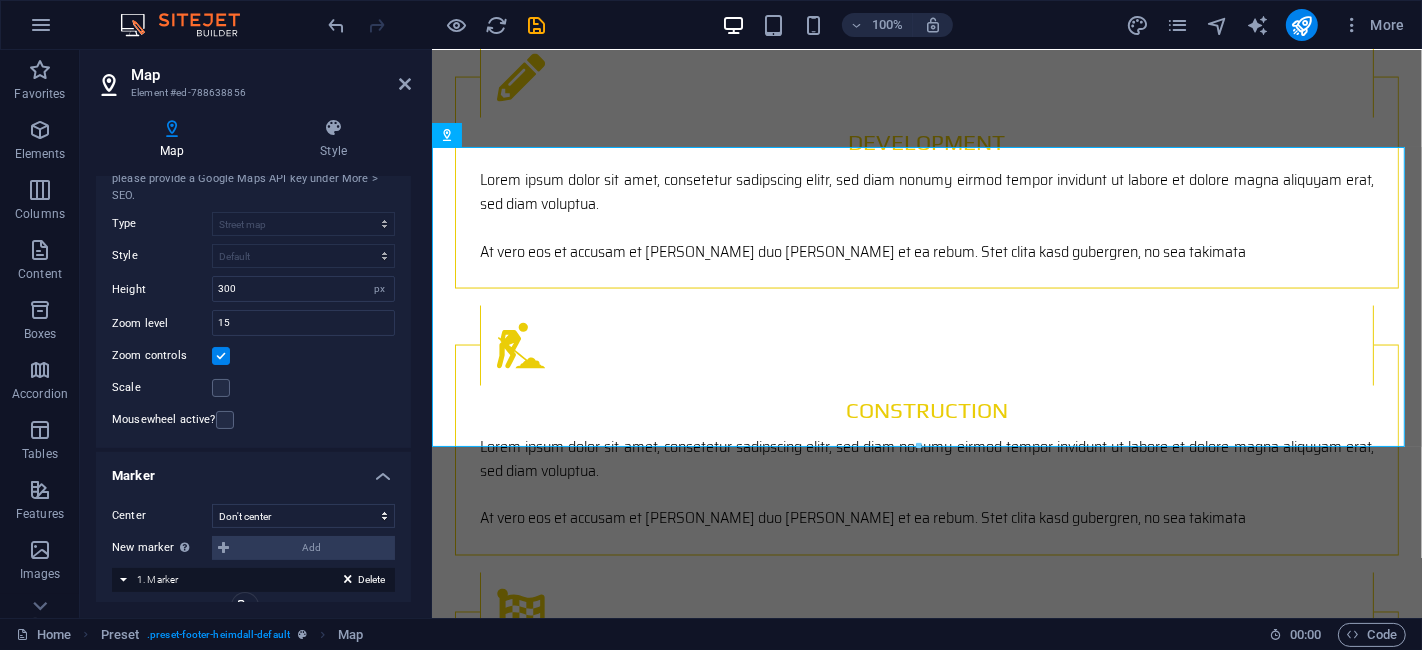 scroll, scrollTop: 111, scrollLeft: 0, axis: vertical 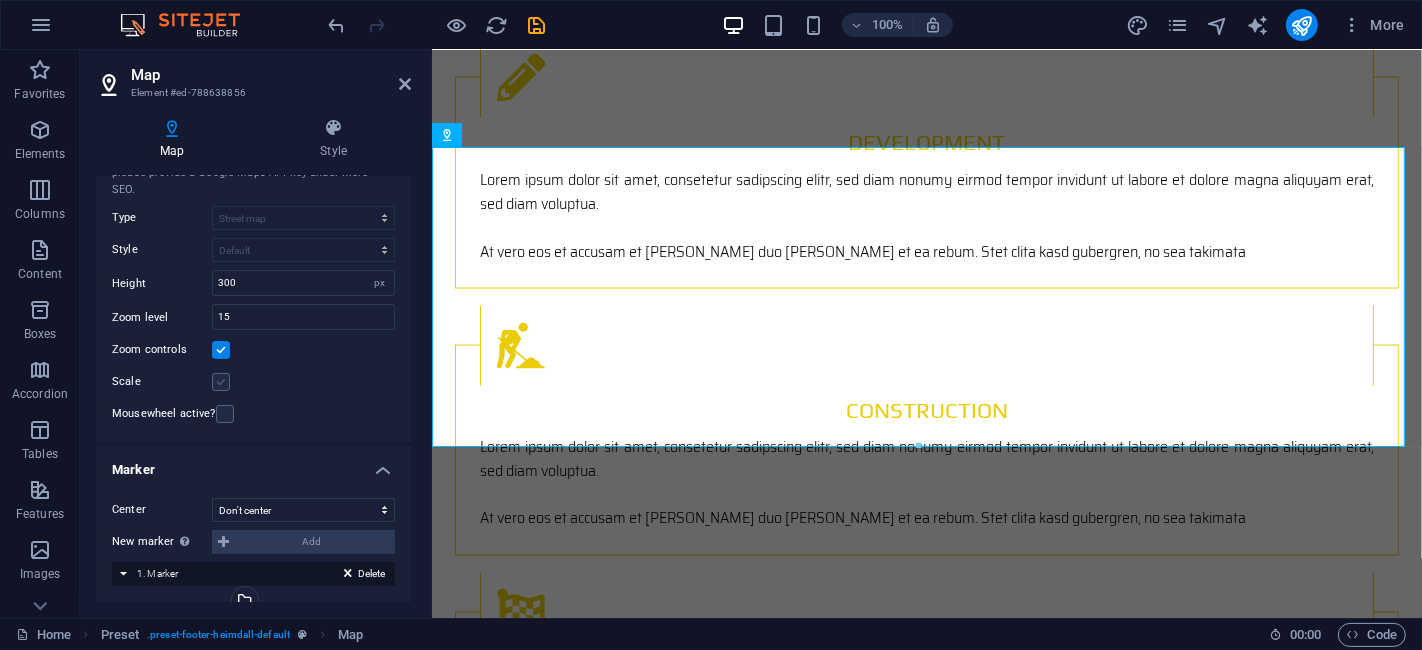 click at bounding box center (221, 382) 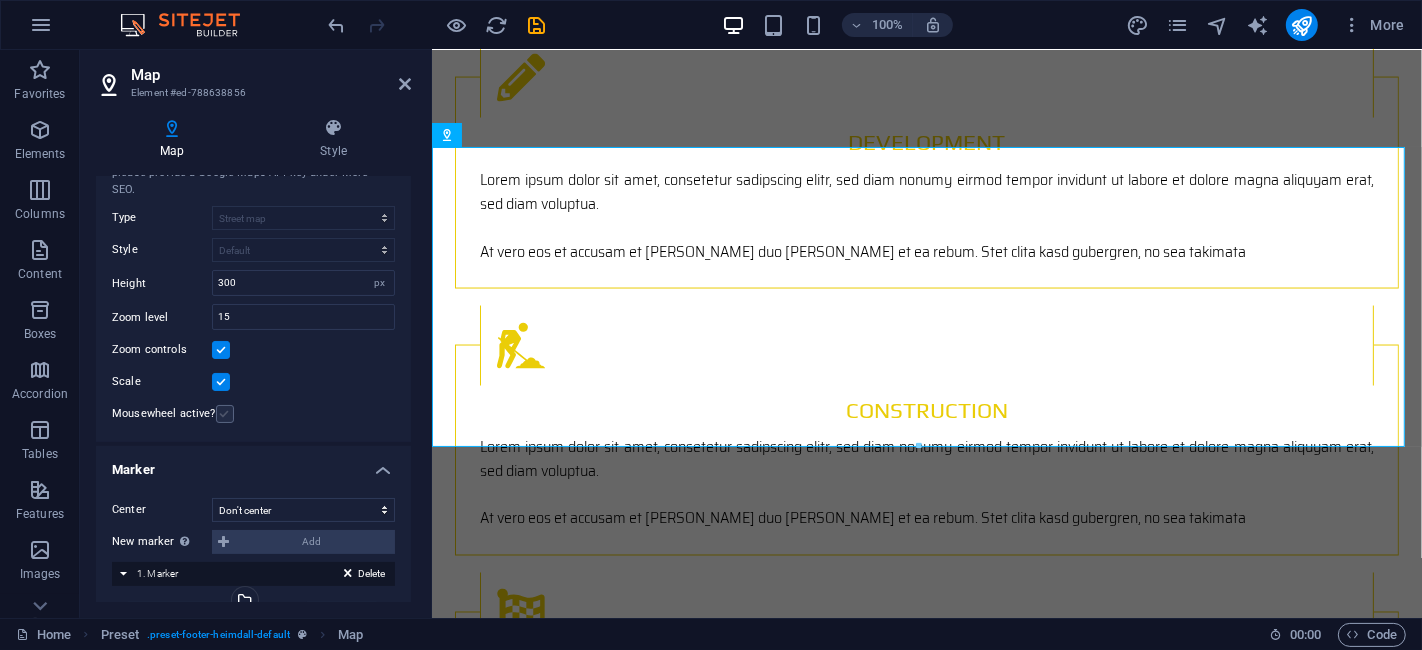 click at bounding box center (225, 414) 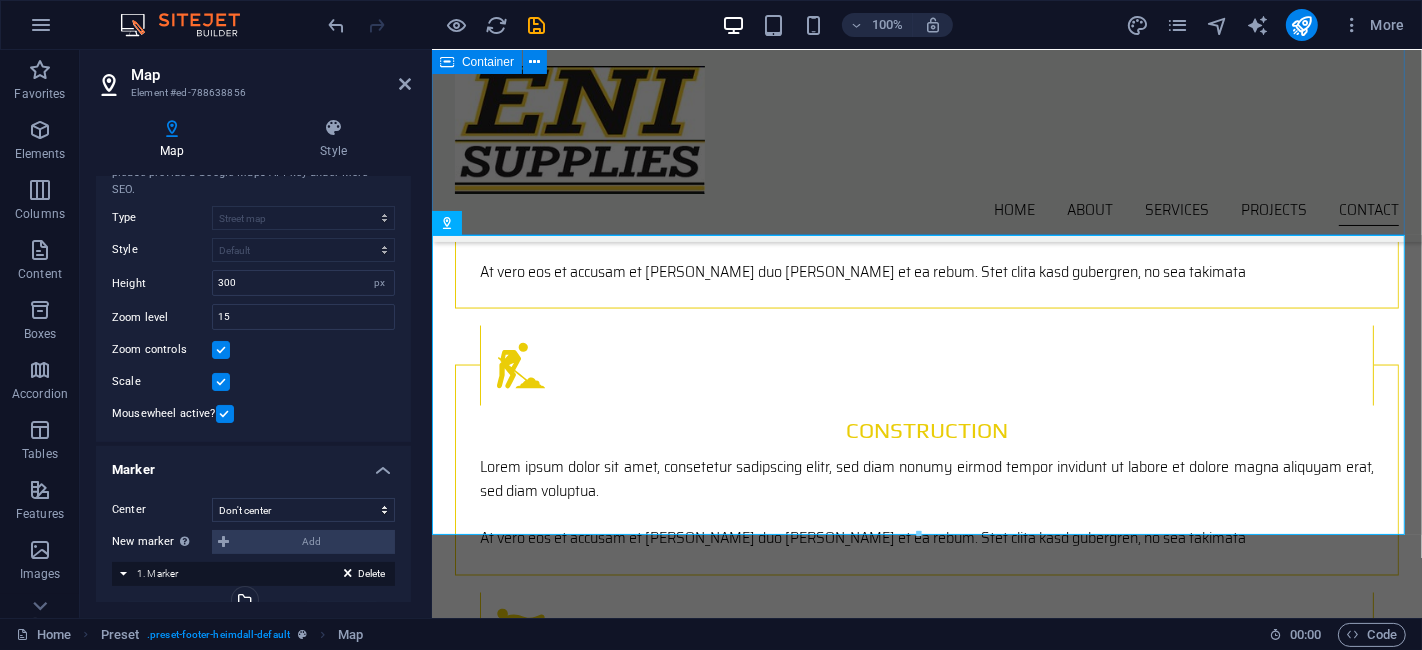 scroll, scrollTop: 2685, scrollLeft: 0, axis: vertical 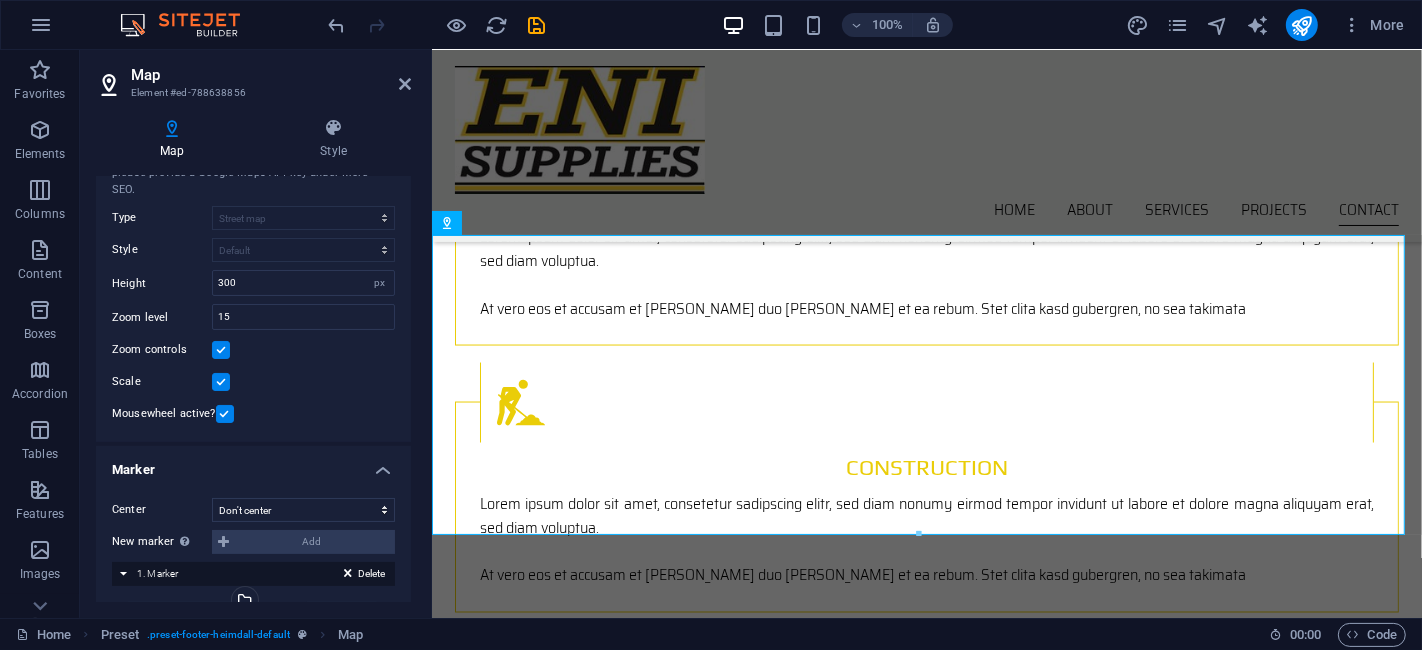 click on "Scale" at bounding box center [253, 382] 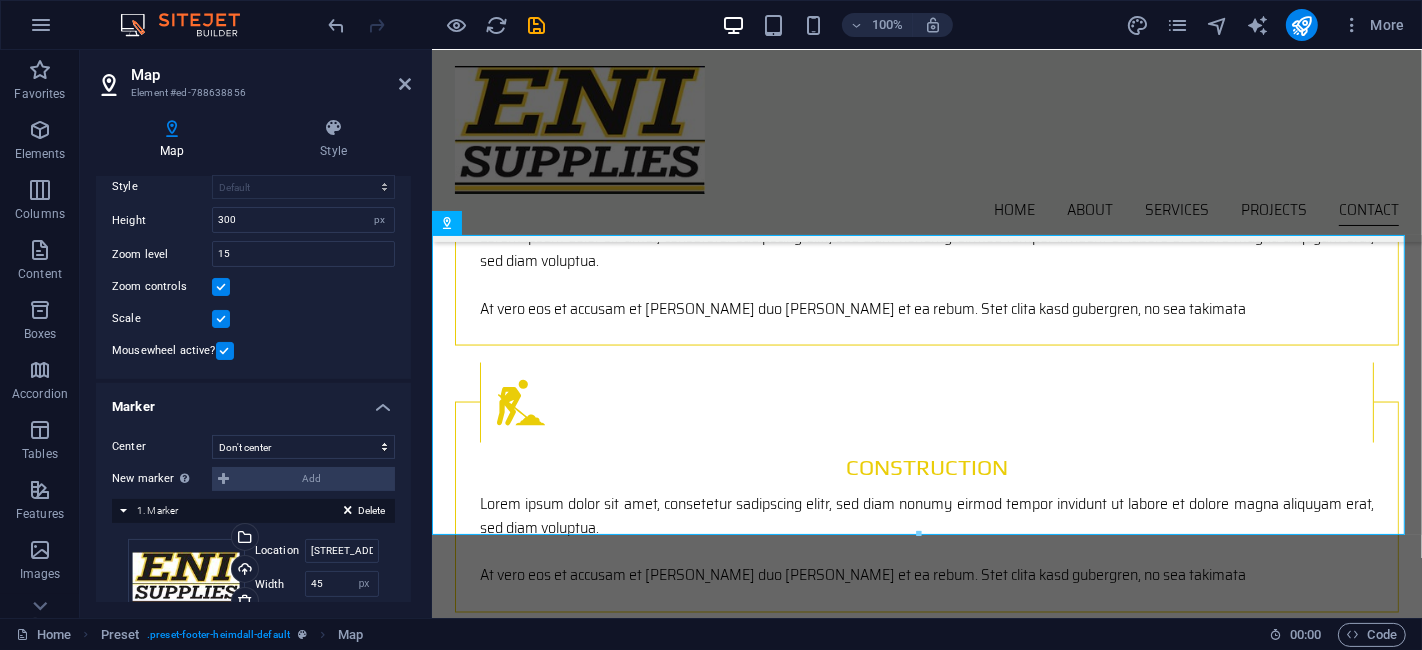 scroll, scrollTop: 222, scrollLeft: 0, axis: vertical 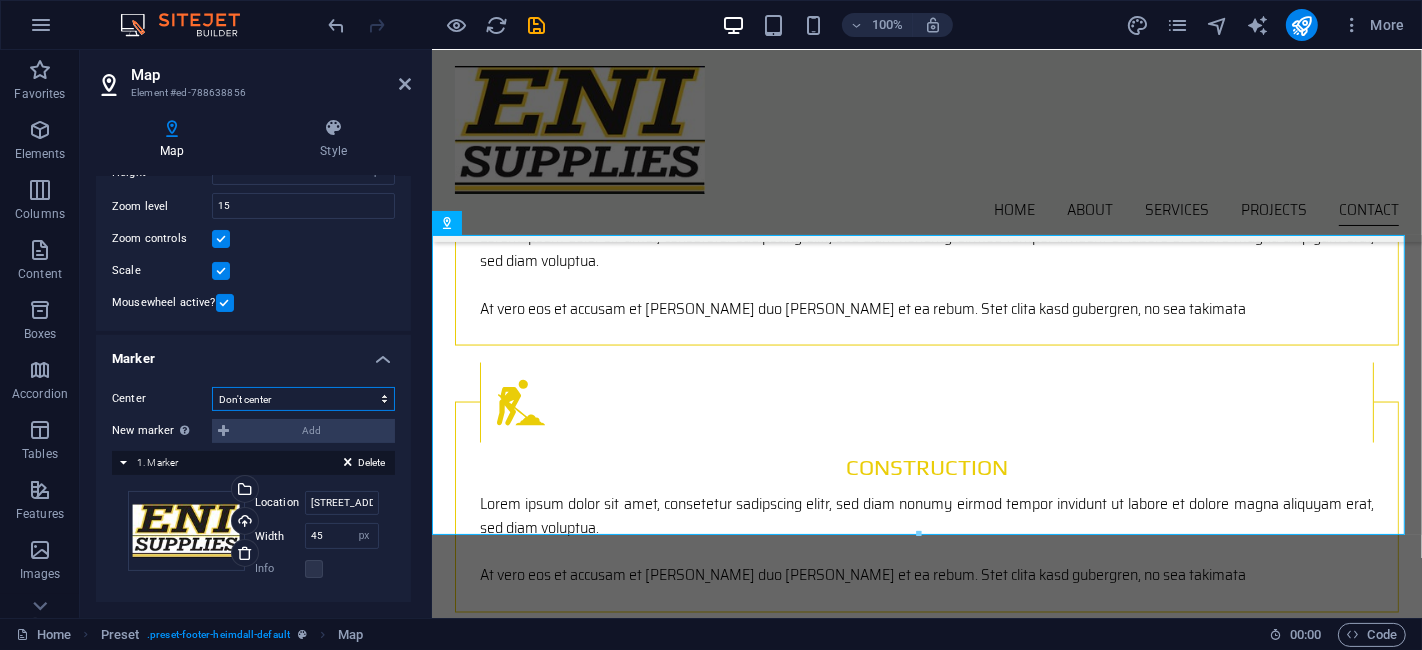 click on "Don't center Center markers Center and zoom markers" at bounding box center [303, 399] 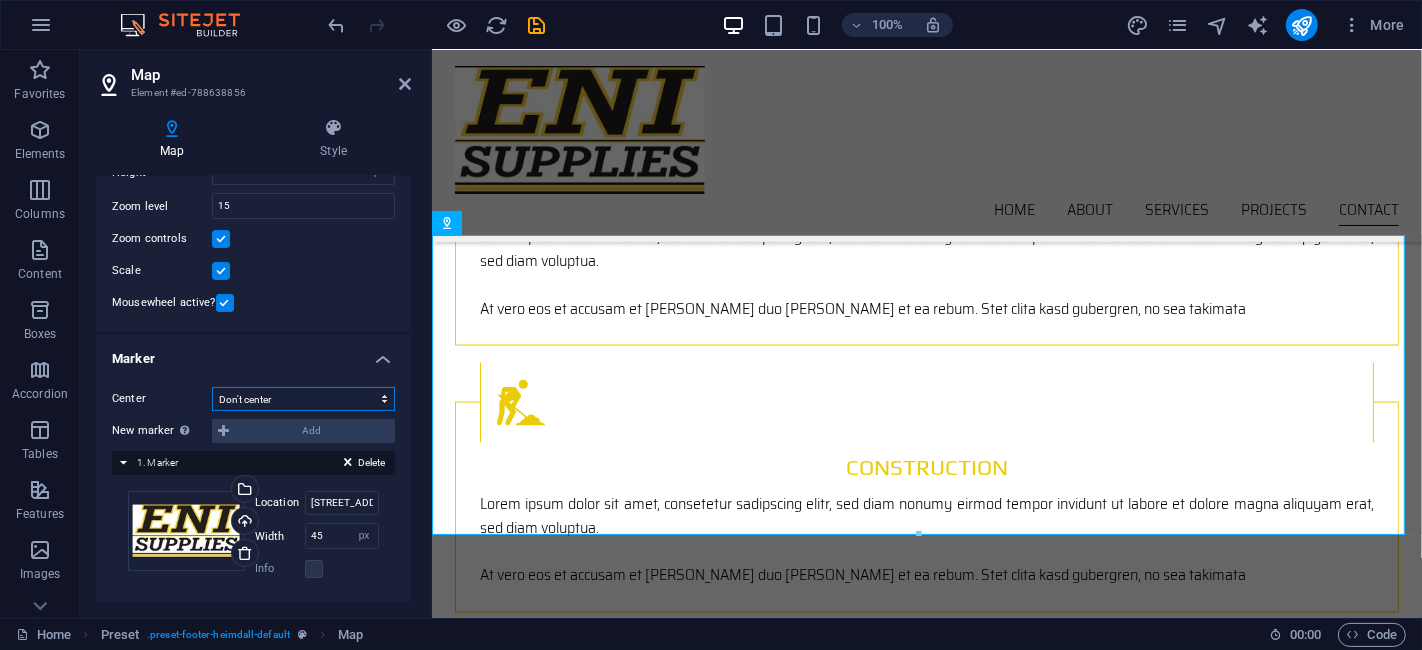 select on "1" 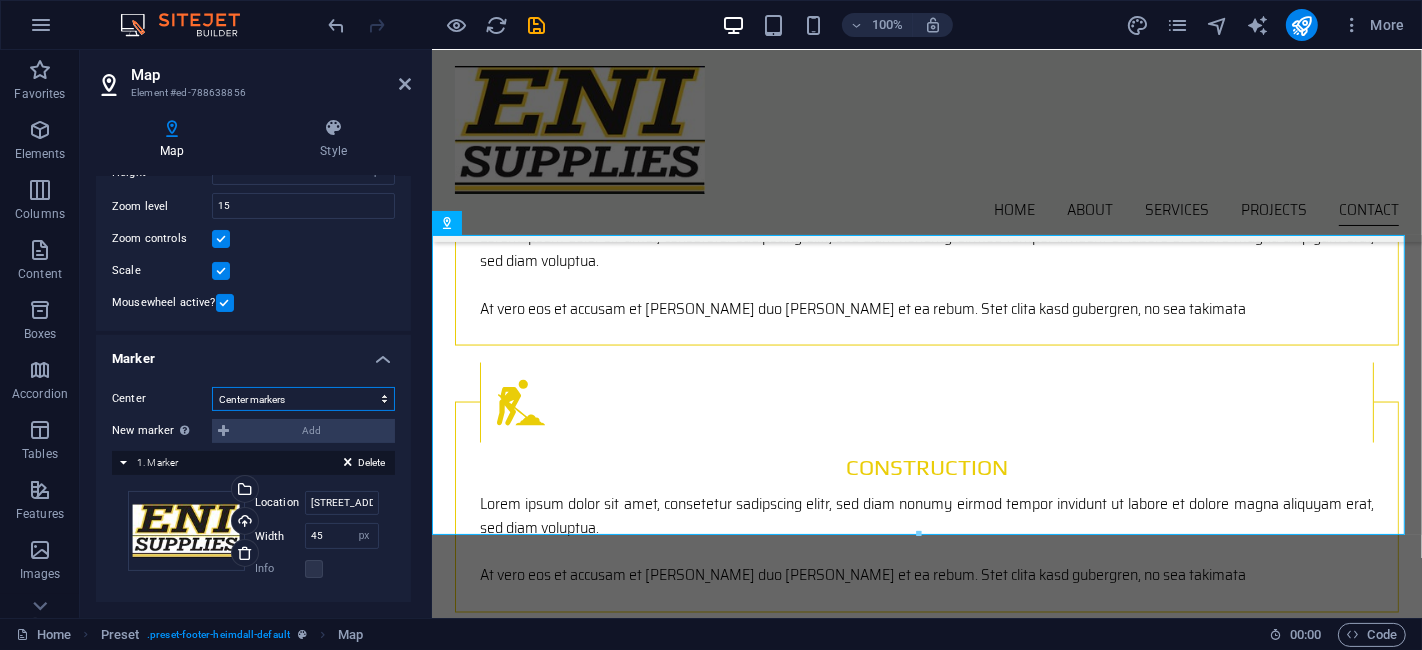 click on "Don't center Center markers Center and zoom markers" at bounding box center [303, 399] 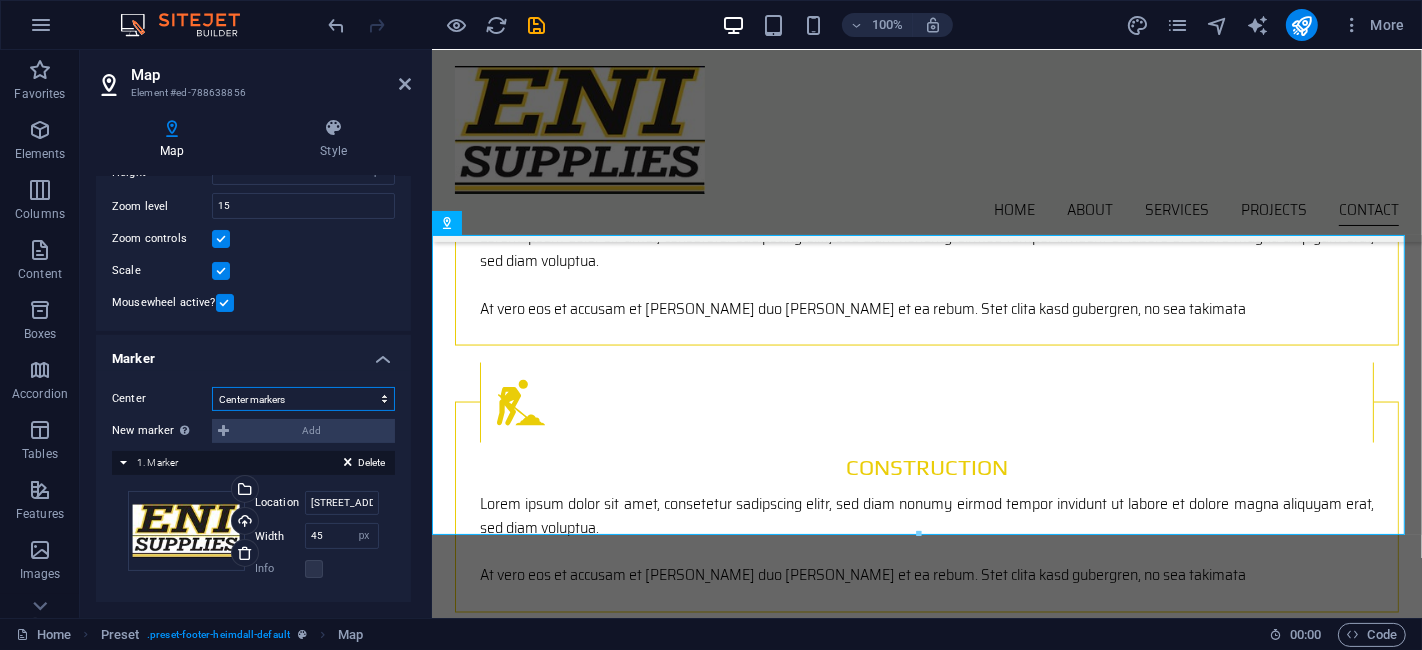 scroll, scrollTop: 207, scrollLeft: 0, axis: vertical 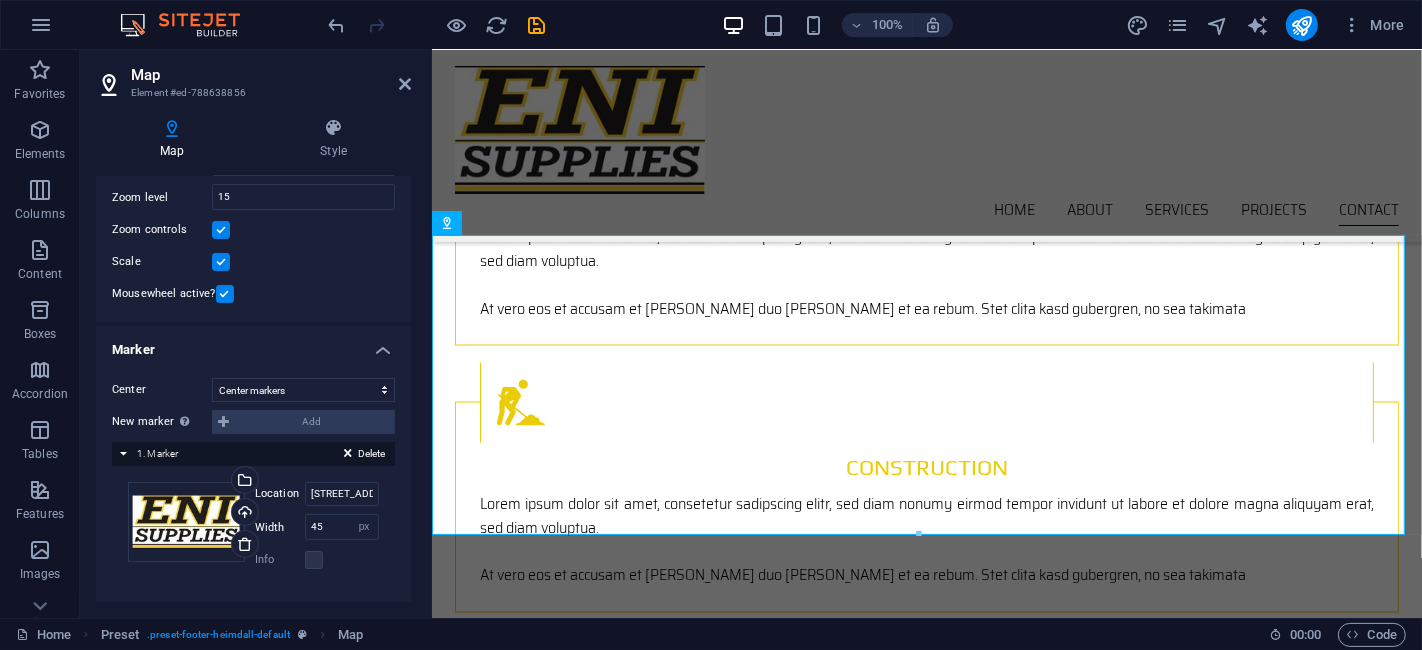 click on "New marker To enable this feature, please provide a Google Maps API key in the website settings. Add" at bounding box center (253, 422) 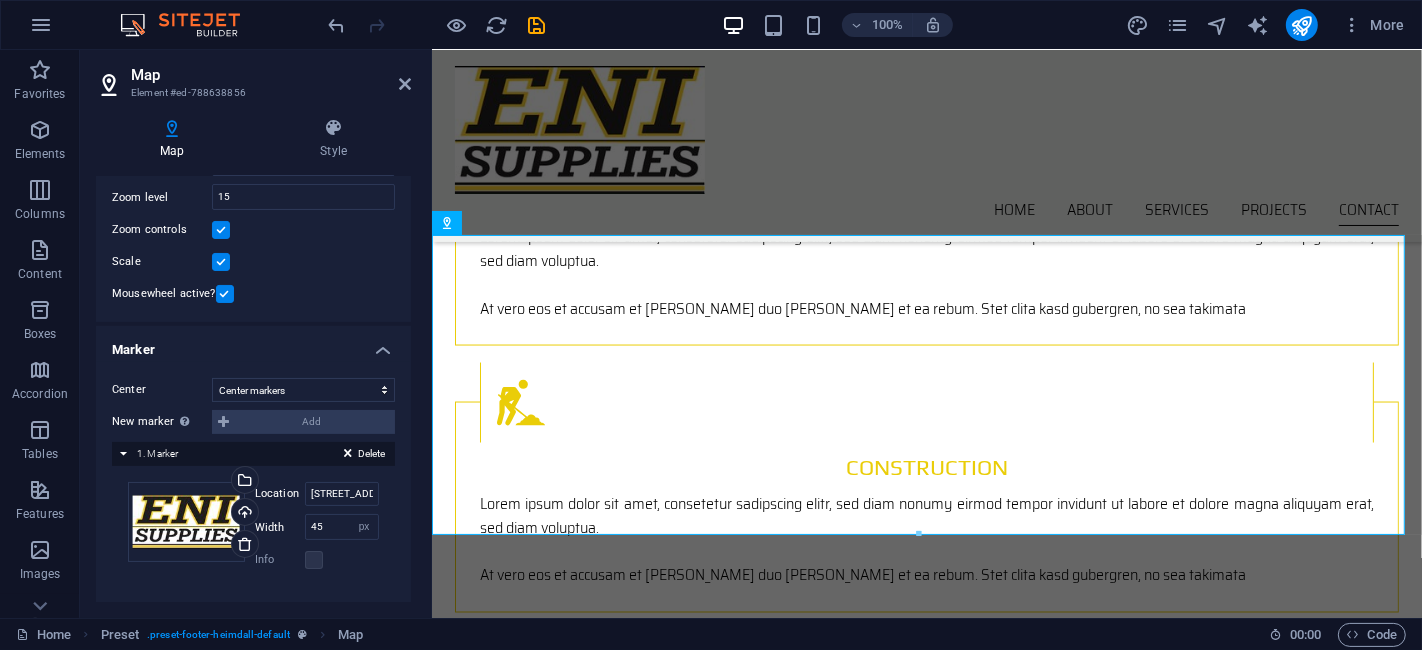 click on "New marker To enable this feature, please provide a Google Maps API key in the website settings. Add" at bounding box center (253, 422) 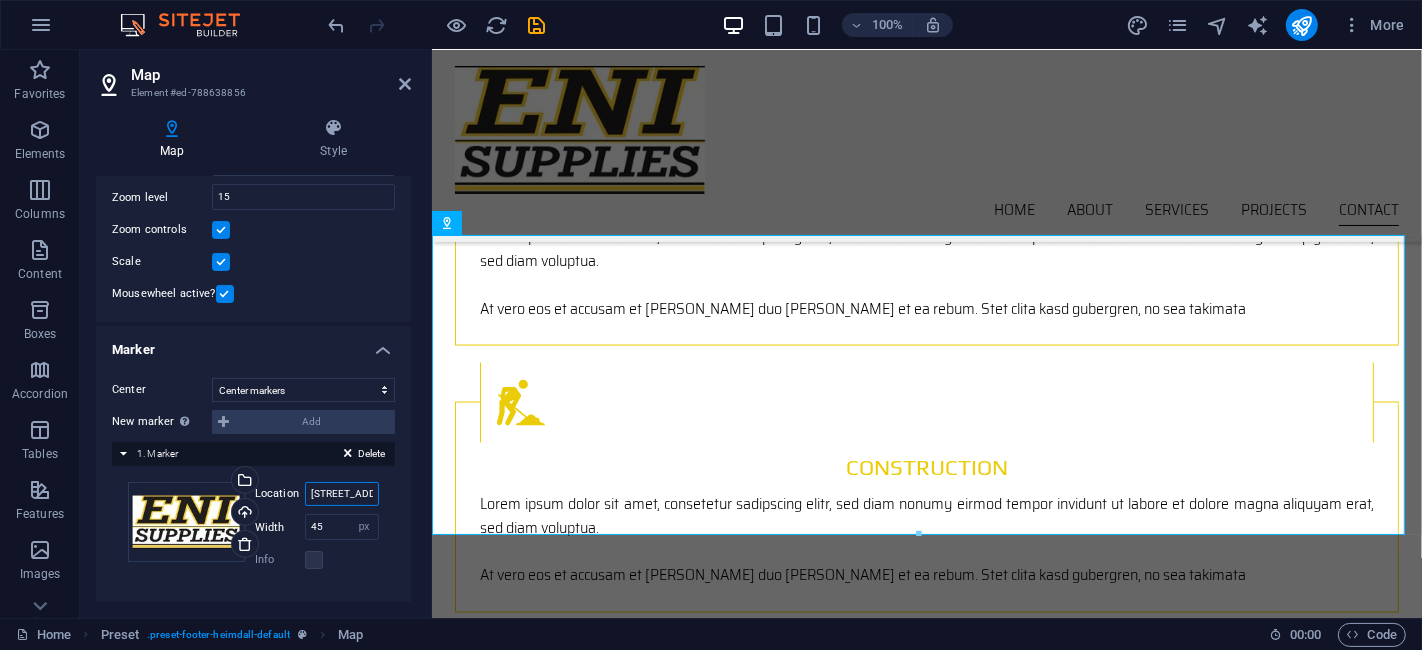 click on "[STREET_ADDRESS][US_STATE]" at bounding box center (342, 494) 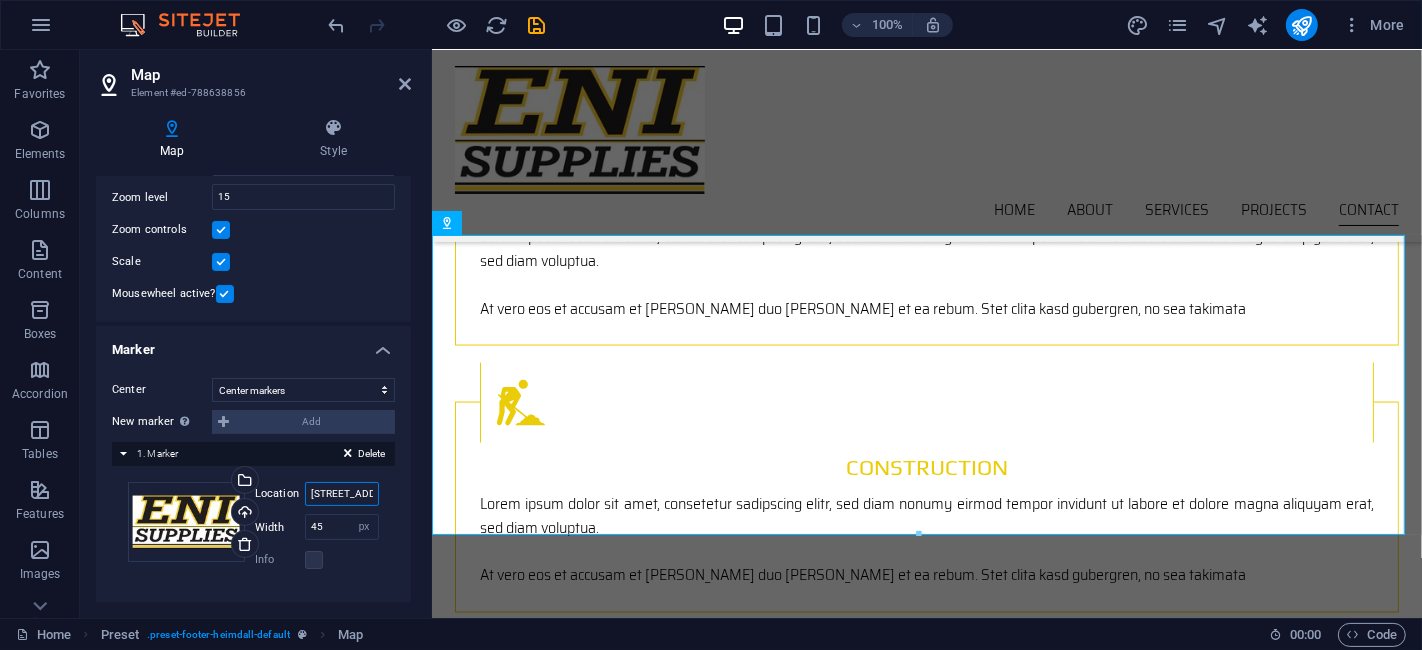 paste on "ENI Supplies Pty (Ltd), [STREET_ADDRESS]" 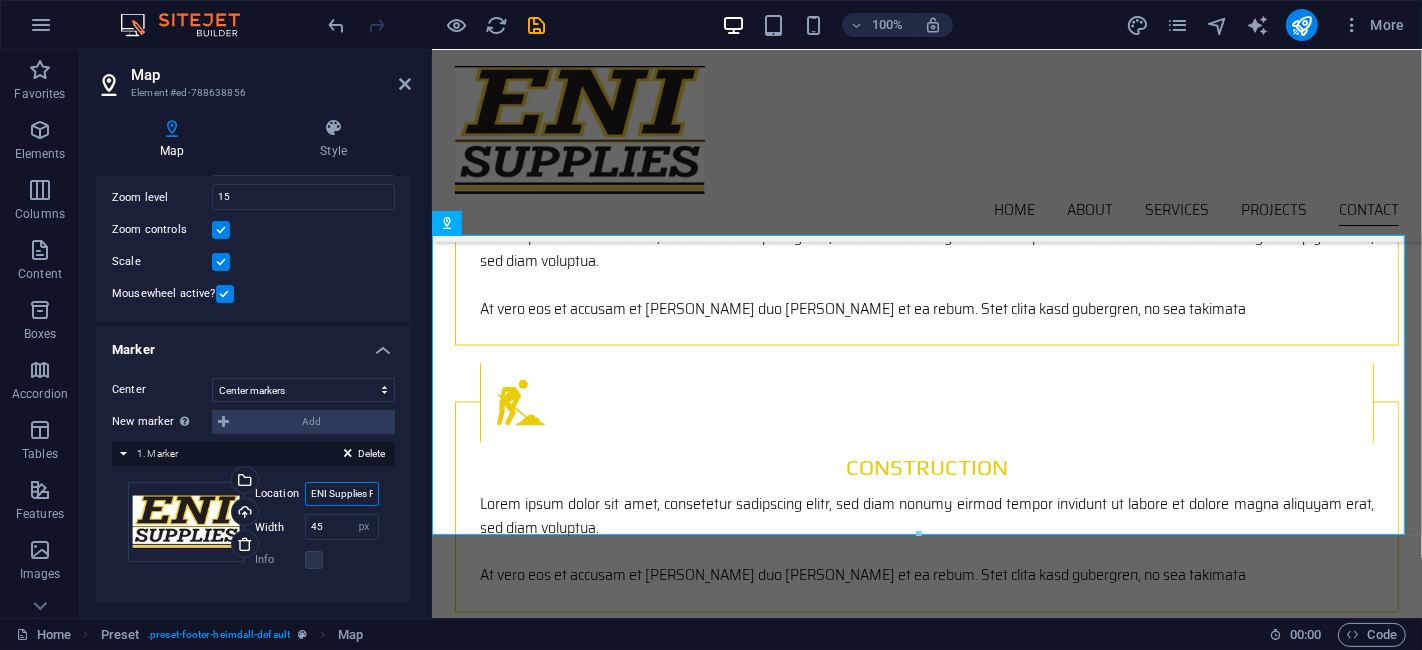 scroll, scrollTop: 0, scrollLeft: 241, axis: horizontal 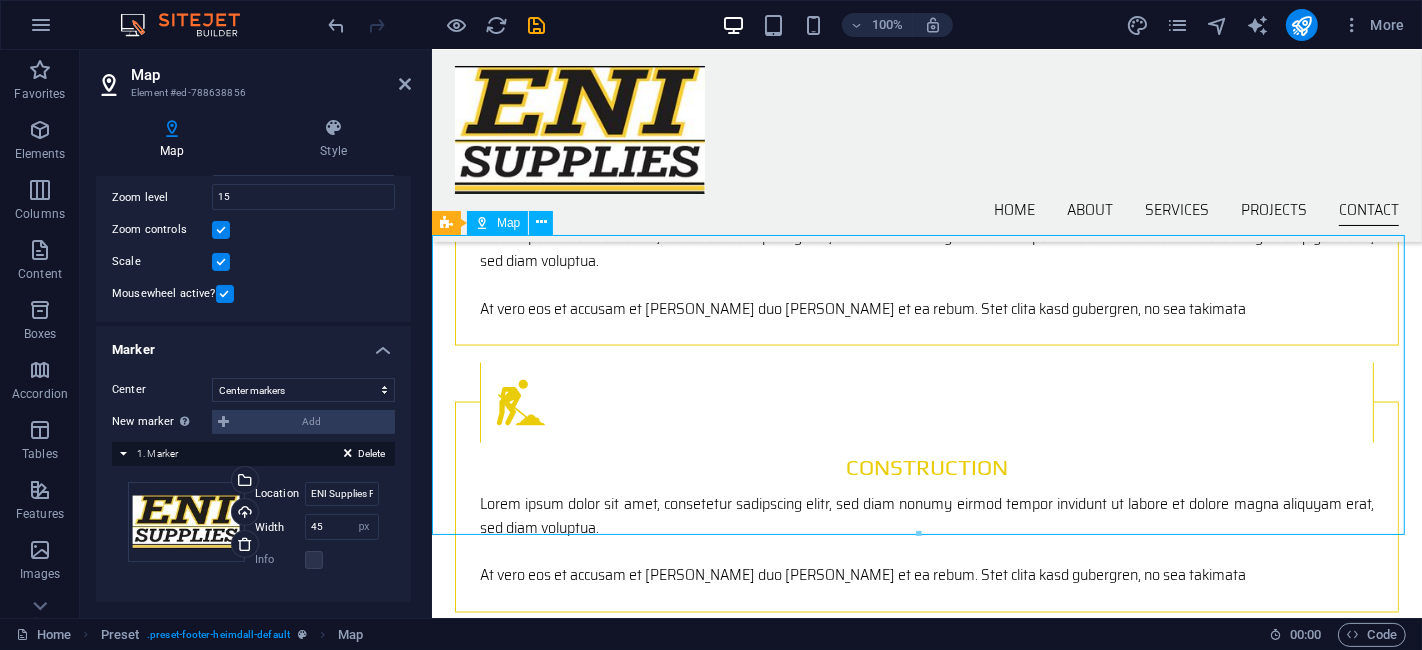drag, startPoint x: 835, startPoint y: 343, endPoint x: 828, endPoint y: 407, distance: 64.381676 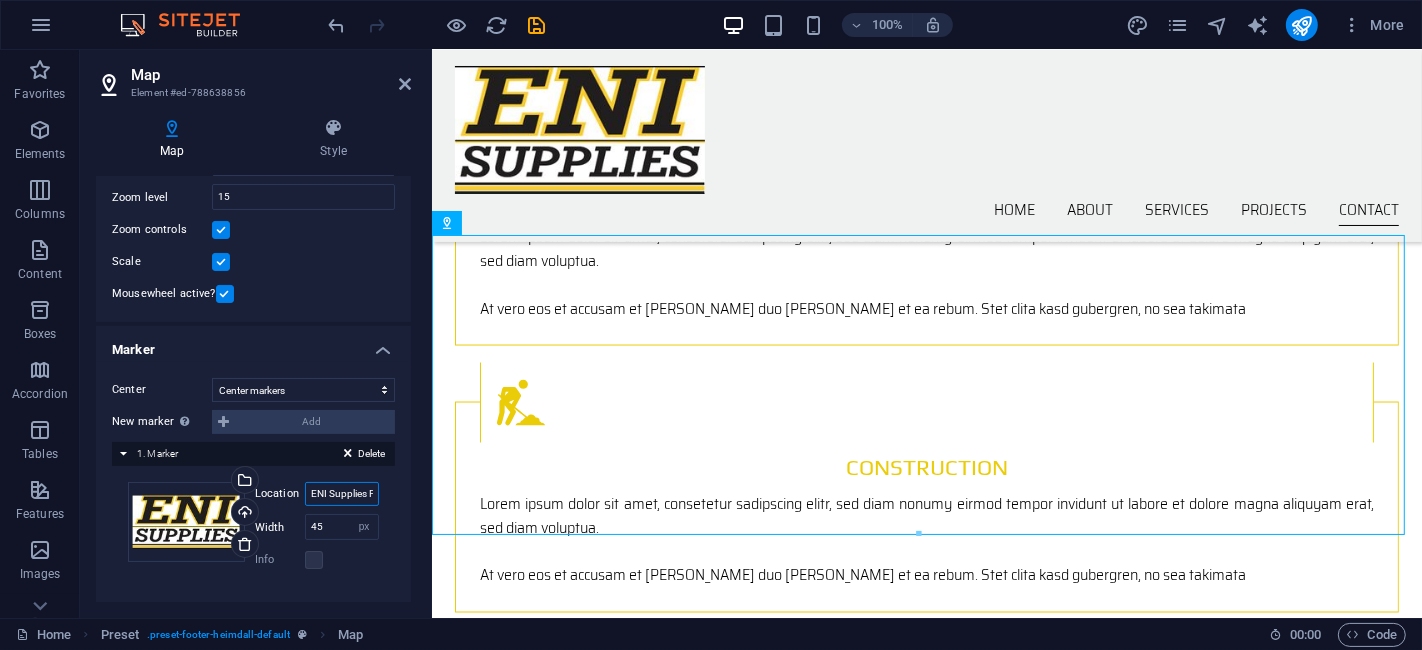 click on "ENI Supplies Pty (Ltd), [STREET_ADDRESS]" at bounding box center [342, 494] 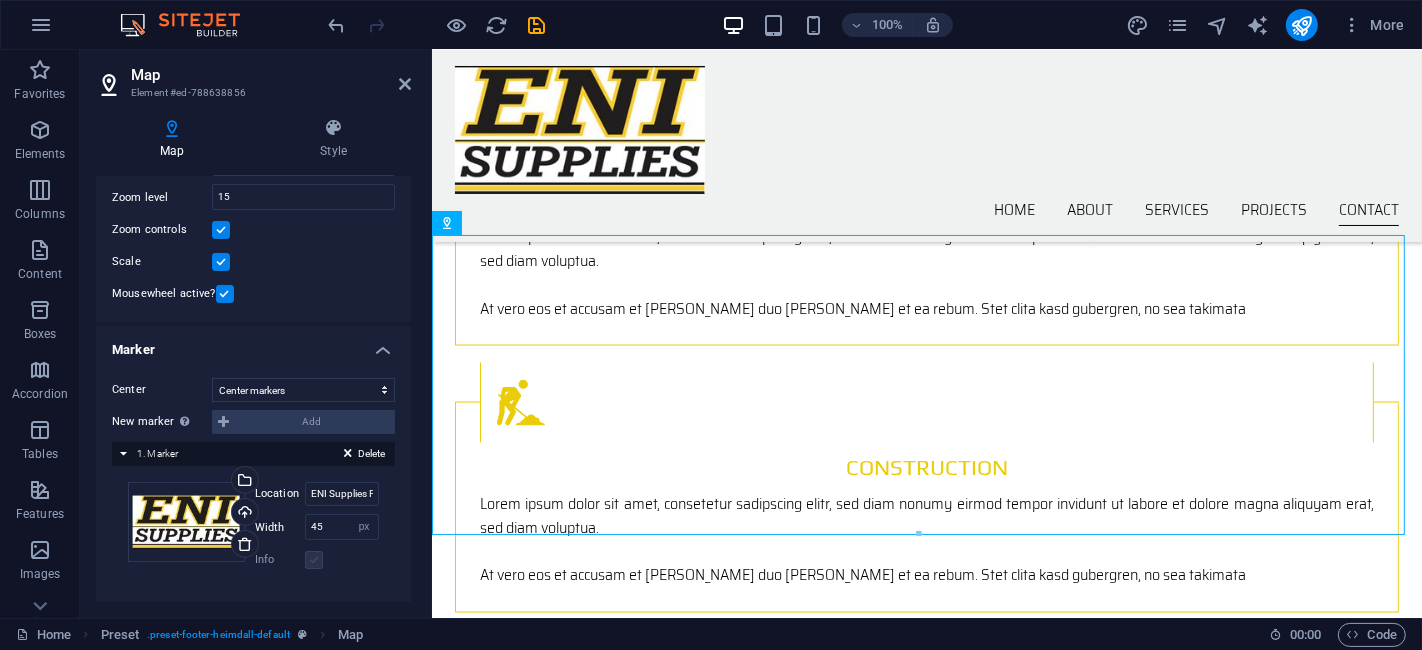click at bounding box center (314, 560) 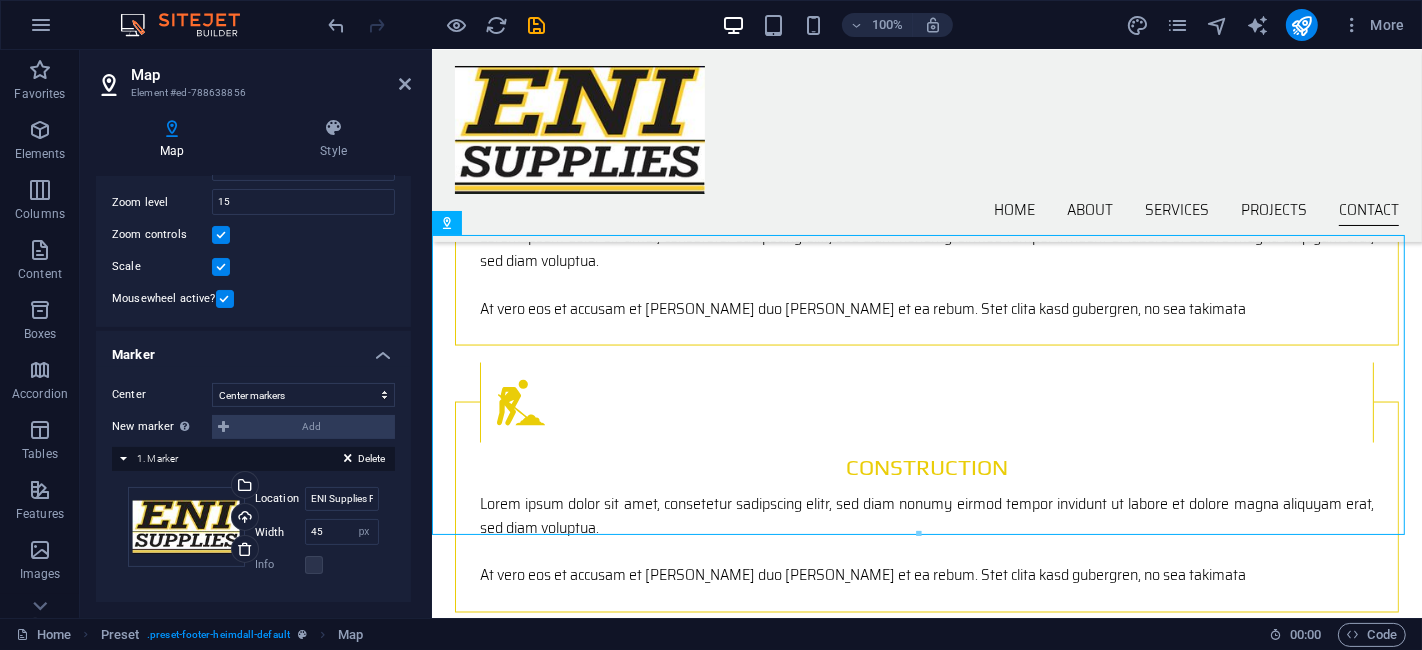 scroll, scrollTop: 207, scrollLeft: 0, axis: vertical 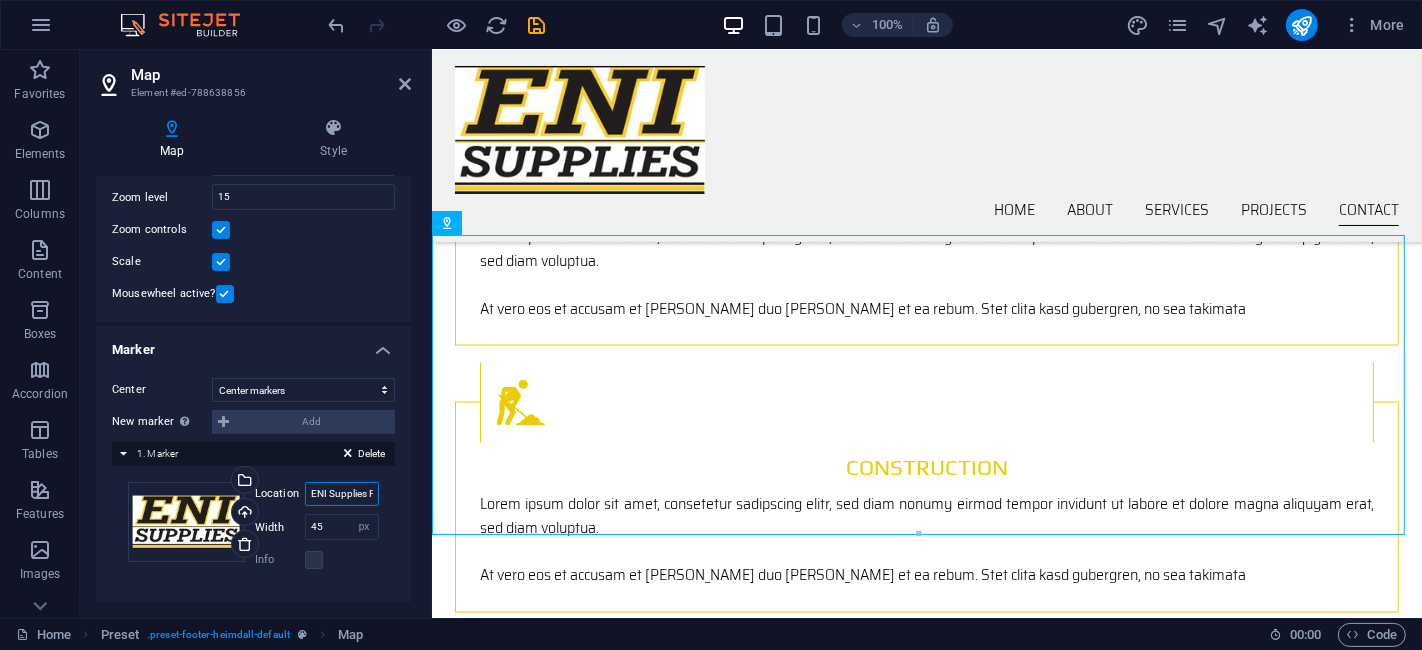 click on "ENI Supplies Pty (Ltd), [STREET_ADDRESS]" at bounding box center [342, 494] 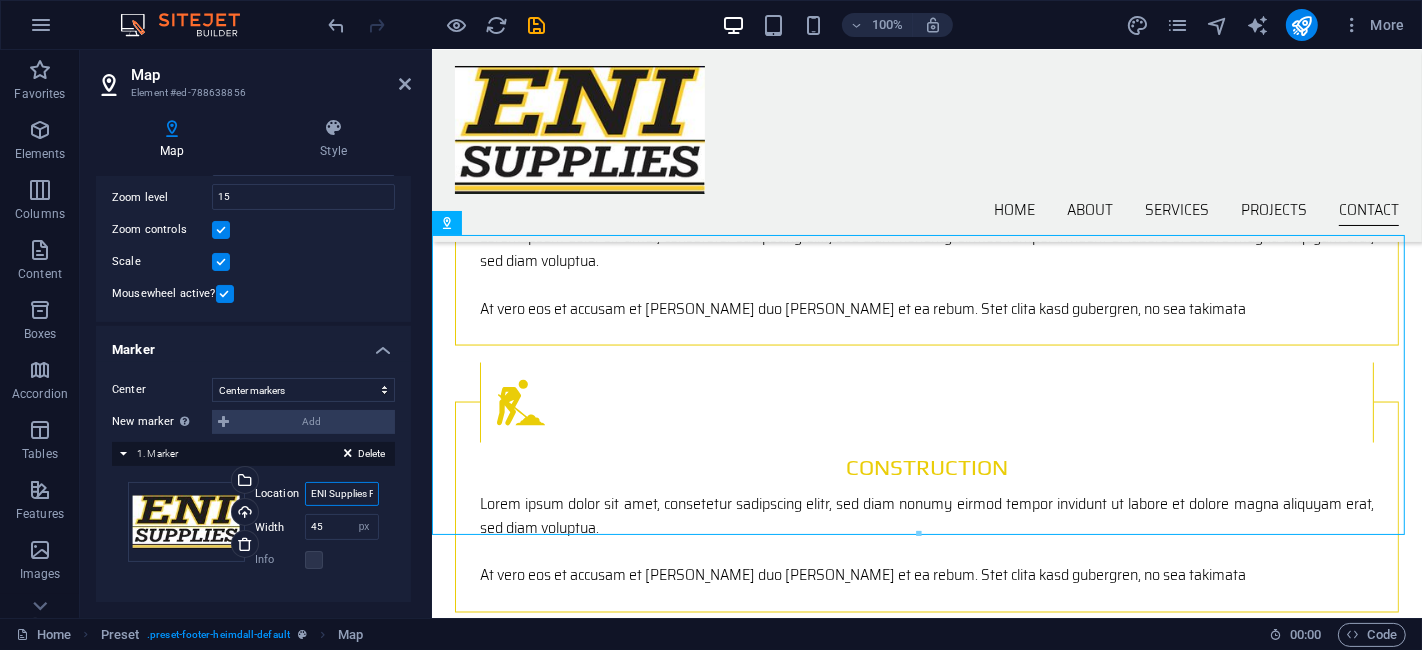 paste on "-25.7355868,27.8158655" 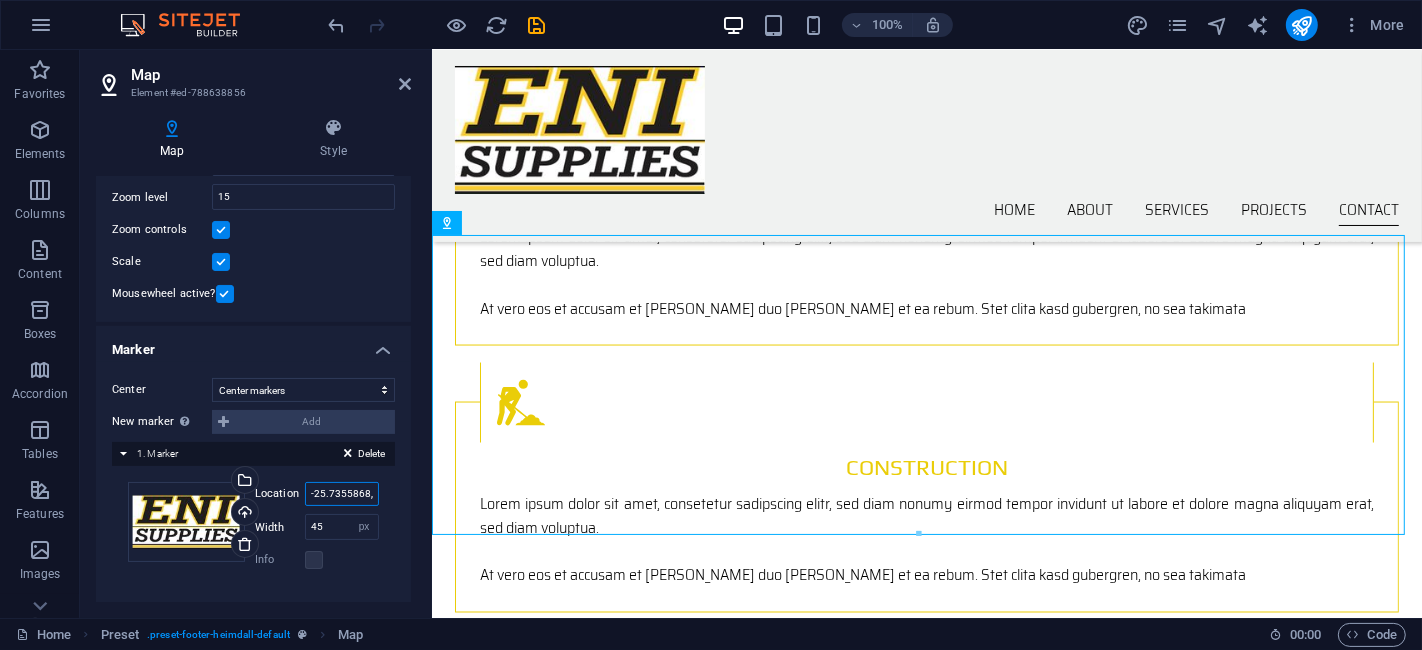 scroll, scrollTop: 0, scrollLeft: 48, axis: horizontal 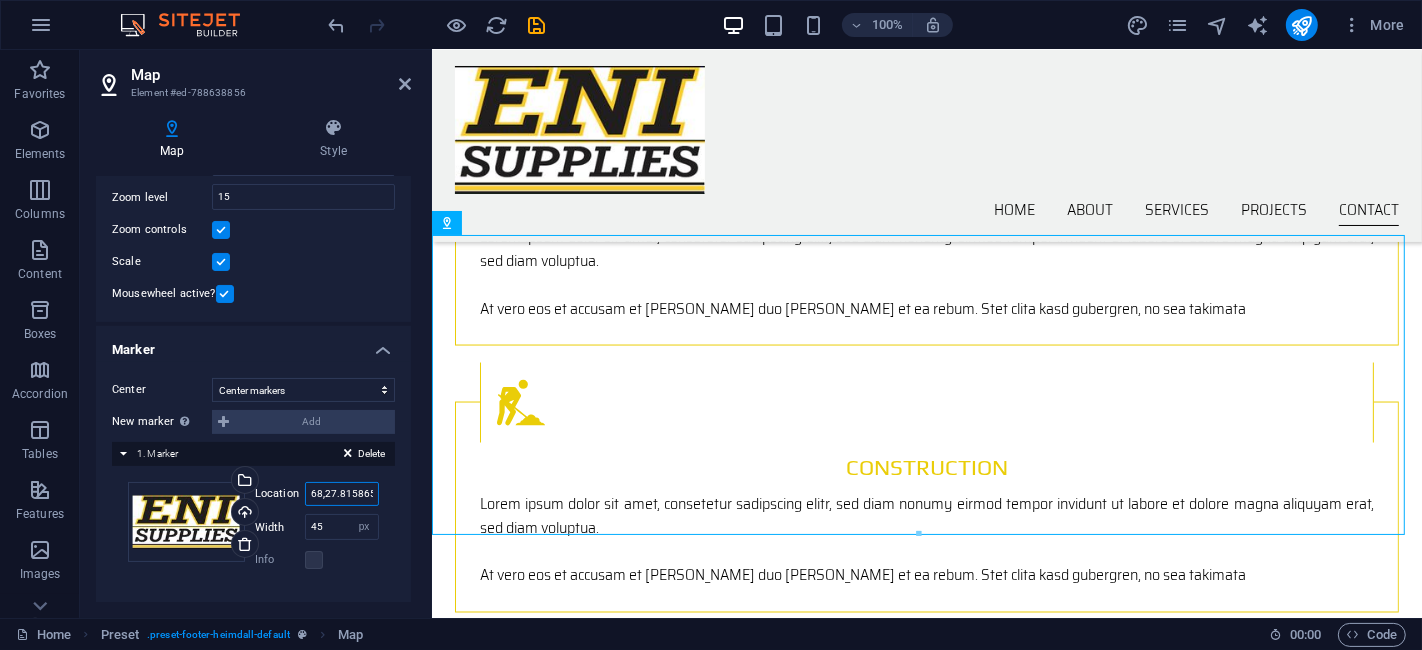 type on "-25.7355868,27.8158655" 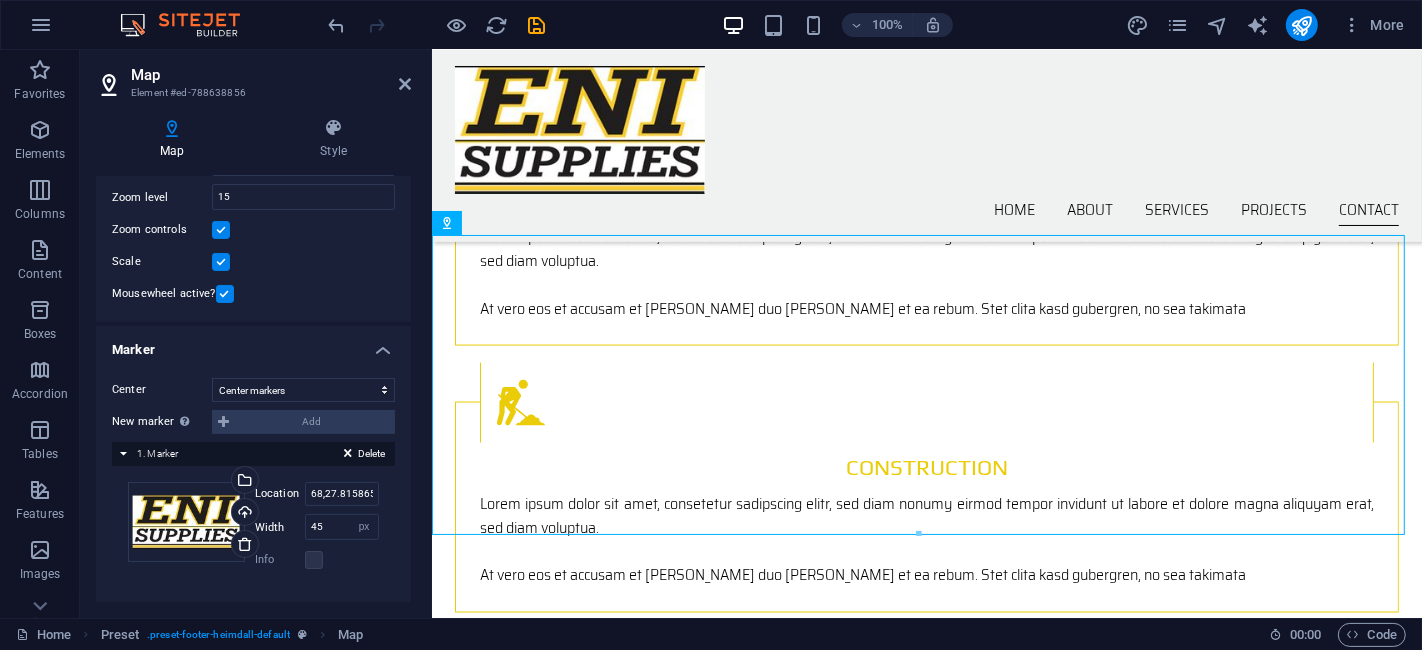 scroll, scrollTop: 0, scrollLeft: 0, axis: both 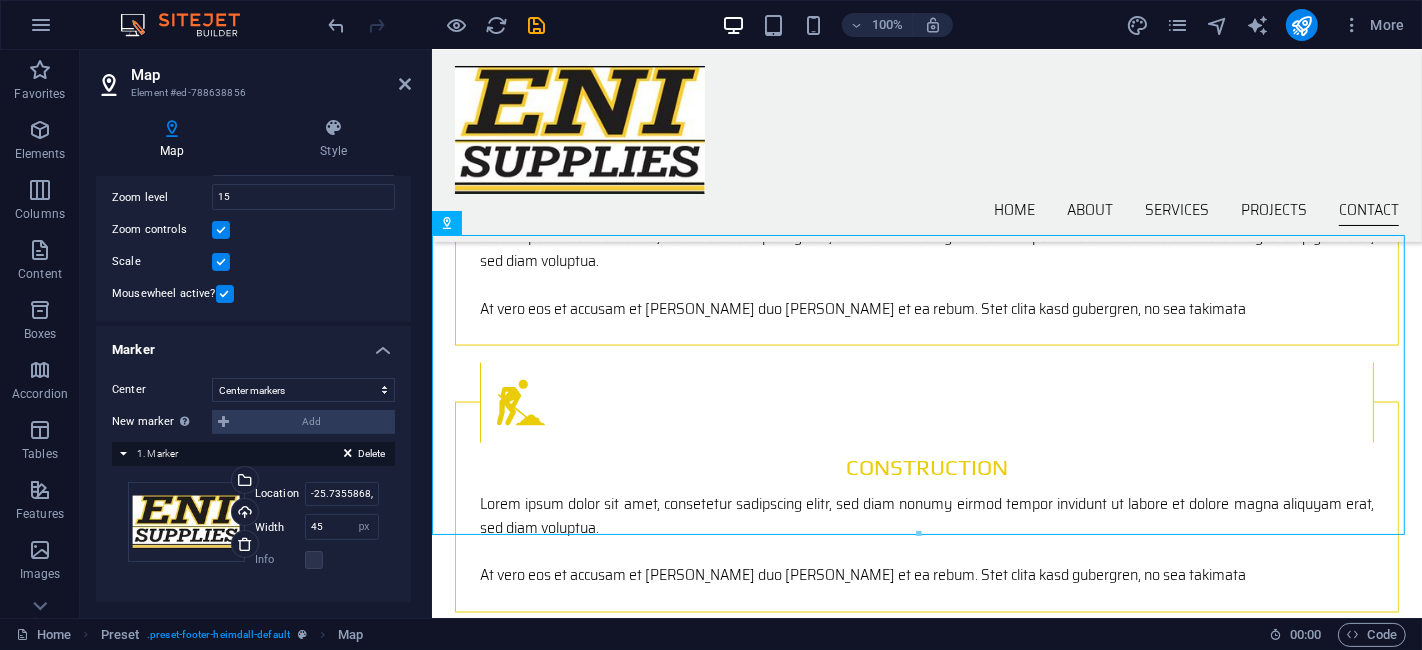 click on "Info" at bounding box center [317, 560] 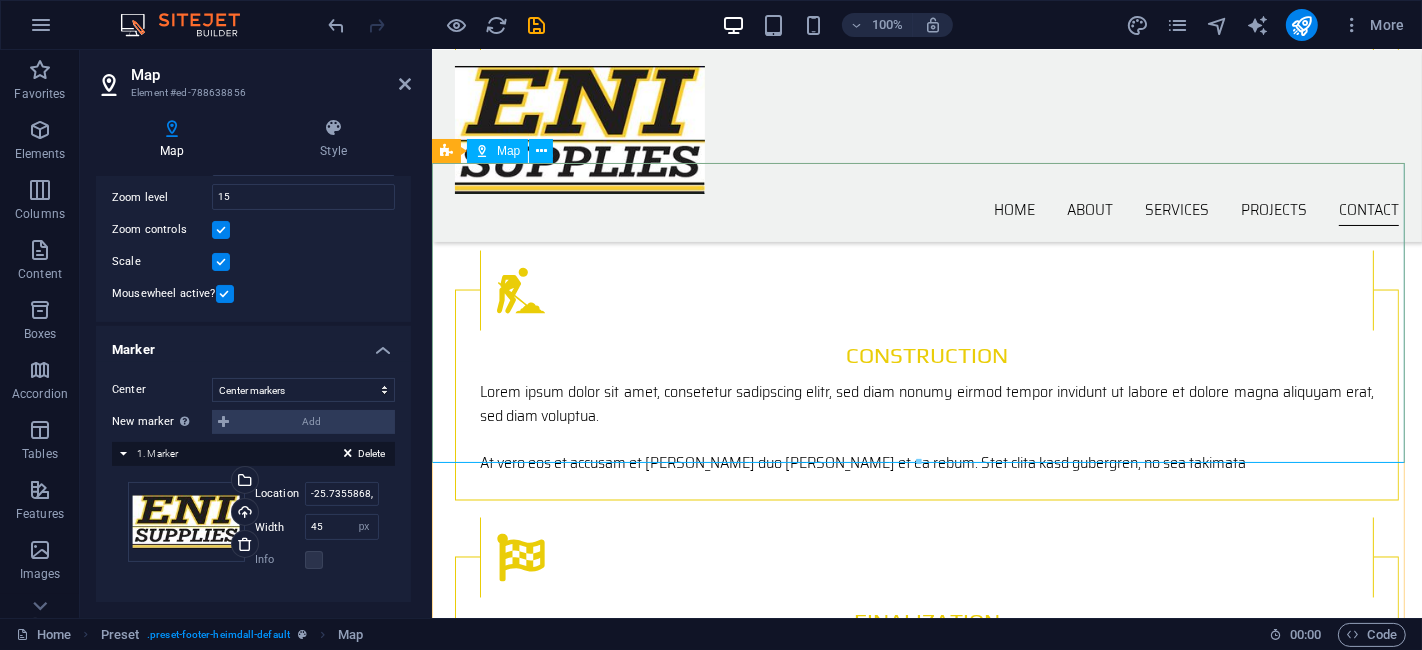 scroll, scrollTop: 2685, scrollLeft: 0, axis: vertical 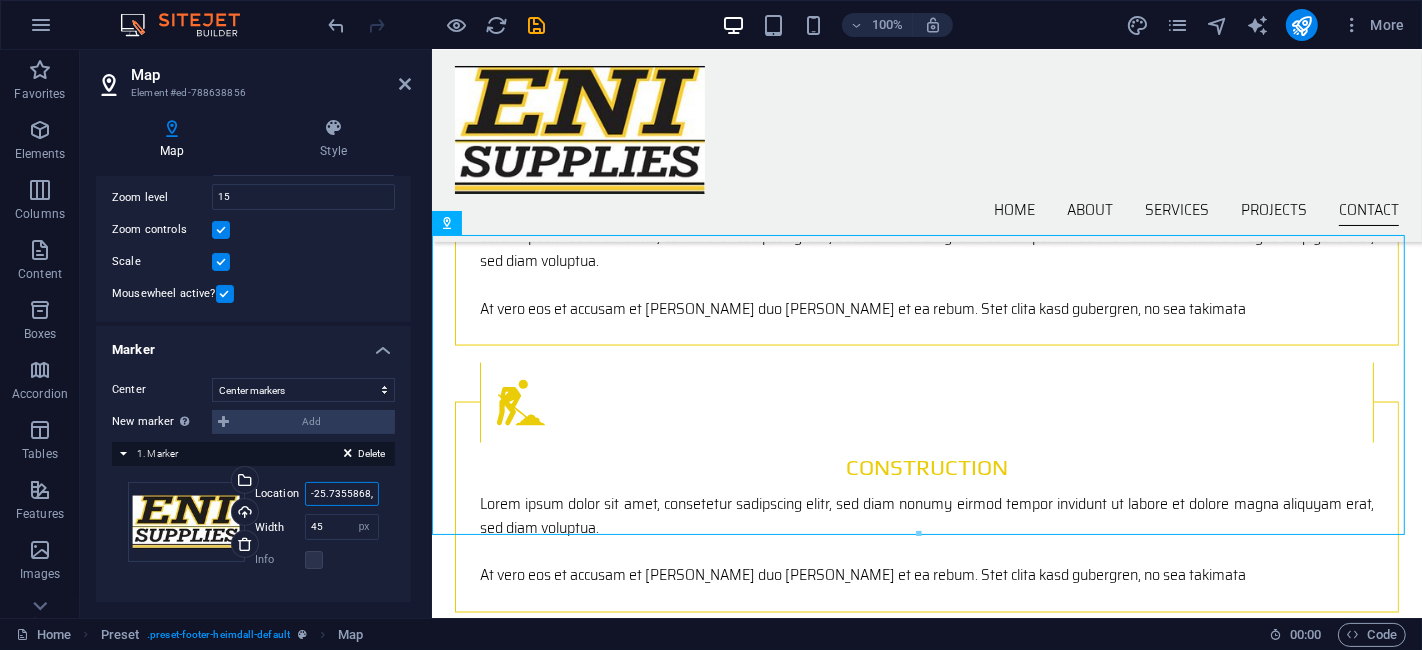 click on "-25.7355868,27.8158655" at bounding box center [342, 494] 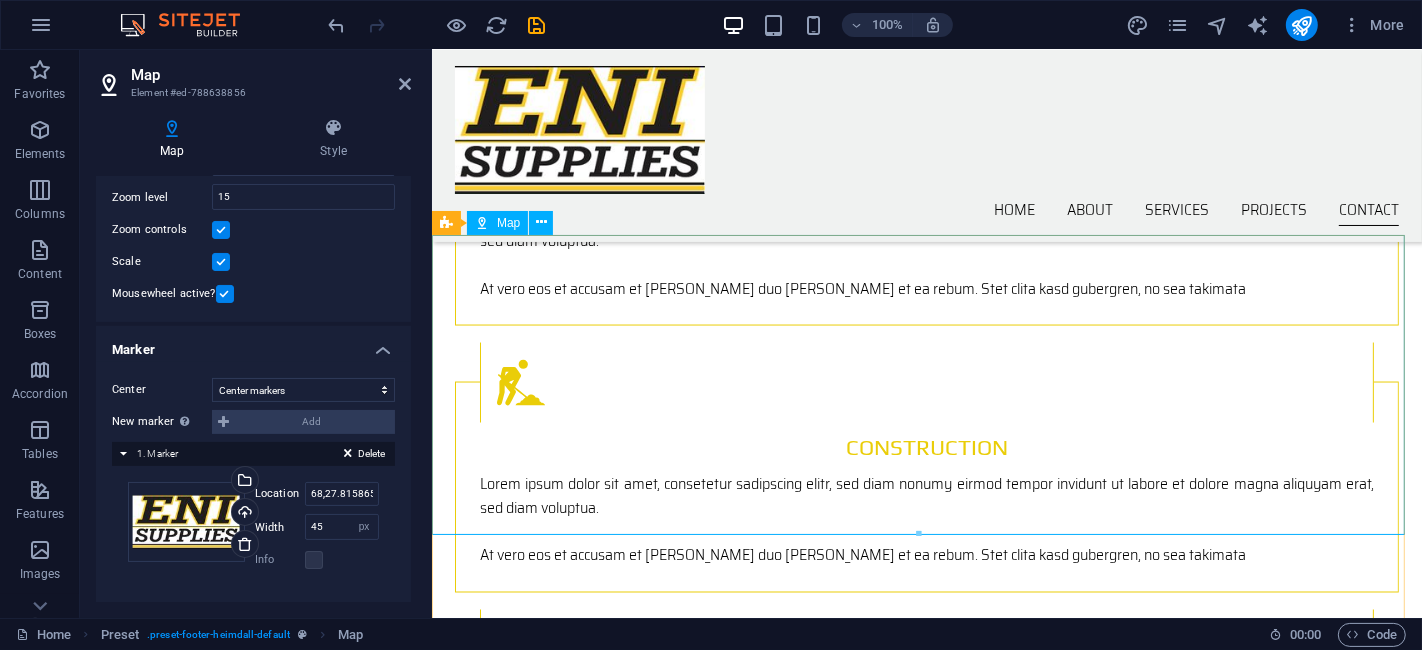 scroll, scrollTop: 0, scrollLeft: 0, axis: both 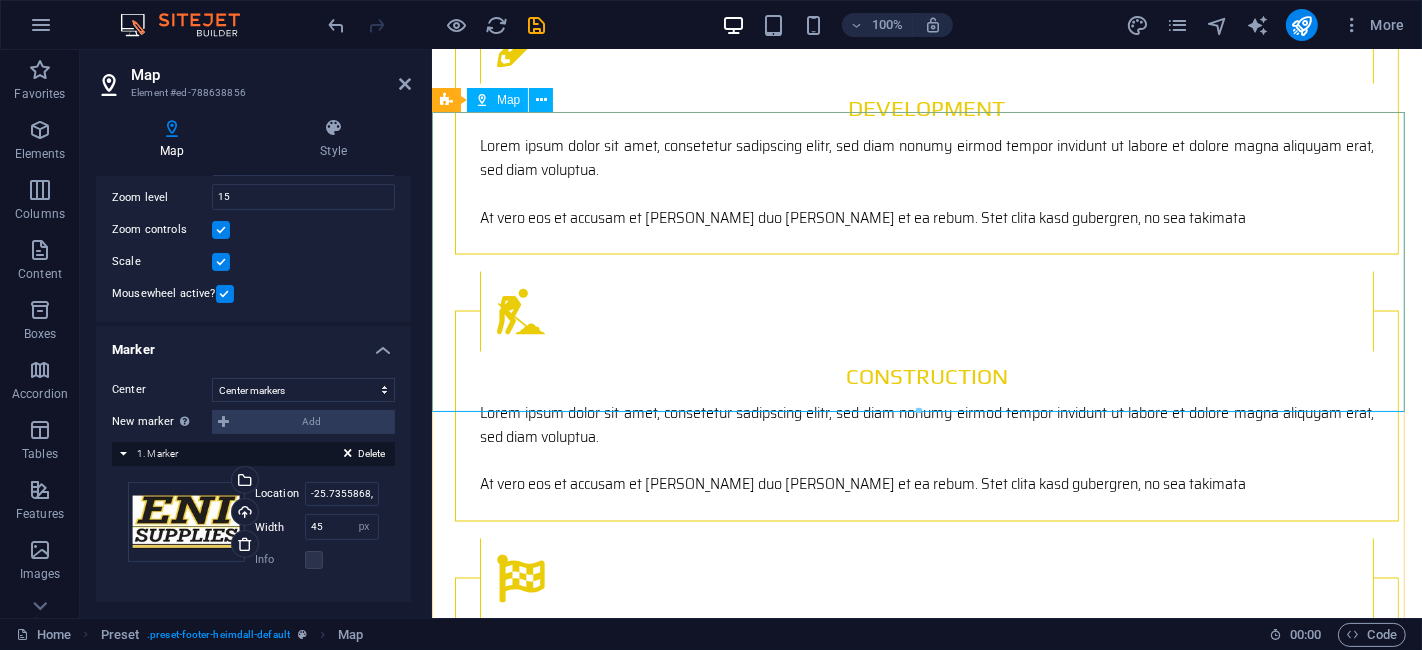 click on "← Move left → Move right ↑ Move up ↓ Move down + Zoom in - Zoom out Home Jump left by 75% End Jump right by 75% Page Up Jump up by 75% Page Down Jump down by 75% Map Terrain Satellite Labels Keyboard shortcuts Map Data Map data ©2025 AfriGIS (Pty) Ltd Map data ©2025 AfriGIS (Pty) Ltd 200 m  Click to toggle between metric and imperial units Terms Report a map error" at bounding box center (926, 1878) 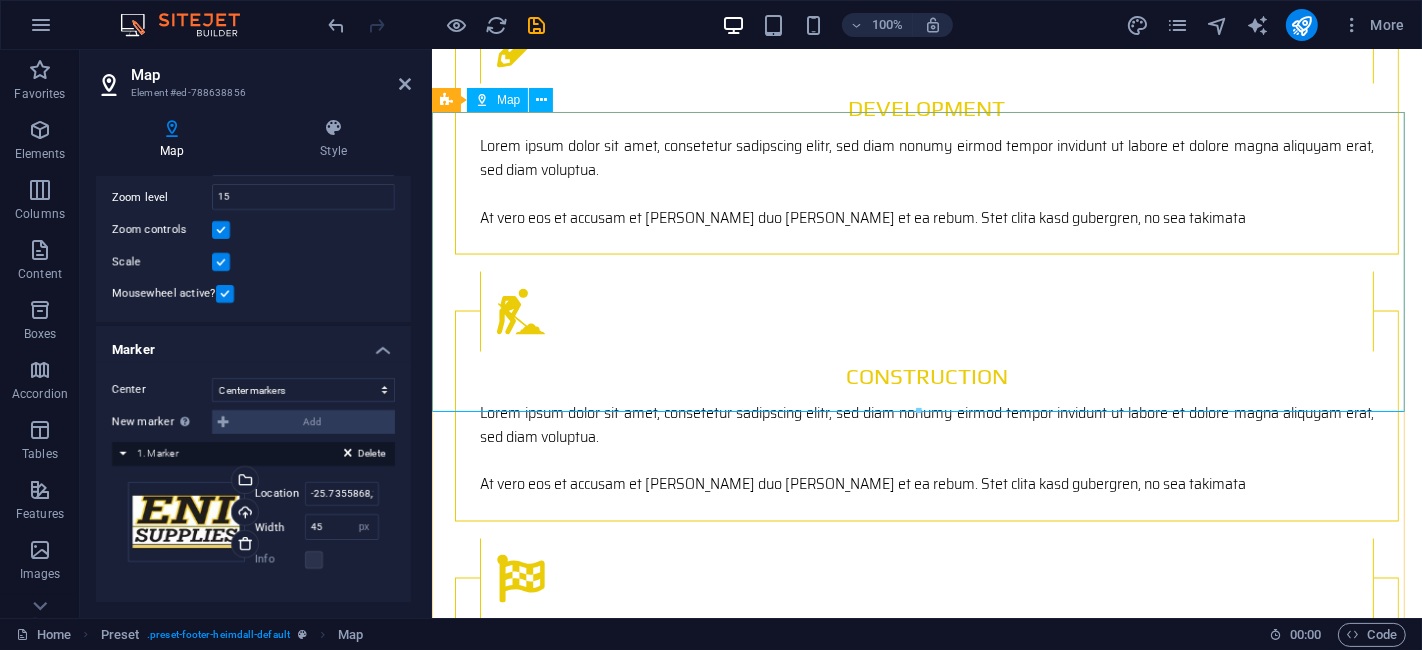click on "← Move left → Move right ↑ Move up ↓ Move down + Zoom in - Zoom out Home Jump left by 75% End Jump right by 75% Page Up Jump up by 75% Page Down Jump down by 75% Map Terrain Satellite Labels Keyboard shortcuts Map Data Map data ©2025 AfriGIS (Pty) Ltd Map data ©2025 AfriGIS (Pty) Ltd 200 m  Click to toggle between metric and imperial units Terms Report a map error" at bounding box center (926, 1878) 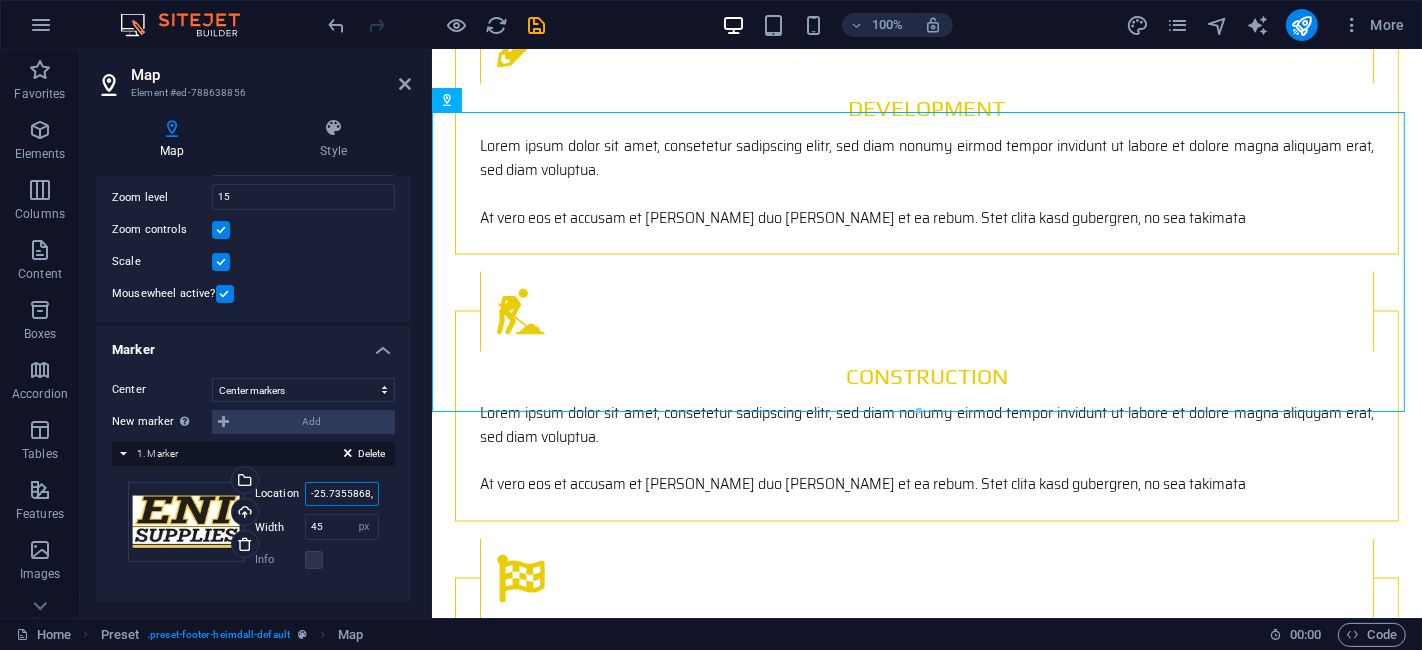 click on "-25.7355868,27.8158655" at bounding box center (342, 494) 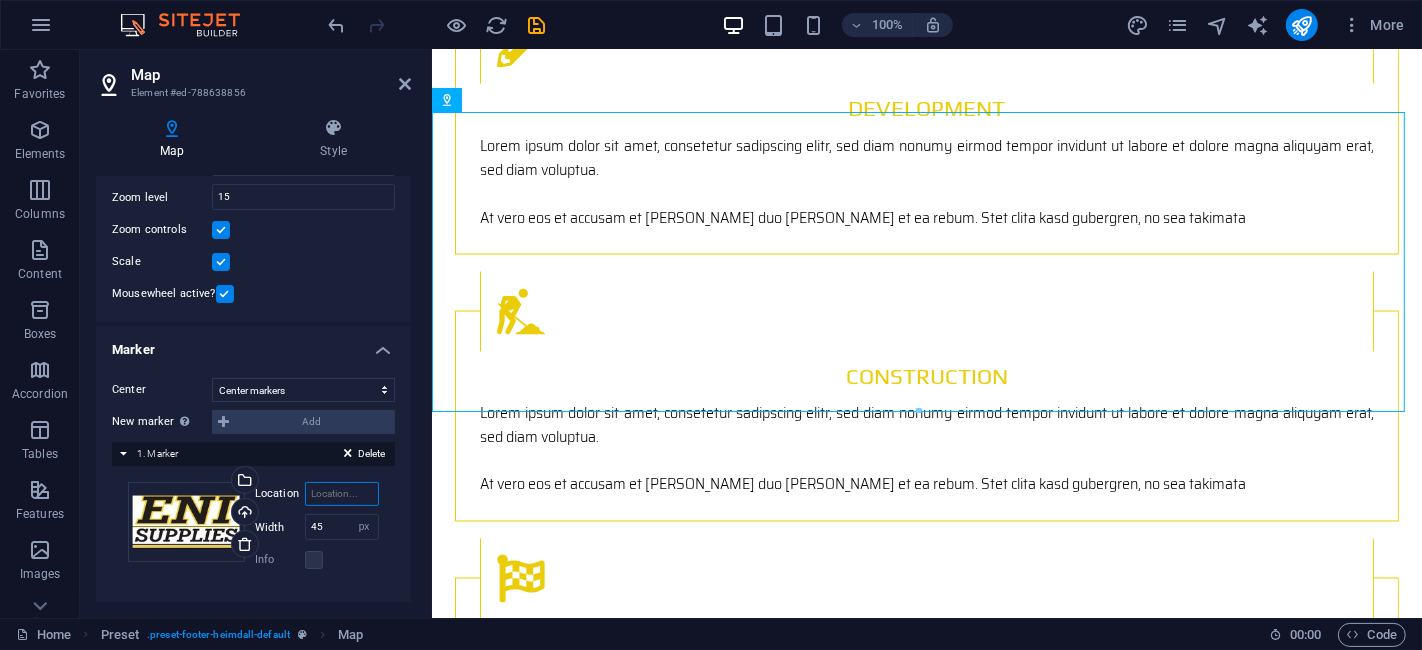 type on "M" 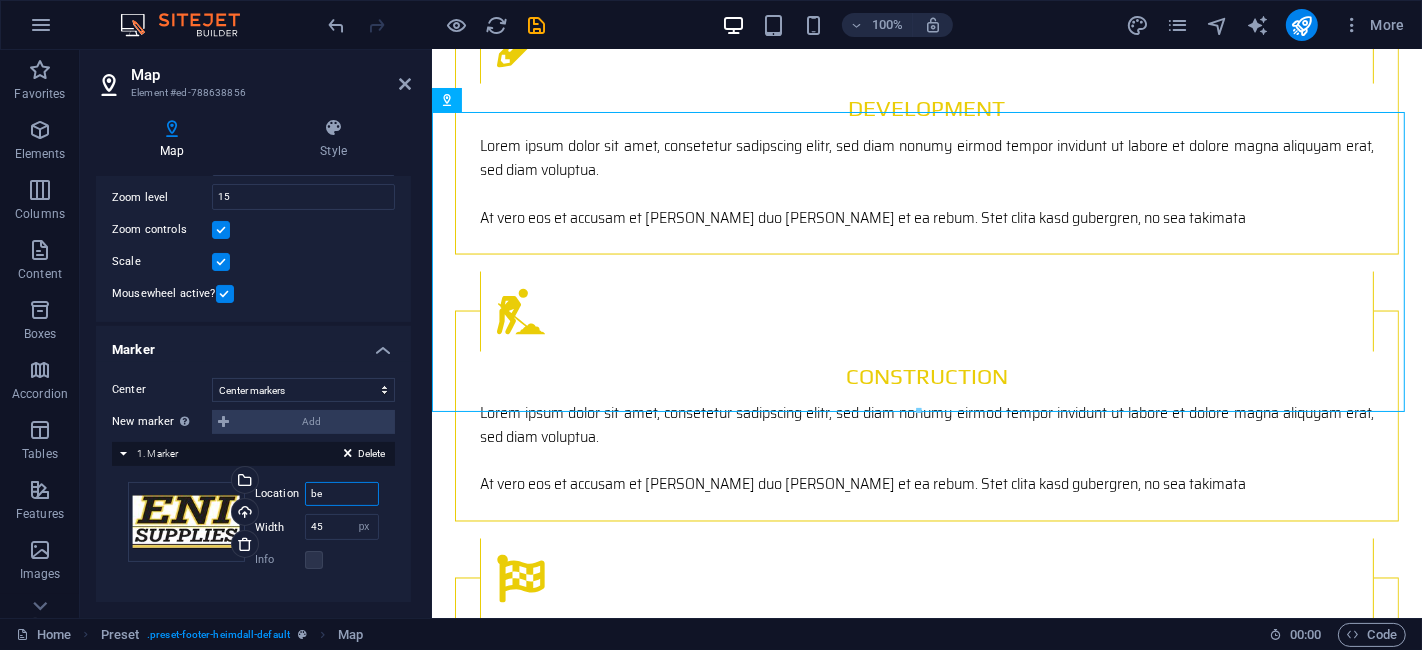 type on "b" 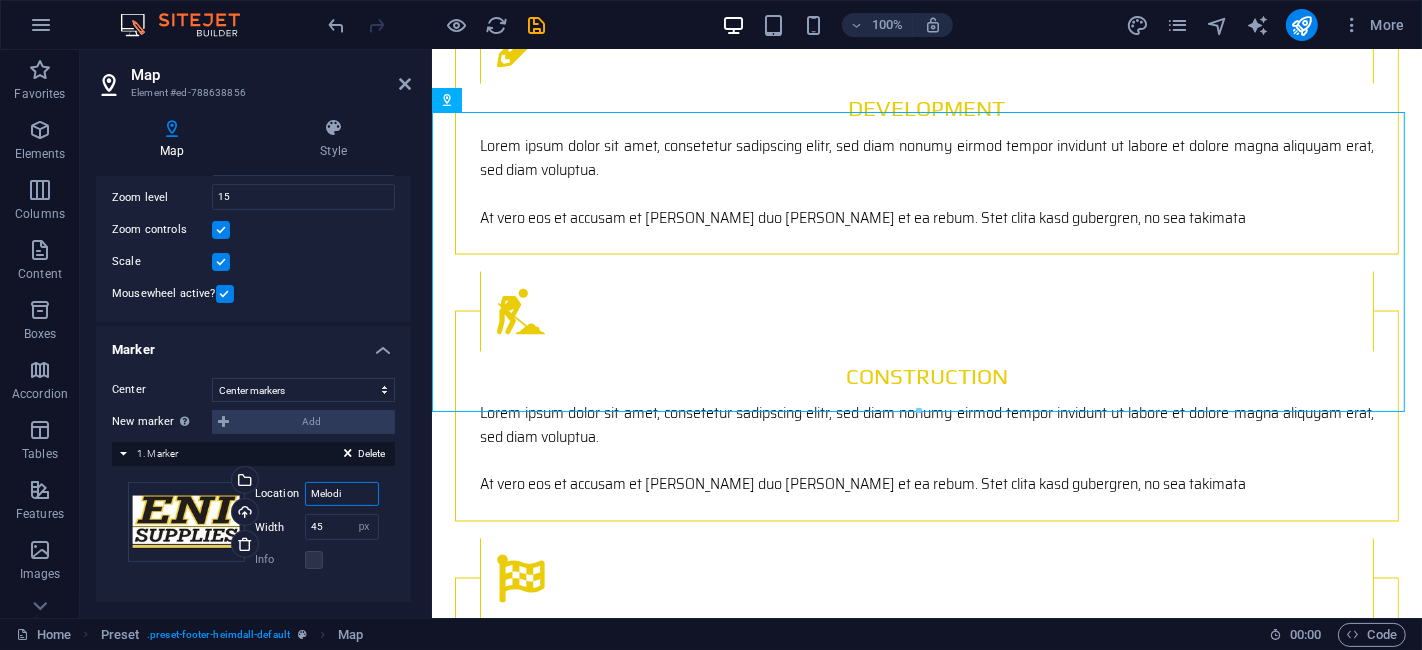 click on "Melodi" at bounding box center [342, 494] 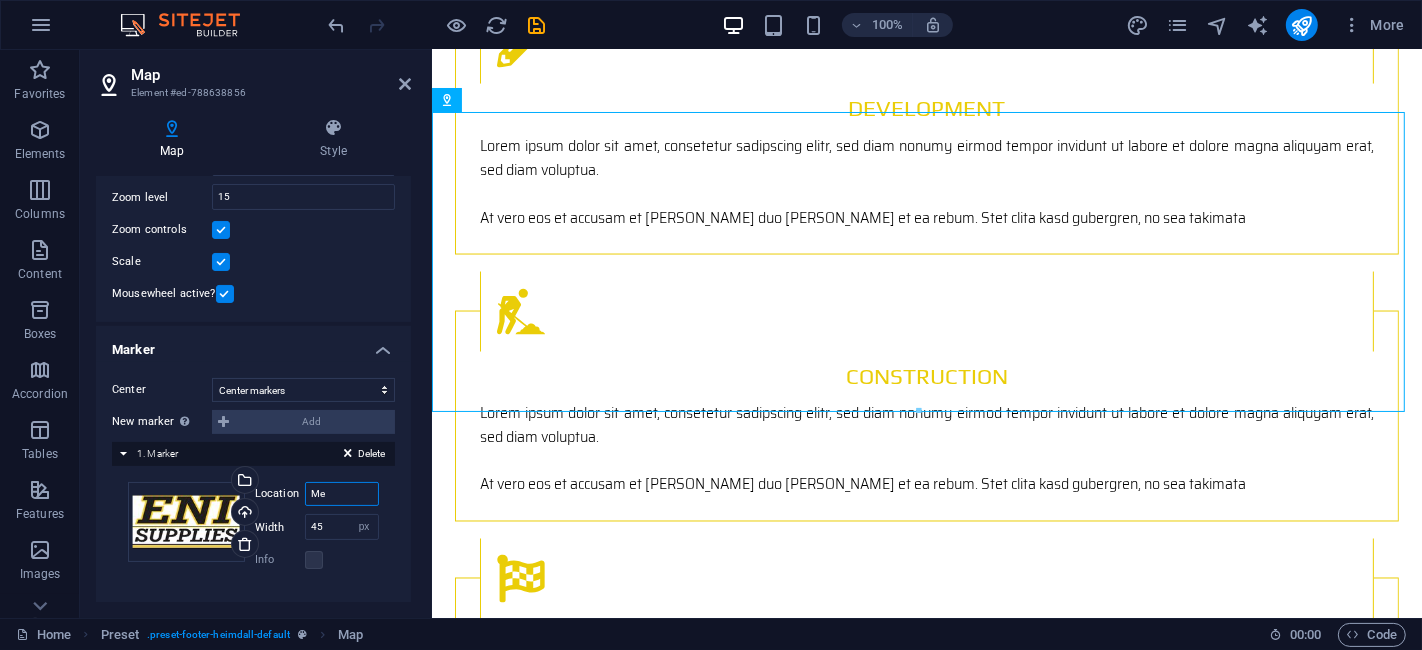 type on "M" 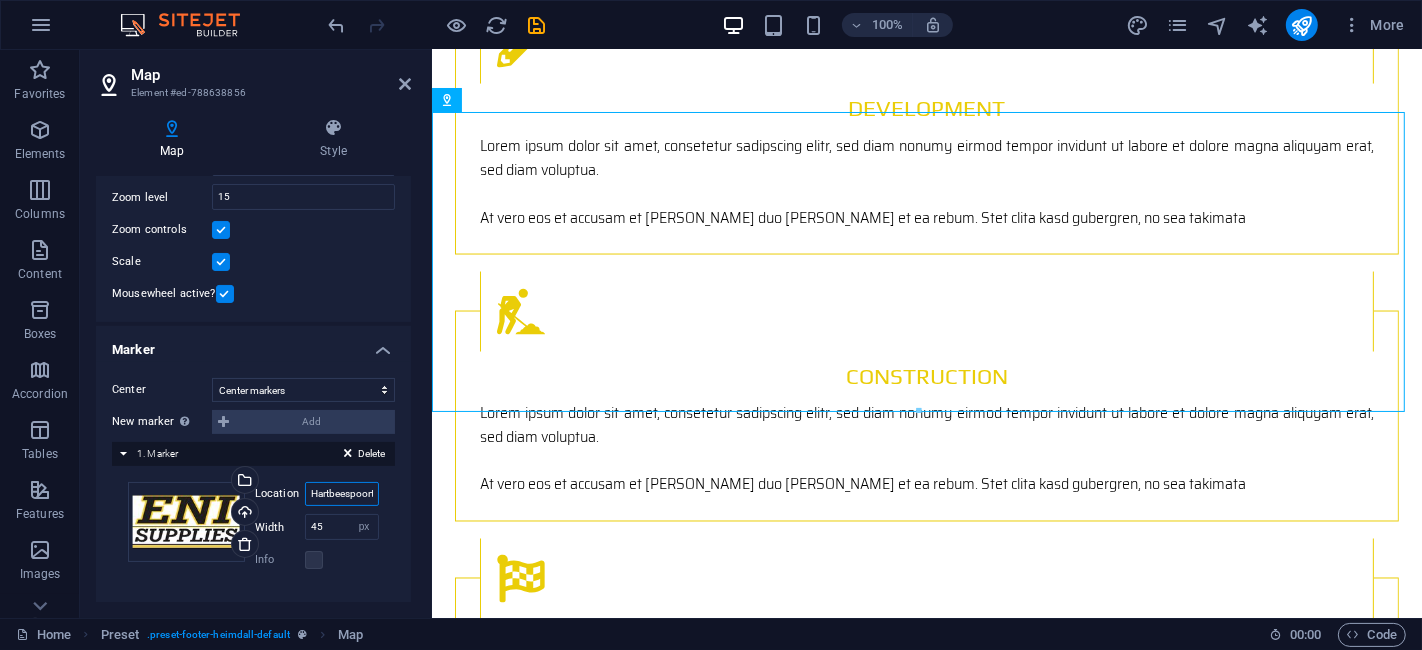scroll, scrollTop: 0, scrollLeft: 2, axis: horizontal 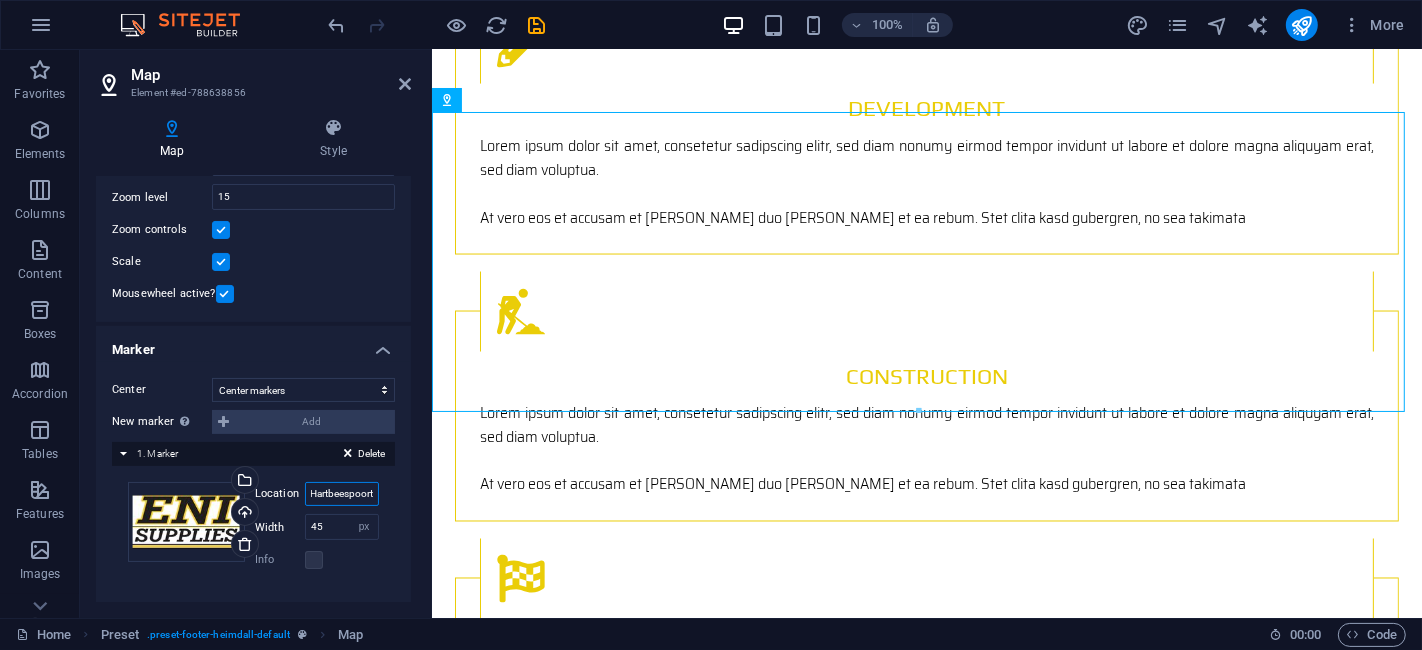 click on "Hartbeespoort" at bounding box center [342, 494] 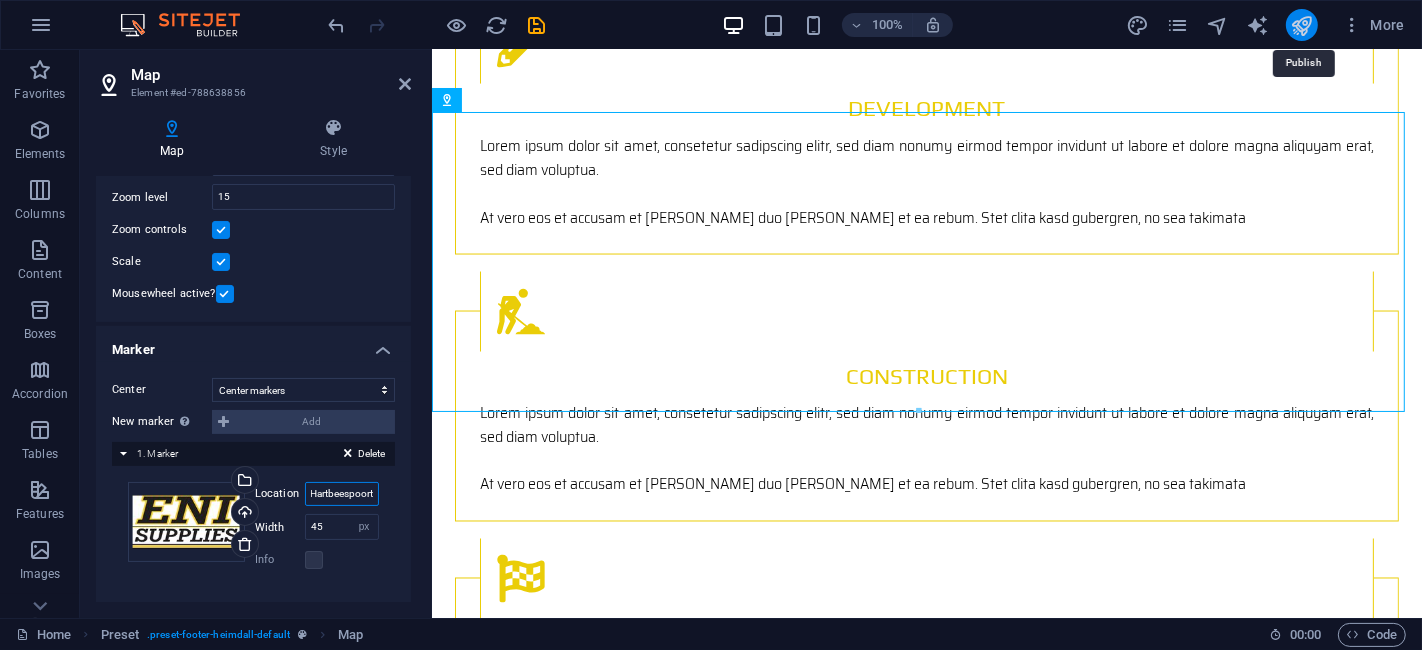 type on "Hartbeespoort" 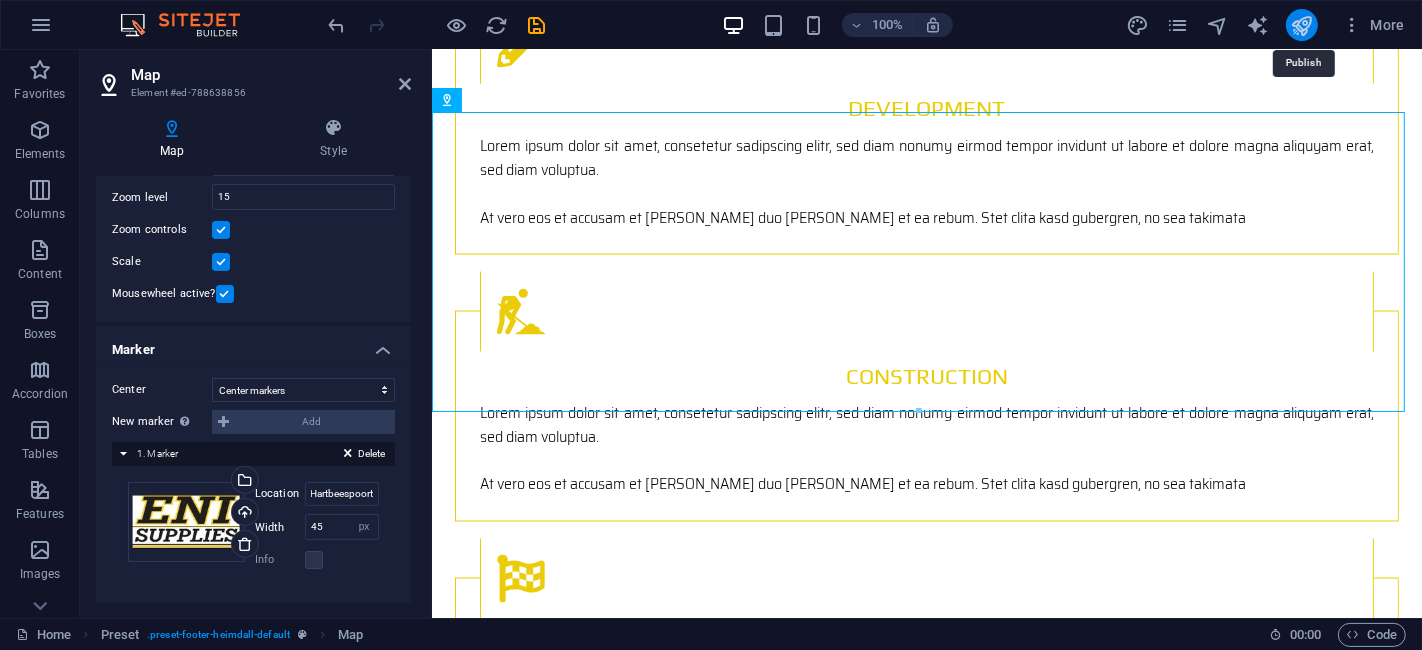 scroll, scrollTop: 0, scrollLeft: 0, axis: both 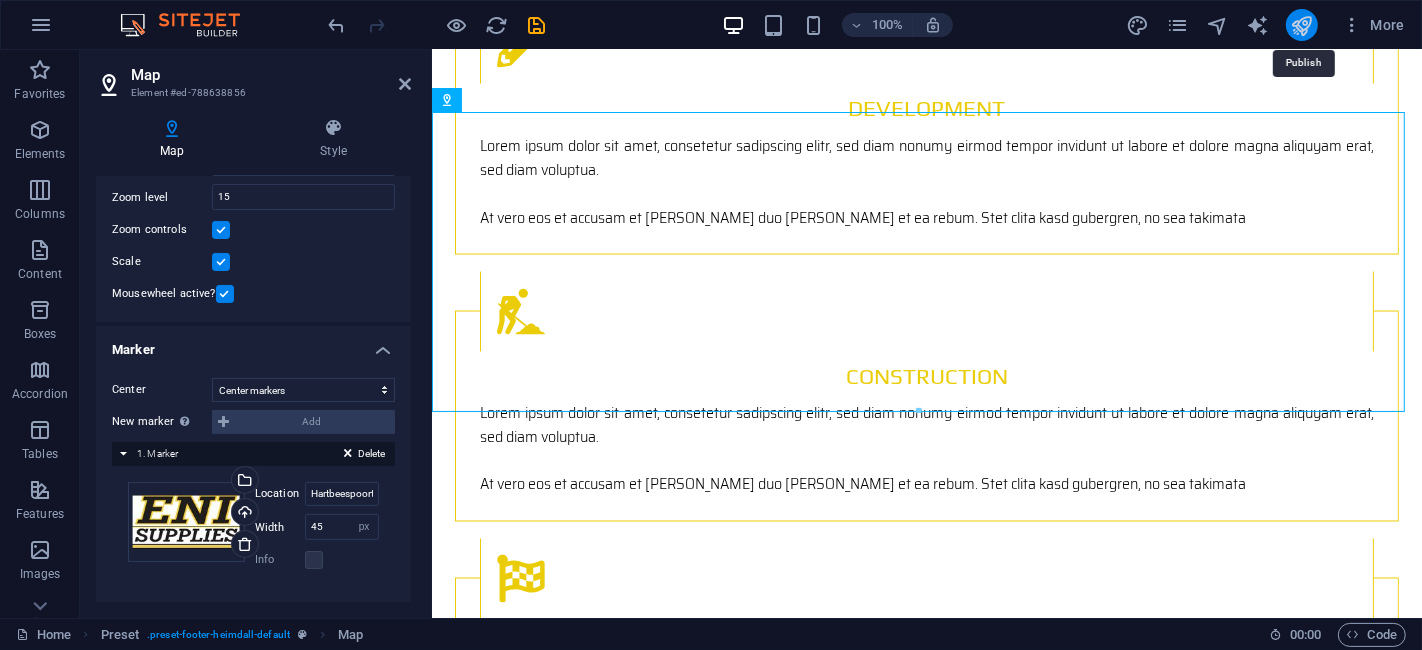 click at bounding box center (1301, 25) 